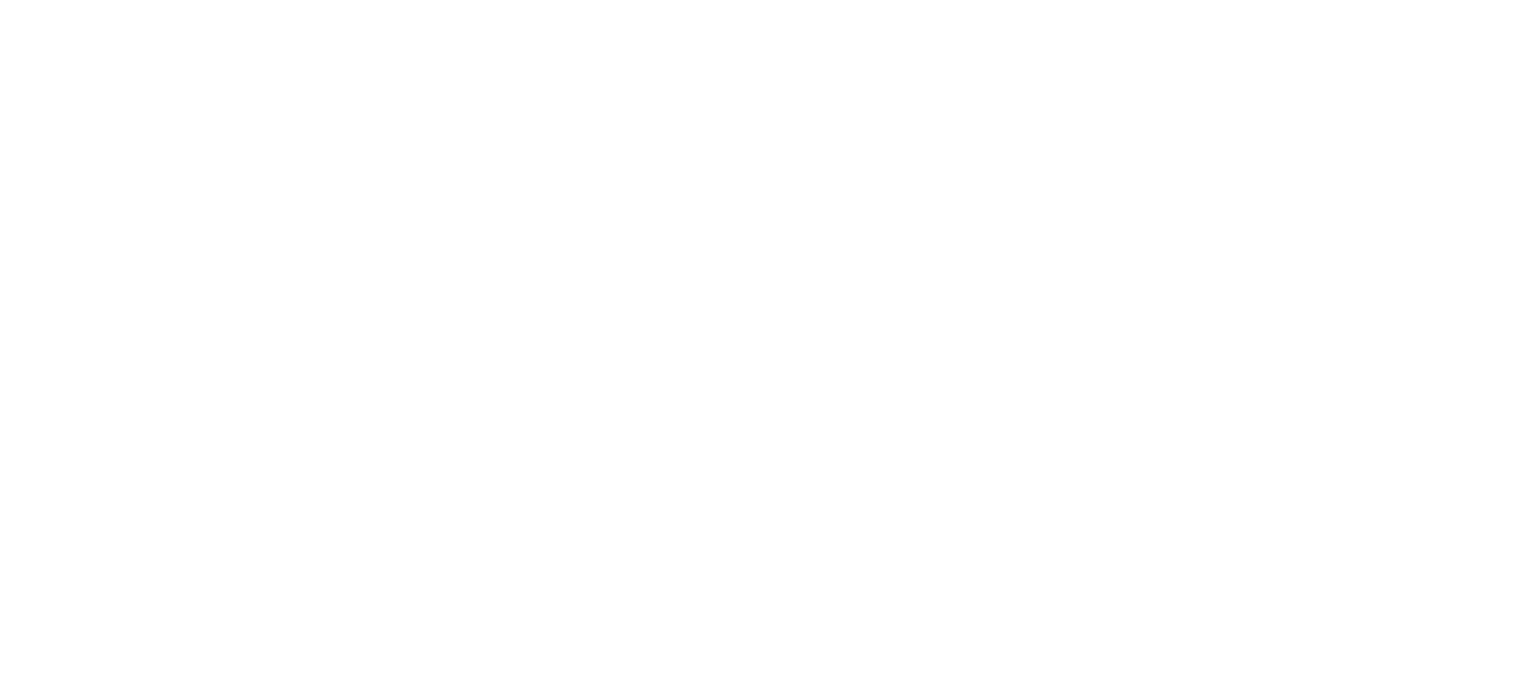 scroll, scrollTop: 0, scrollLeft: 0, axis: both 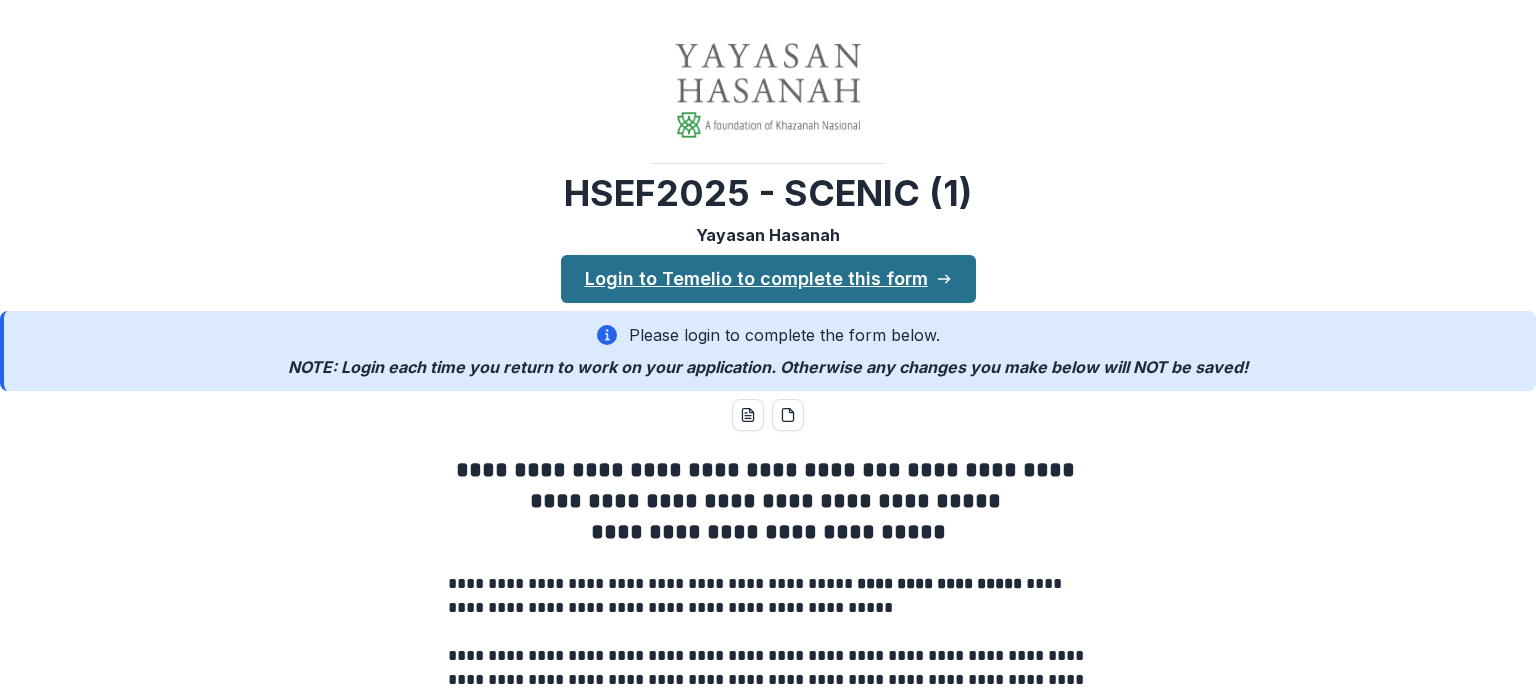 click on "Login to Temelio to complete this form" at bounding box center [768, 279] 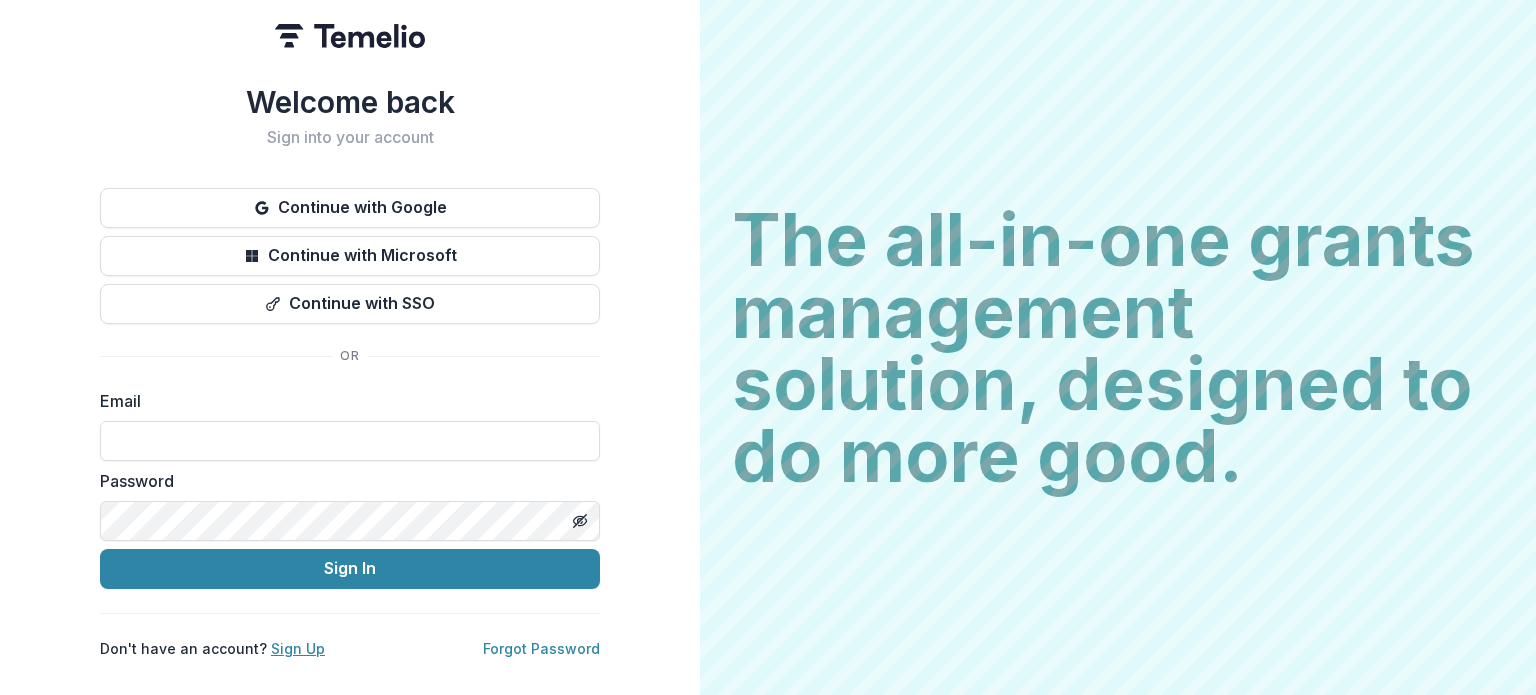 click on "Sign Up" at bounding box center [298, 648] 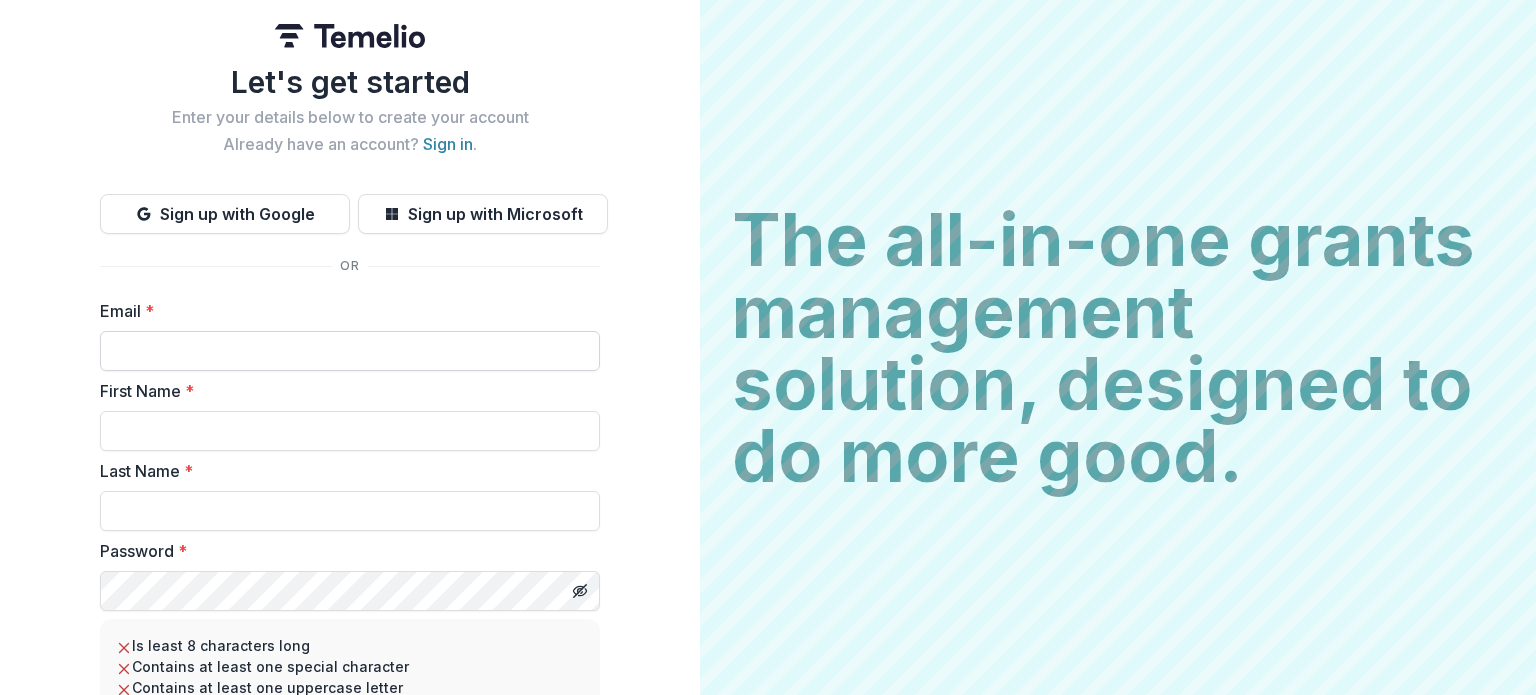 click on "Email *" at bounding box center (350, 351) 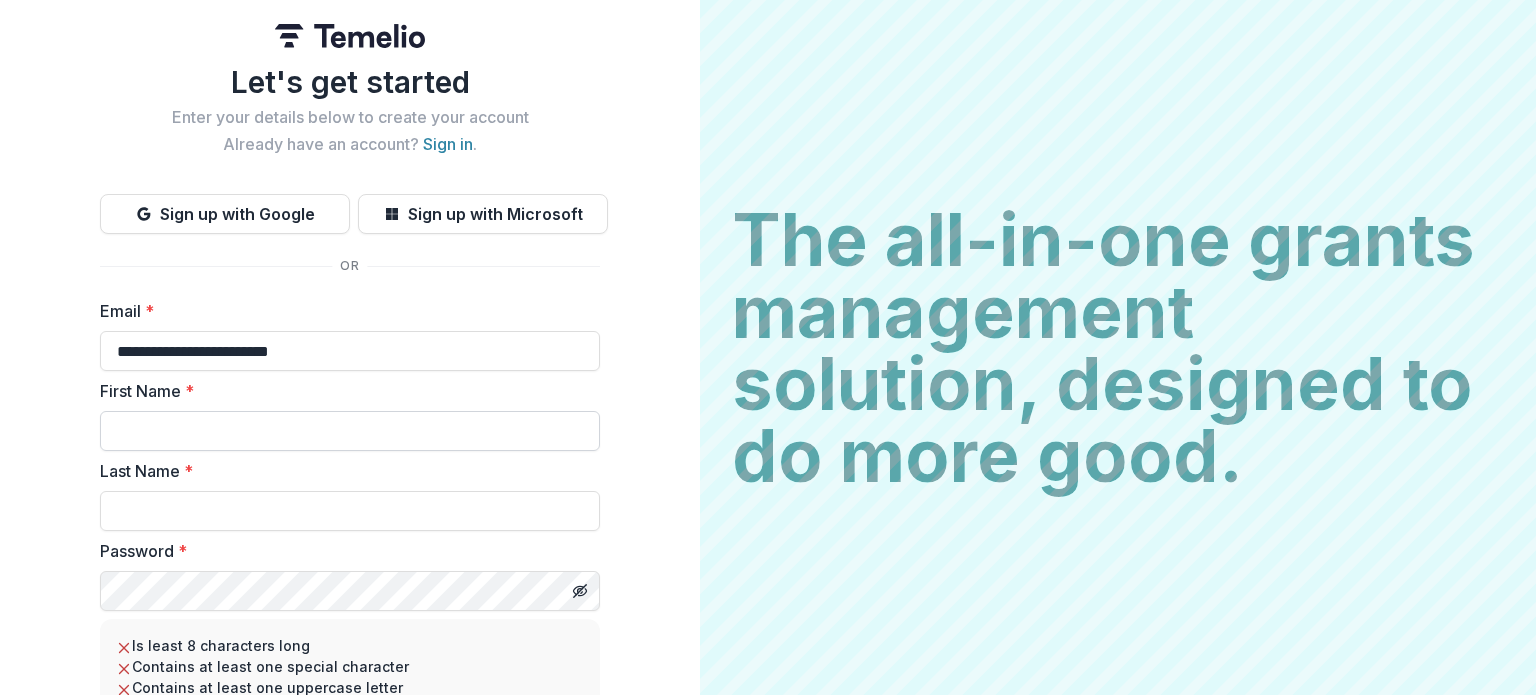 type on "**********" 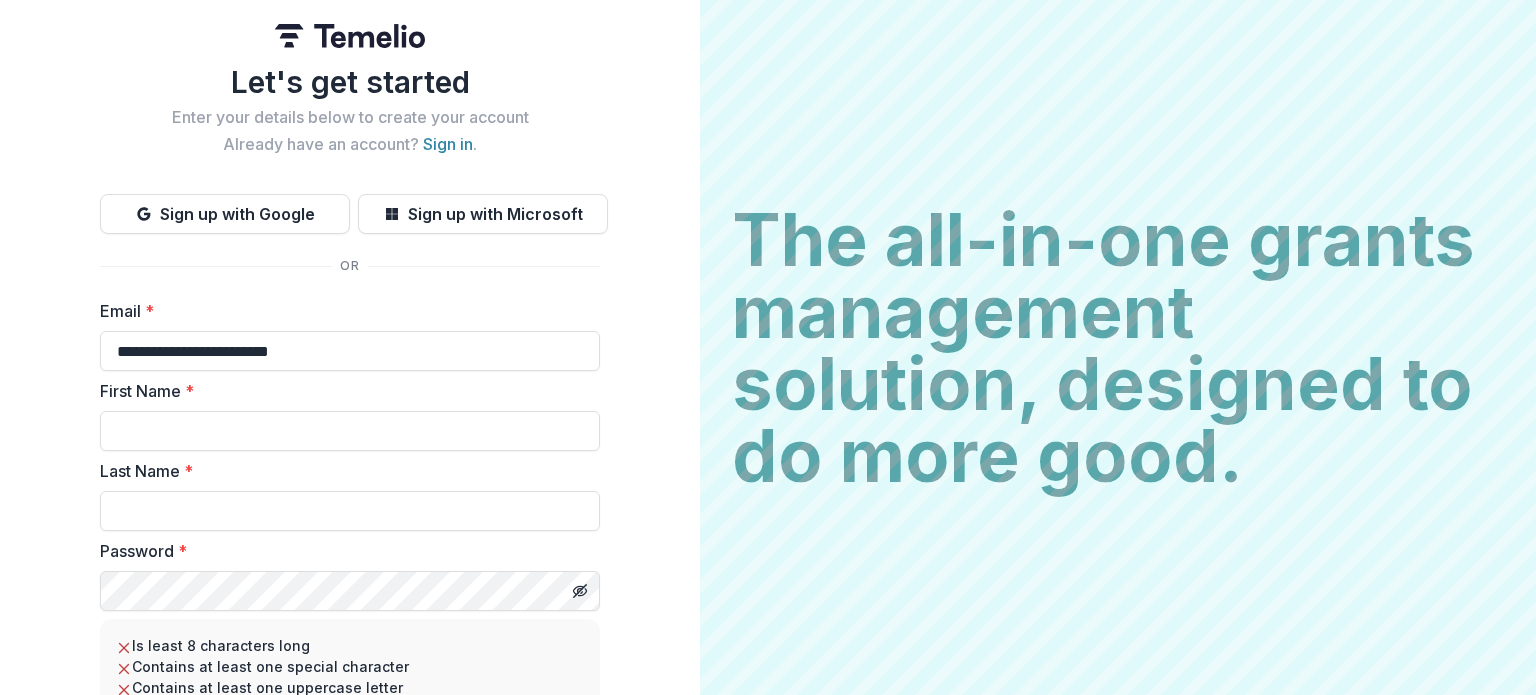 type on "*" 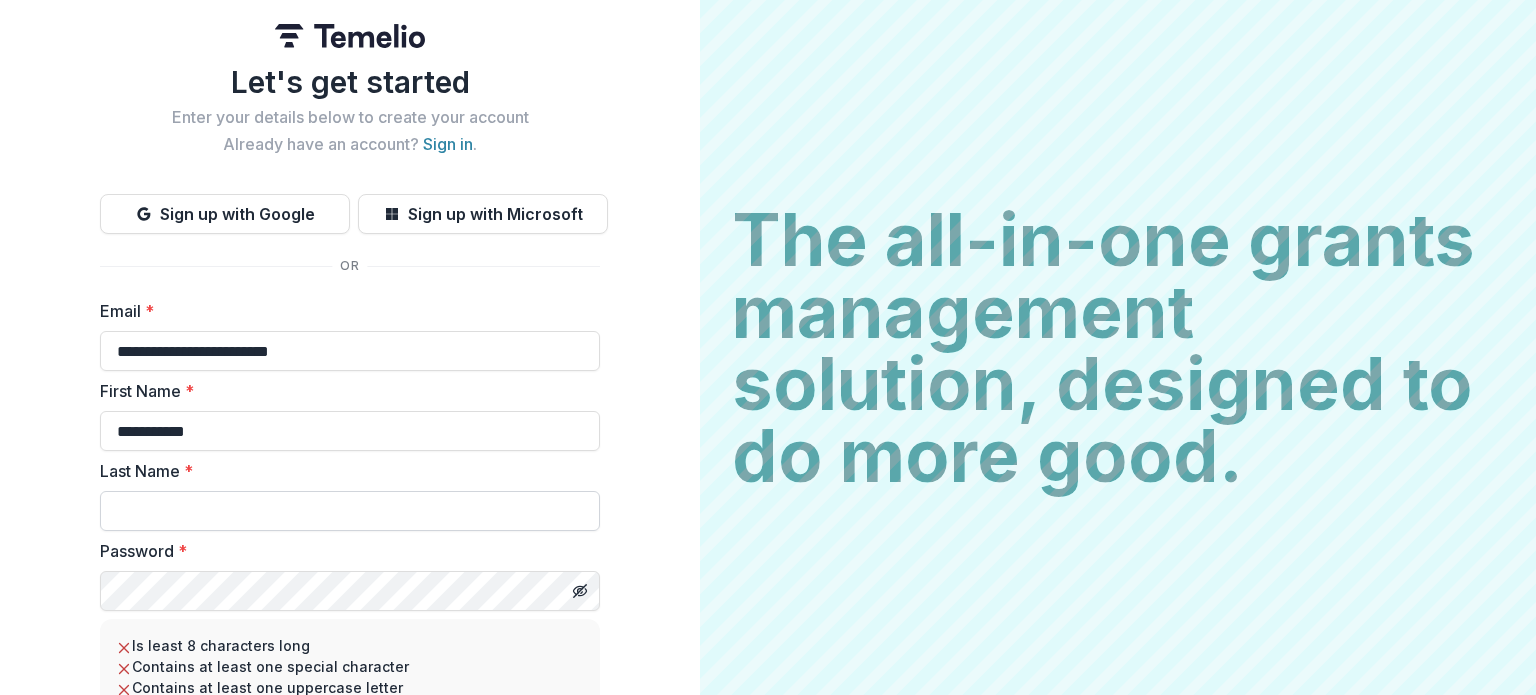 type on "**********" 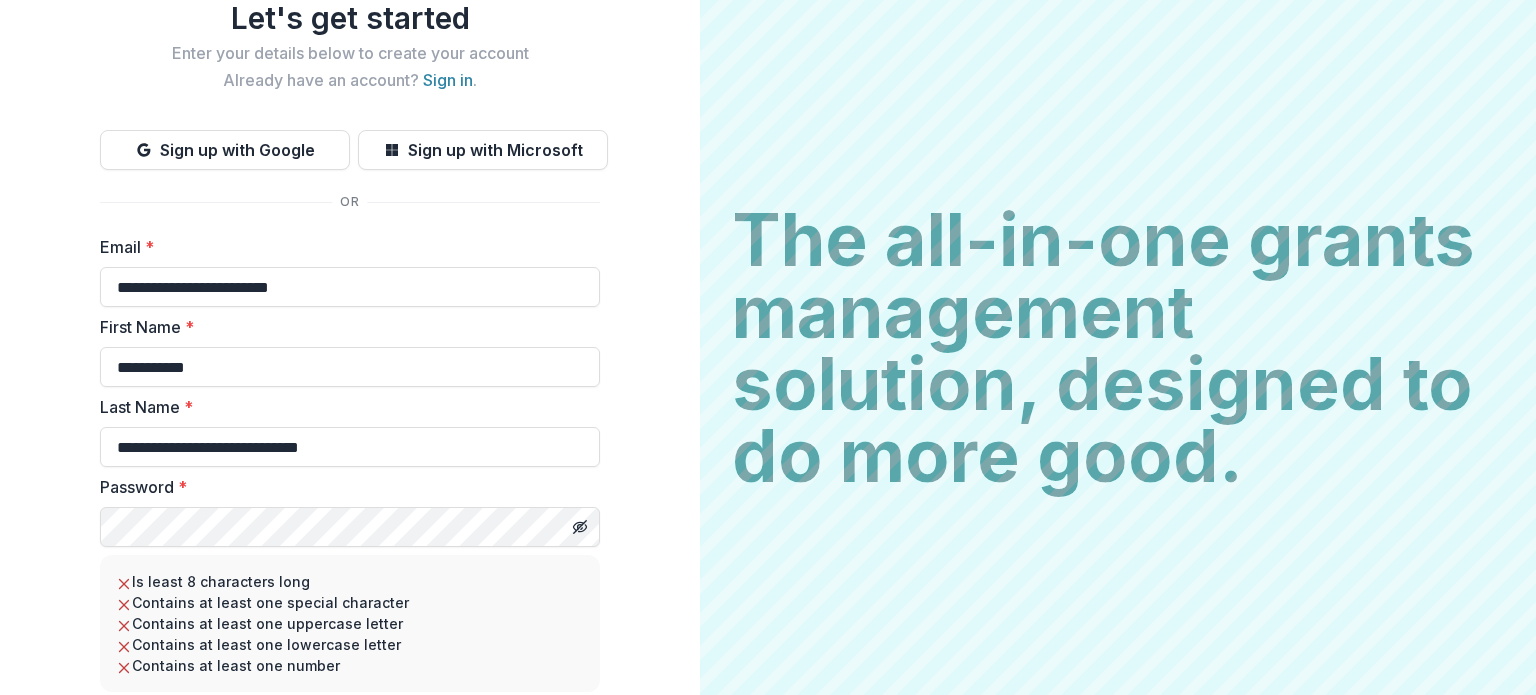 scroll, scrollTop: 200, scrollLeft: 0, axis: vertical 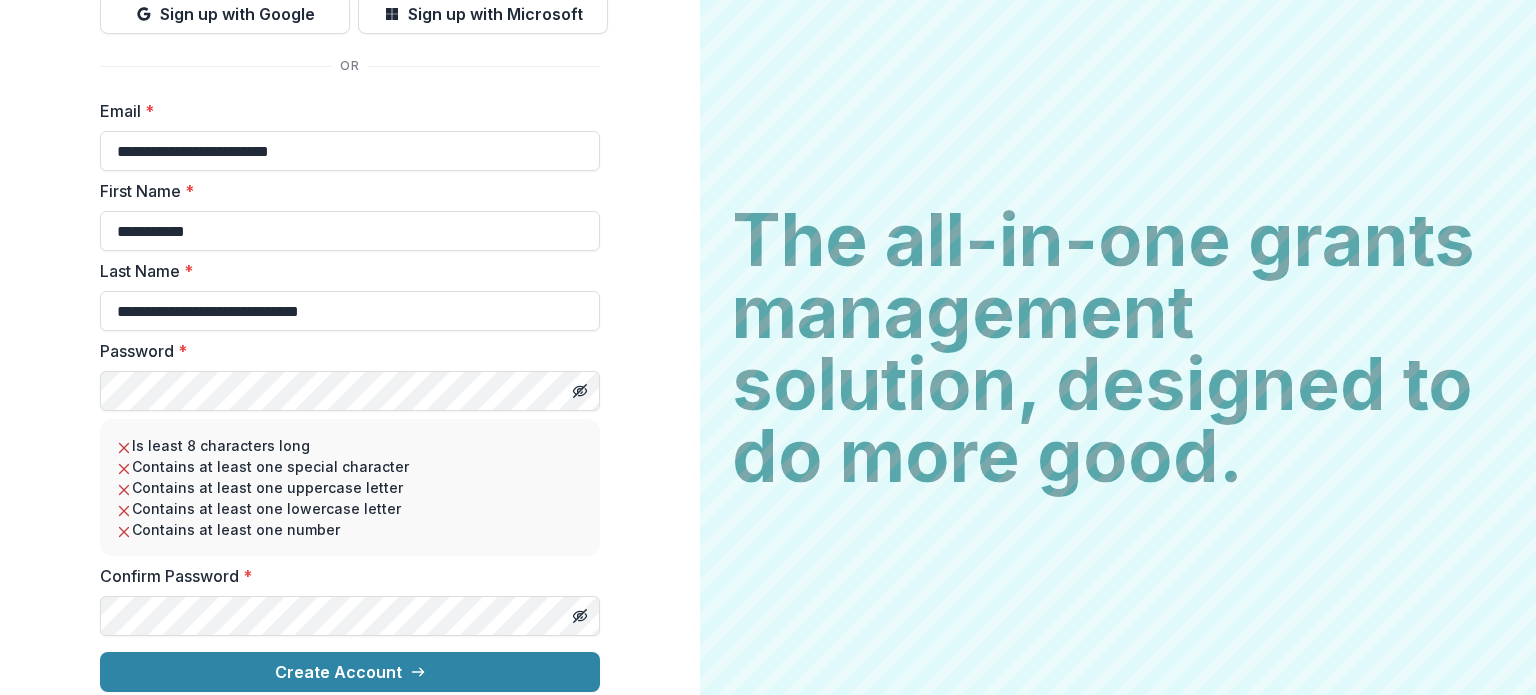 type on "**********" 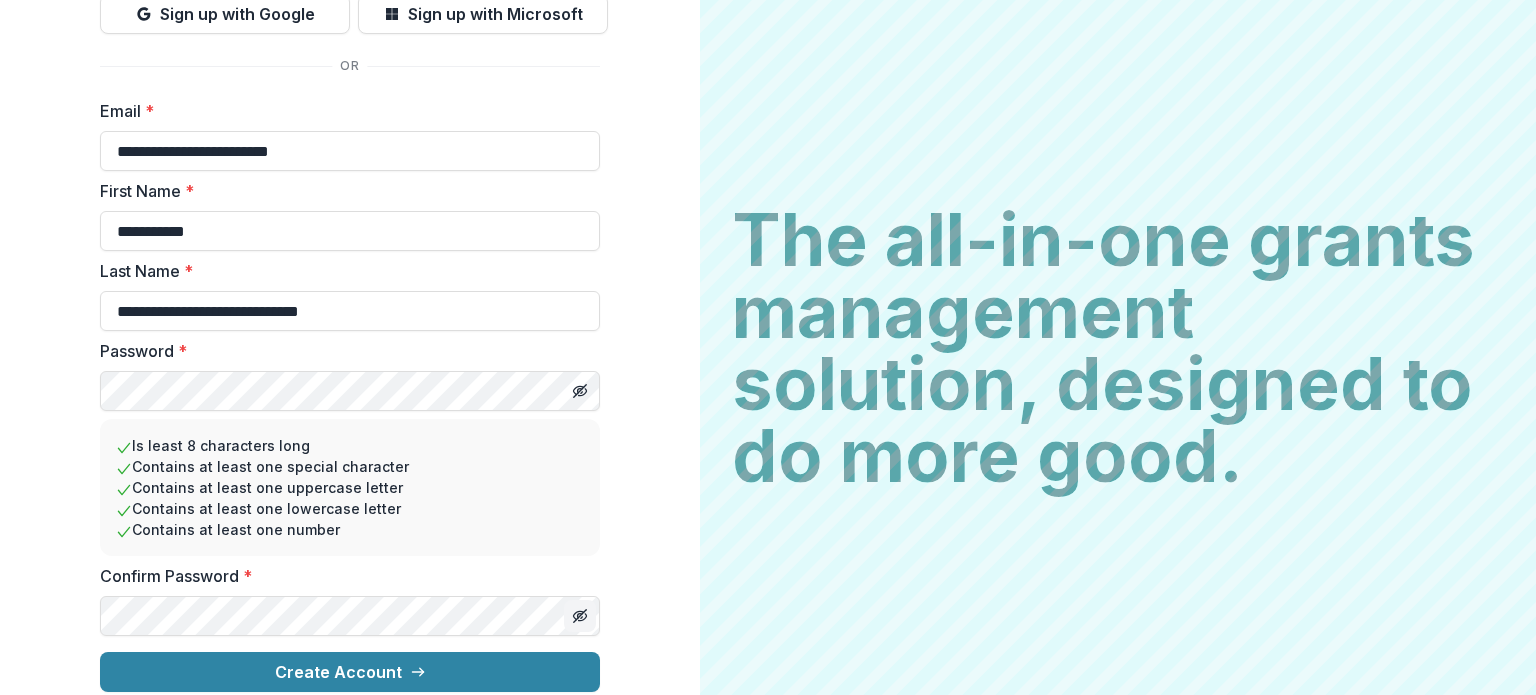 click 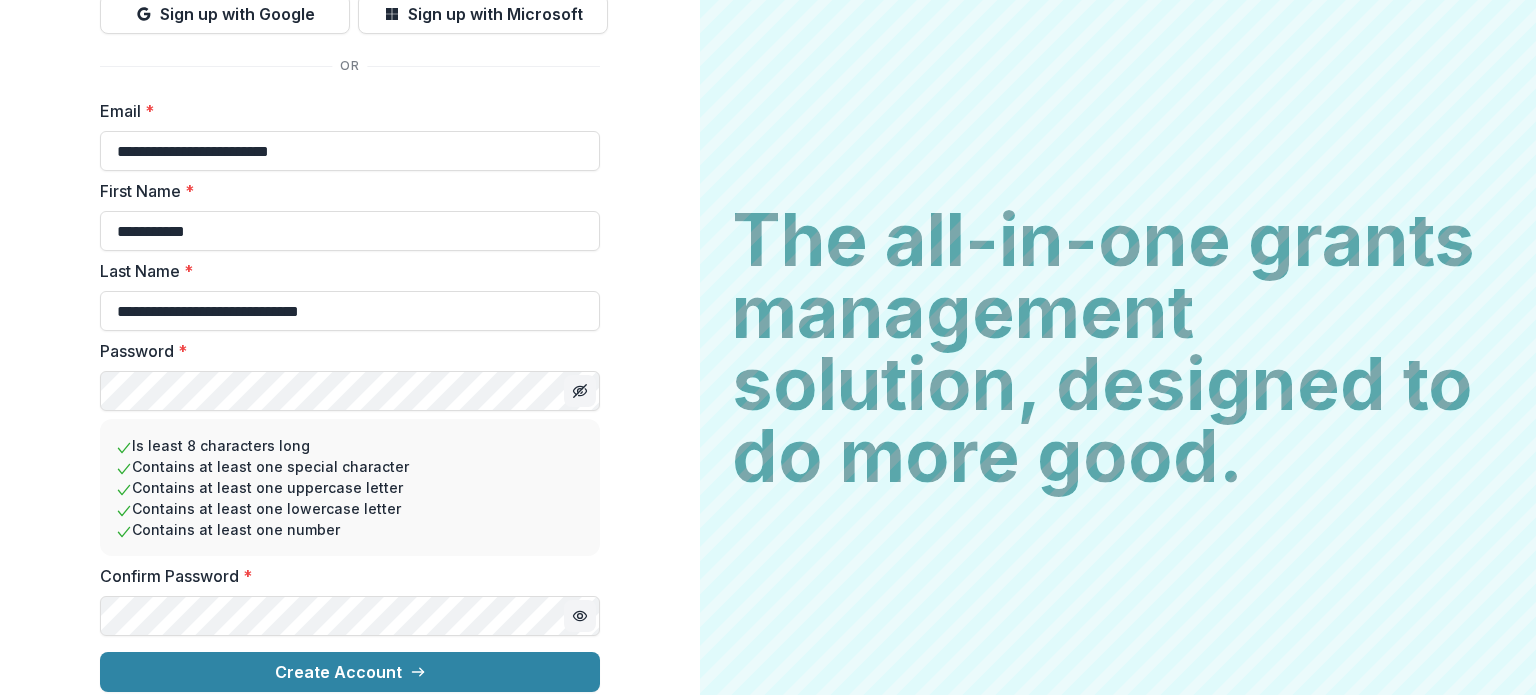 click 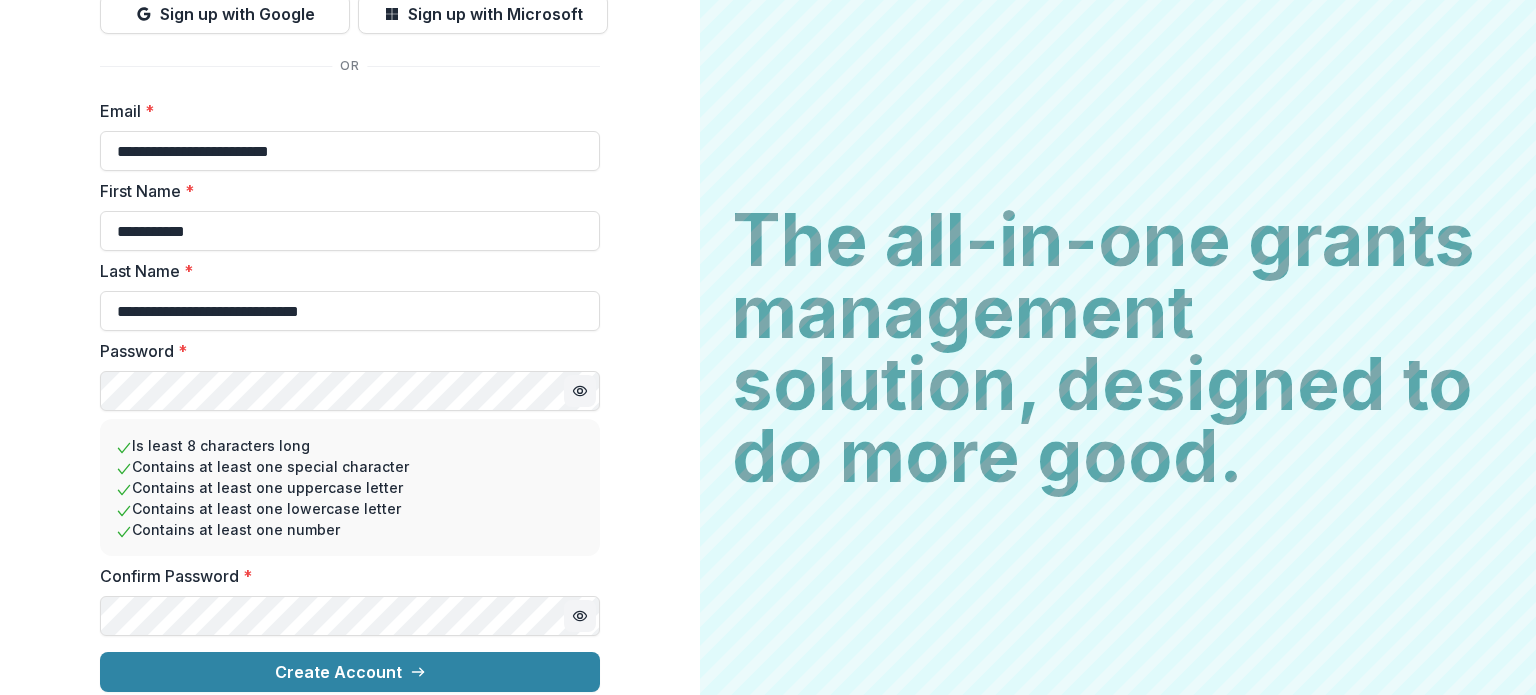 scroll, scrollTop: 212, scrollLeft: 0, axis: vertical 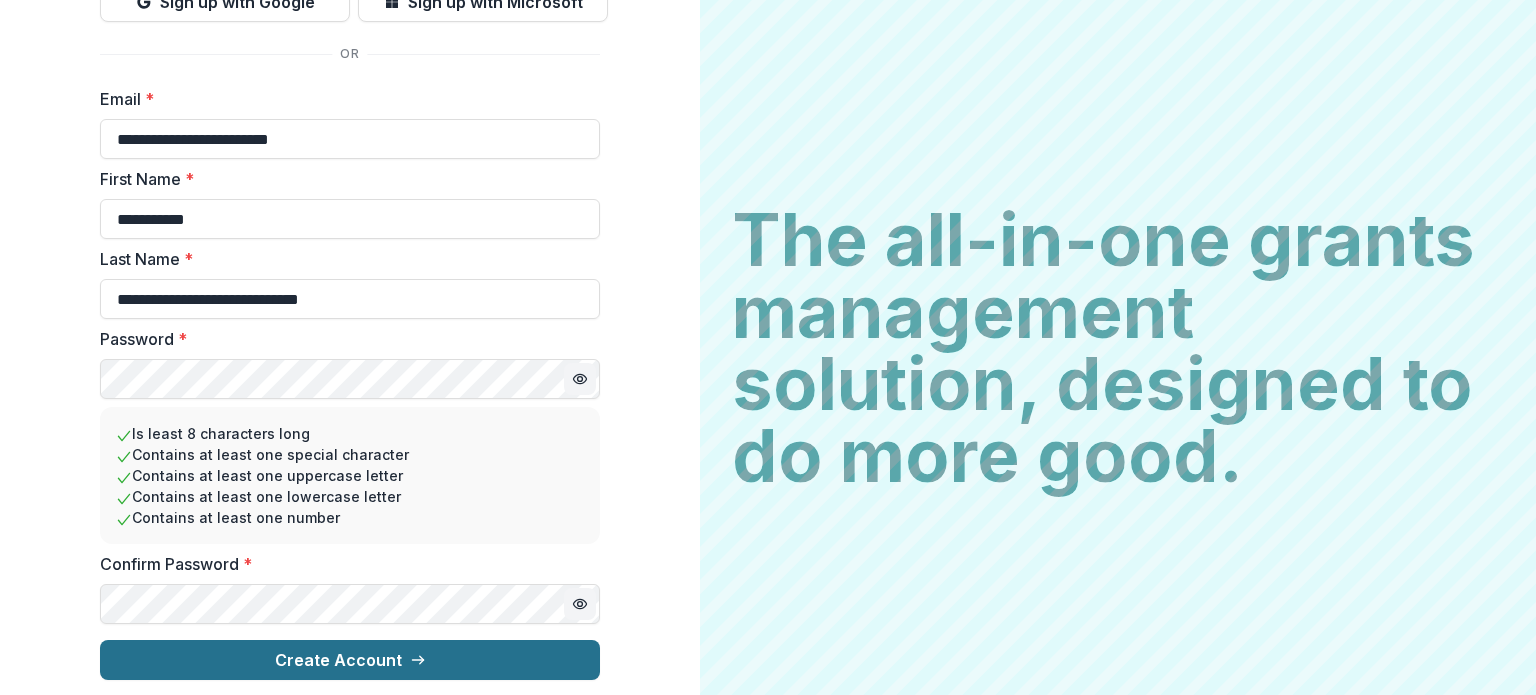 click on "Create Account" at bounding box center (350, 660) 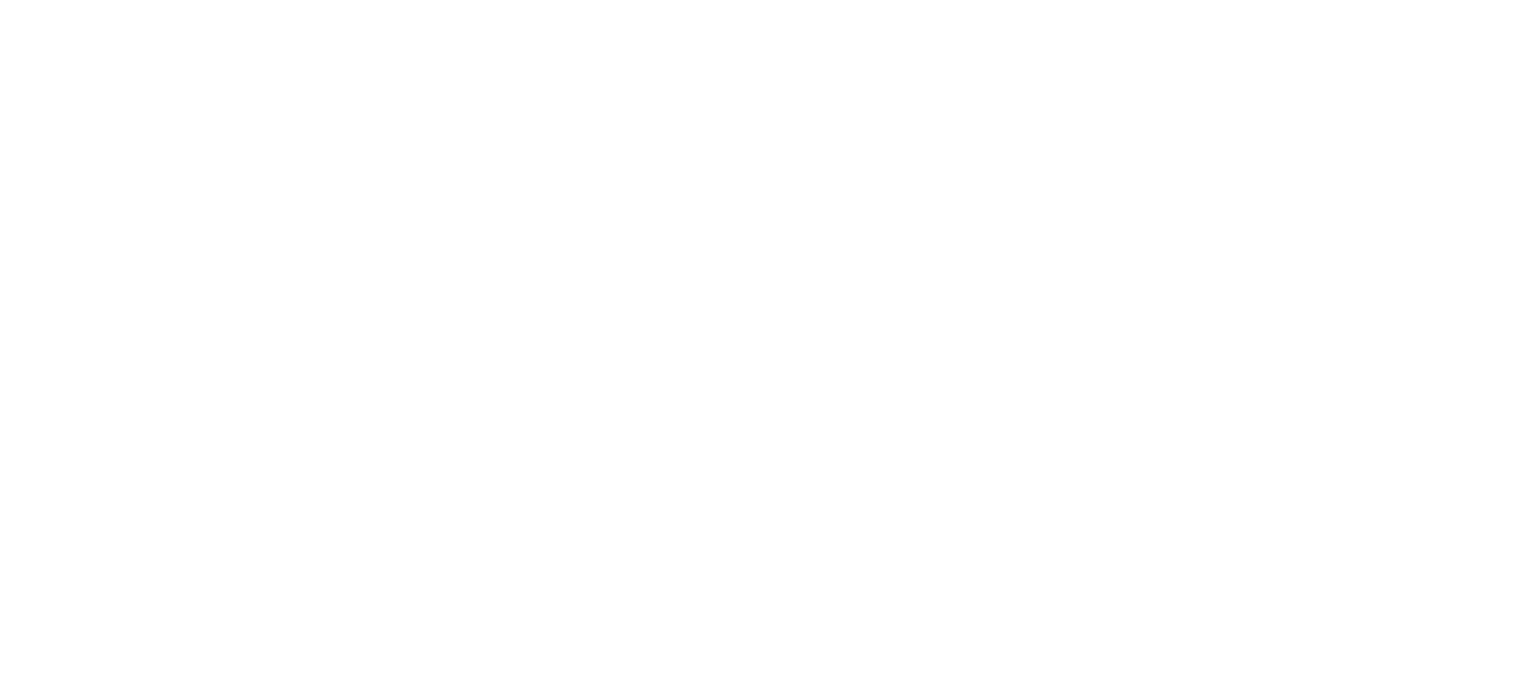 scroll, scrollTop: 0, scrollLeft: 0, axis: both 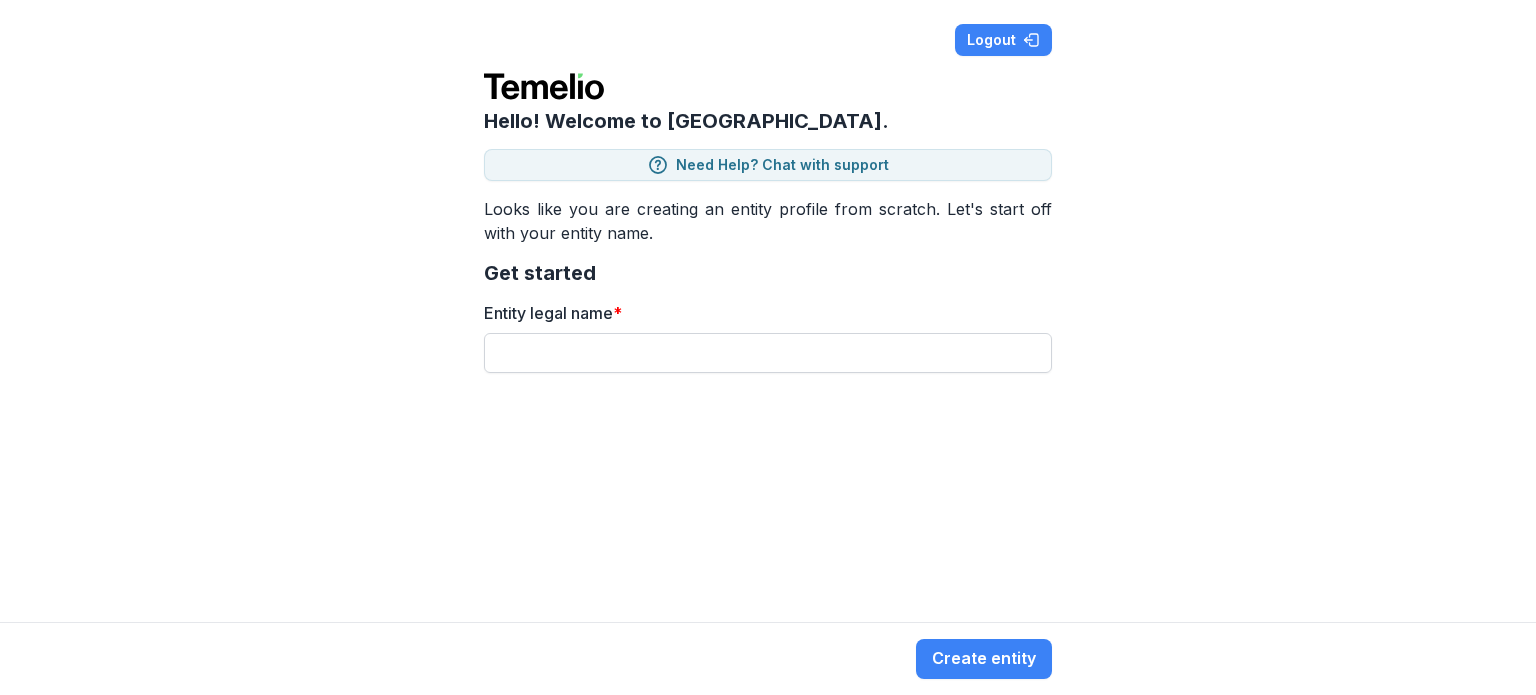 click on "Entity legal name *" at bounding box center [768, 353] 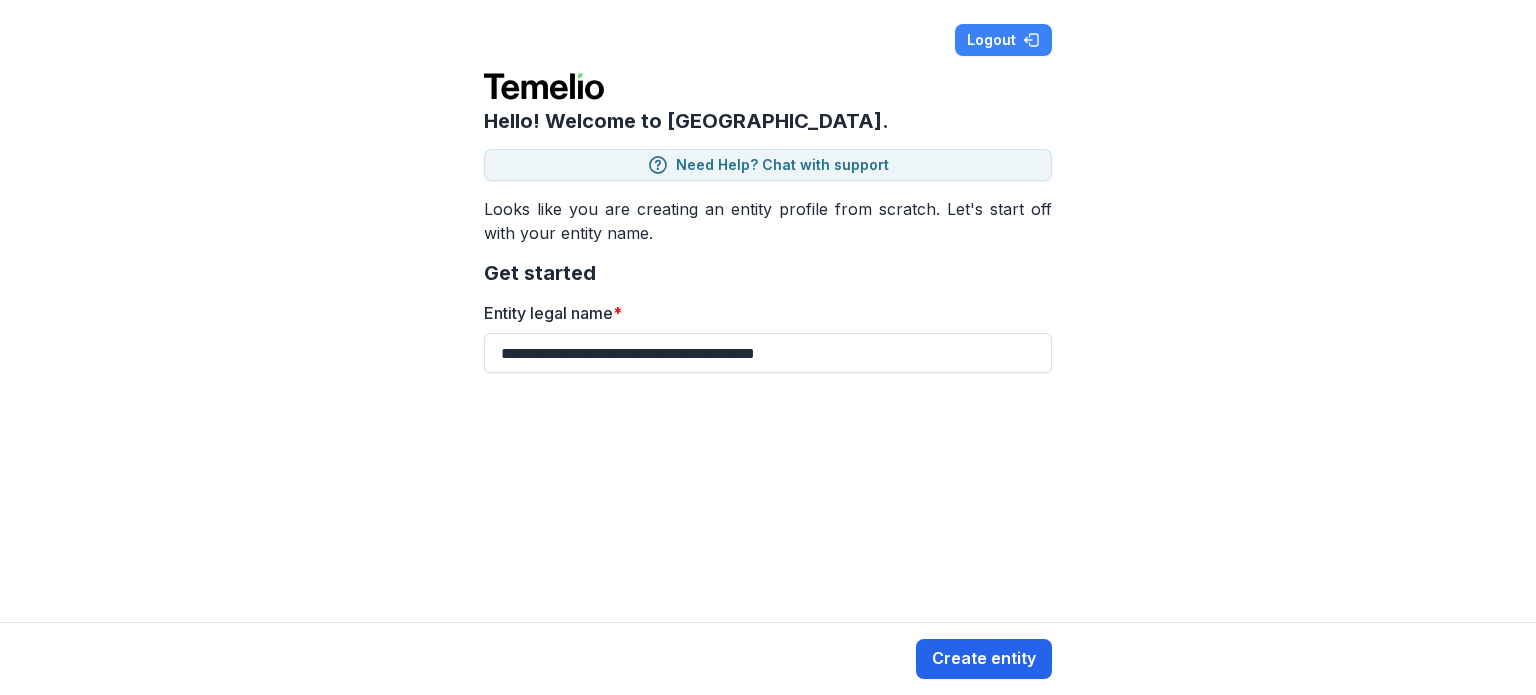 type on "**********" 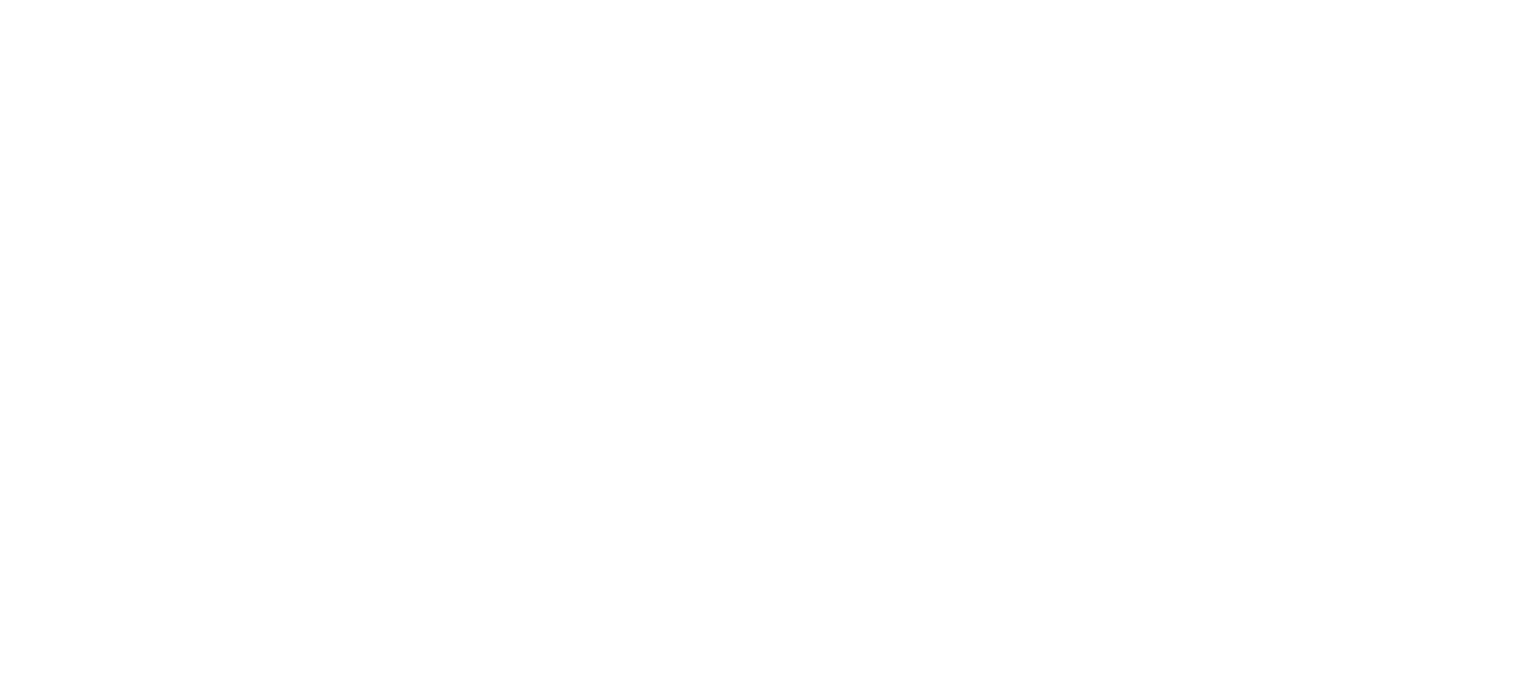scroll, scrollTop: 0, scrollLeft: 0, axis: both 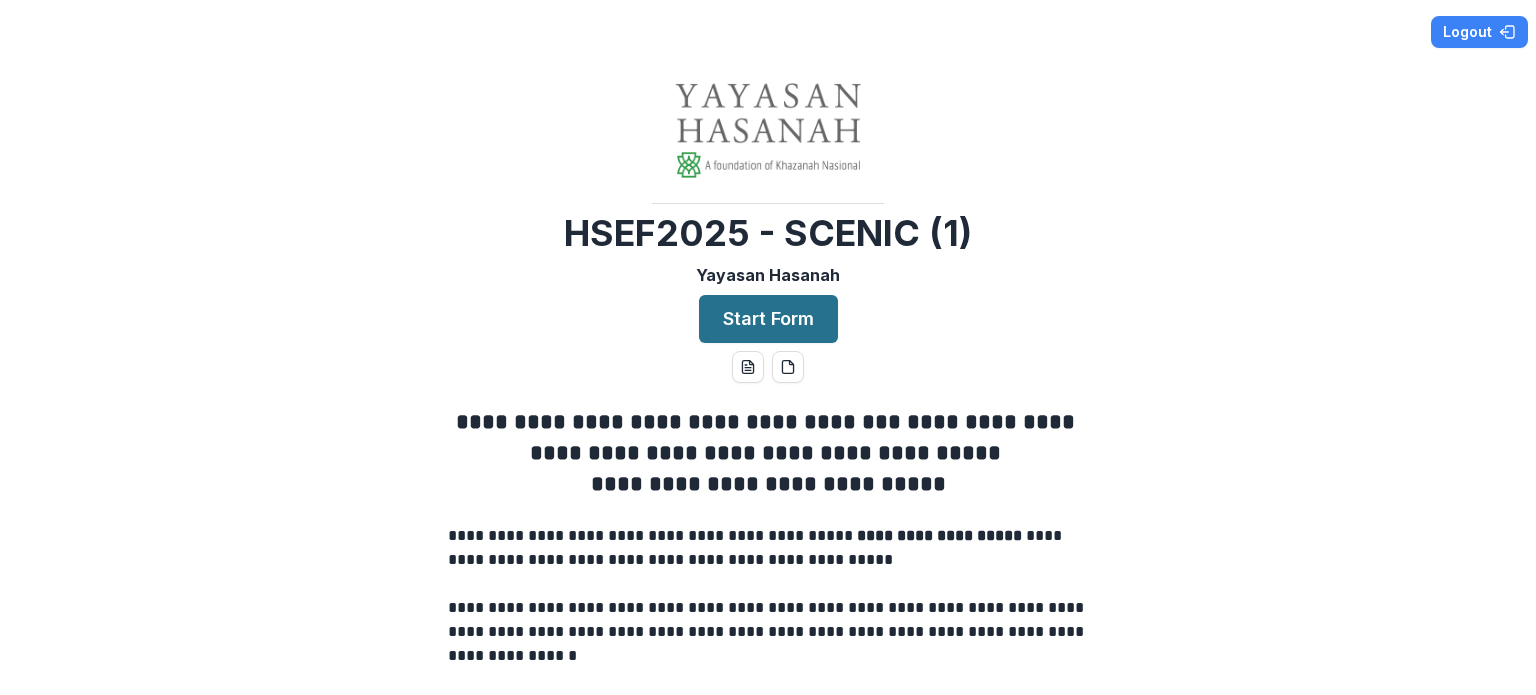 click on "Start Form" at bounding box center [768, 319] 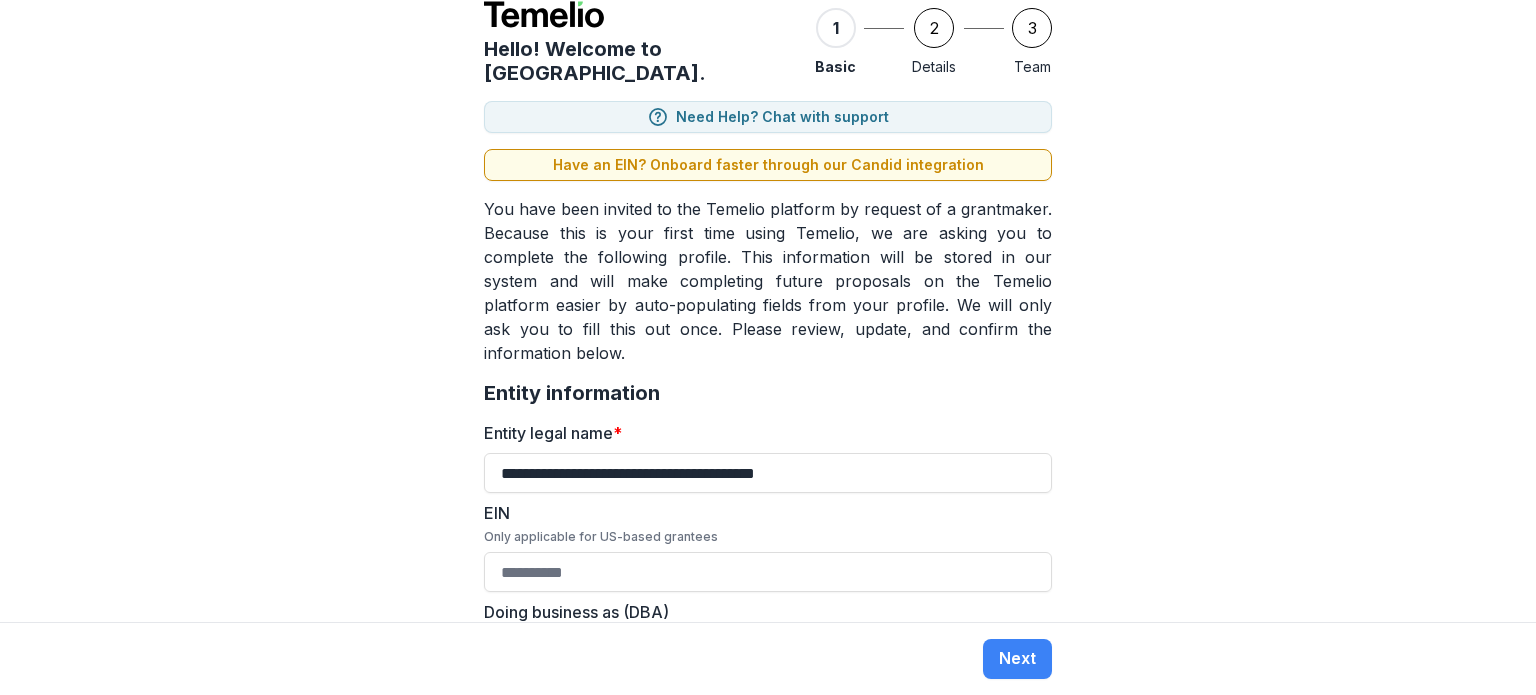 scroll, scrollTop: 0, scrollLeft: 0, axis: both 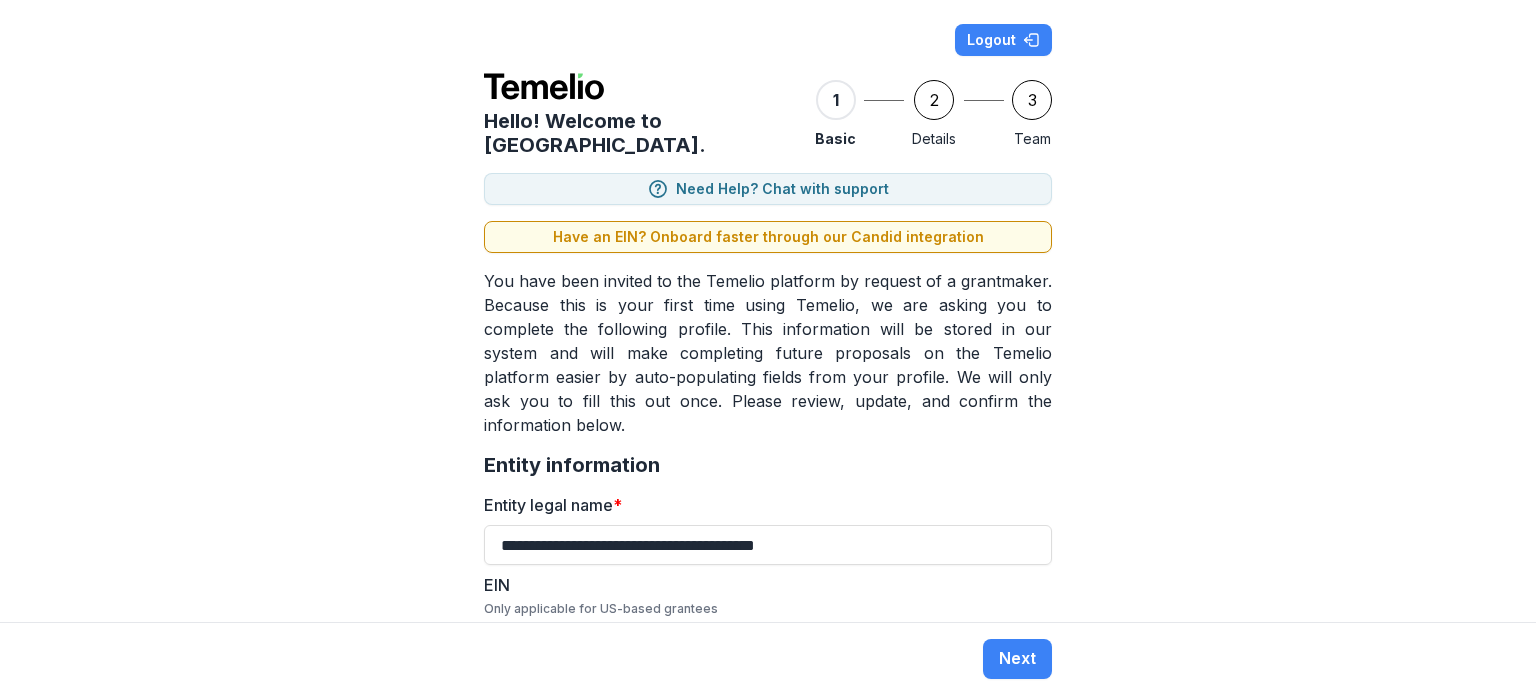 click on "**********" at bounding box center (768, 311) 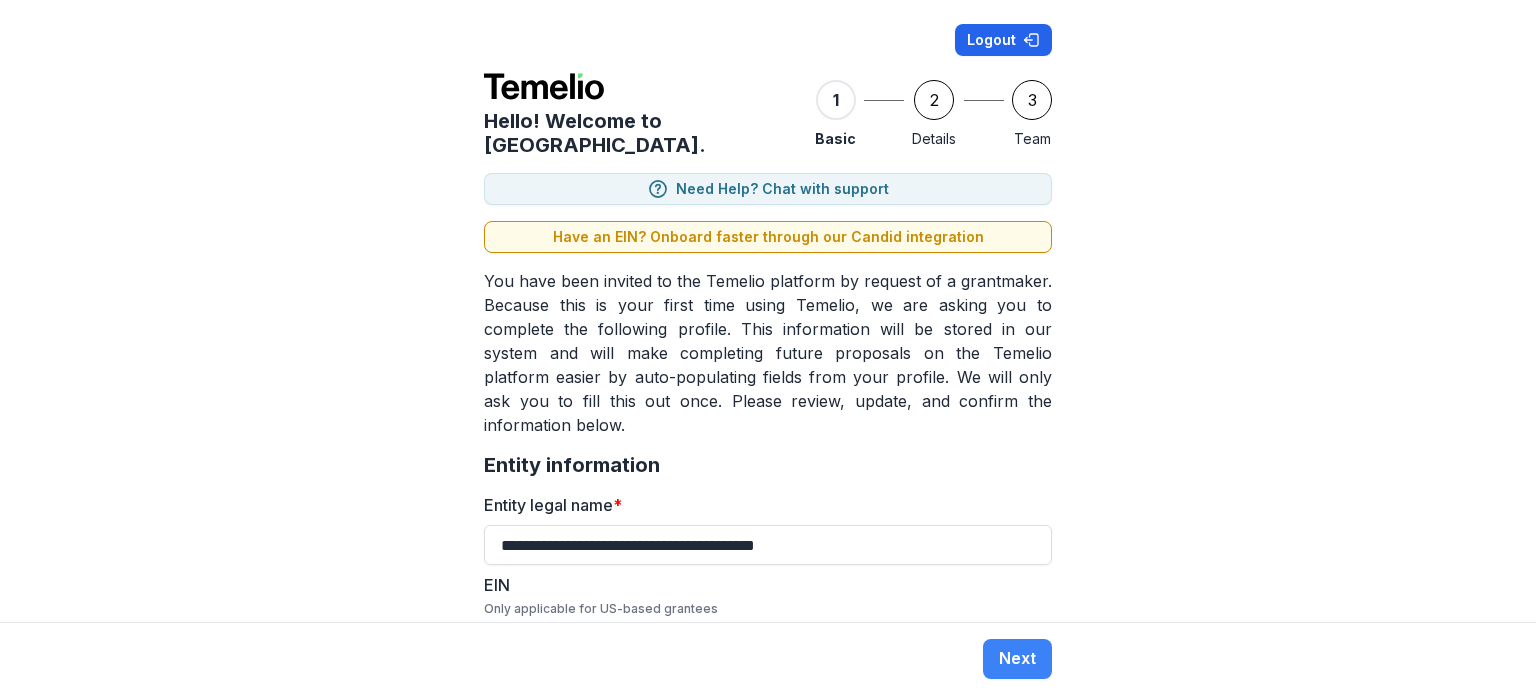 click 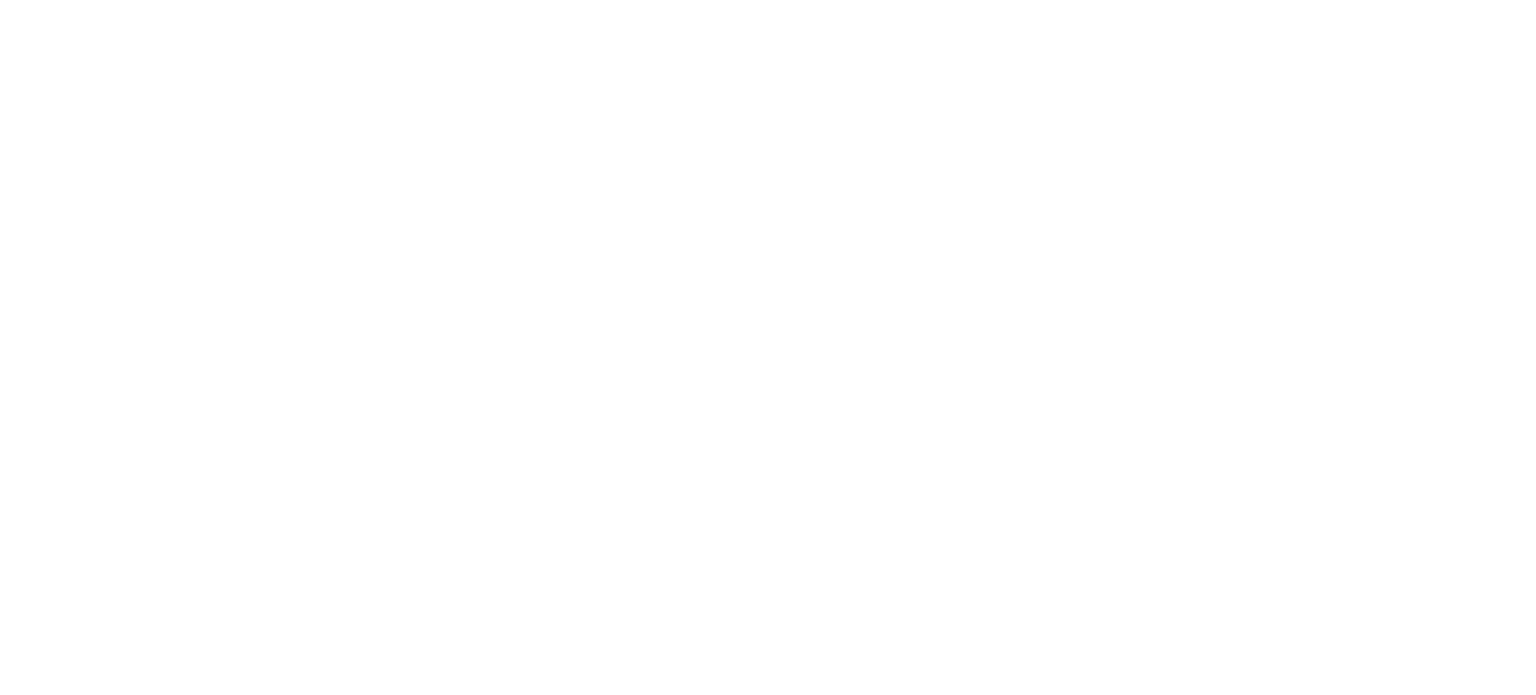 scroll, scrollTop: 0, scrollLeft: 0, axis: both 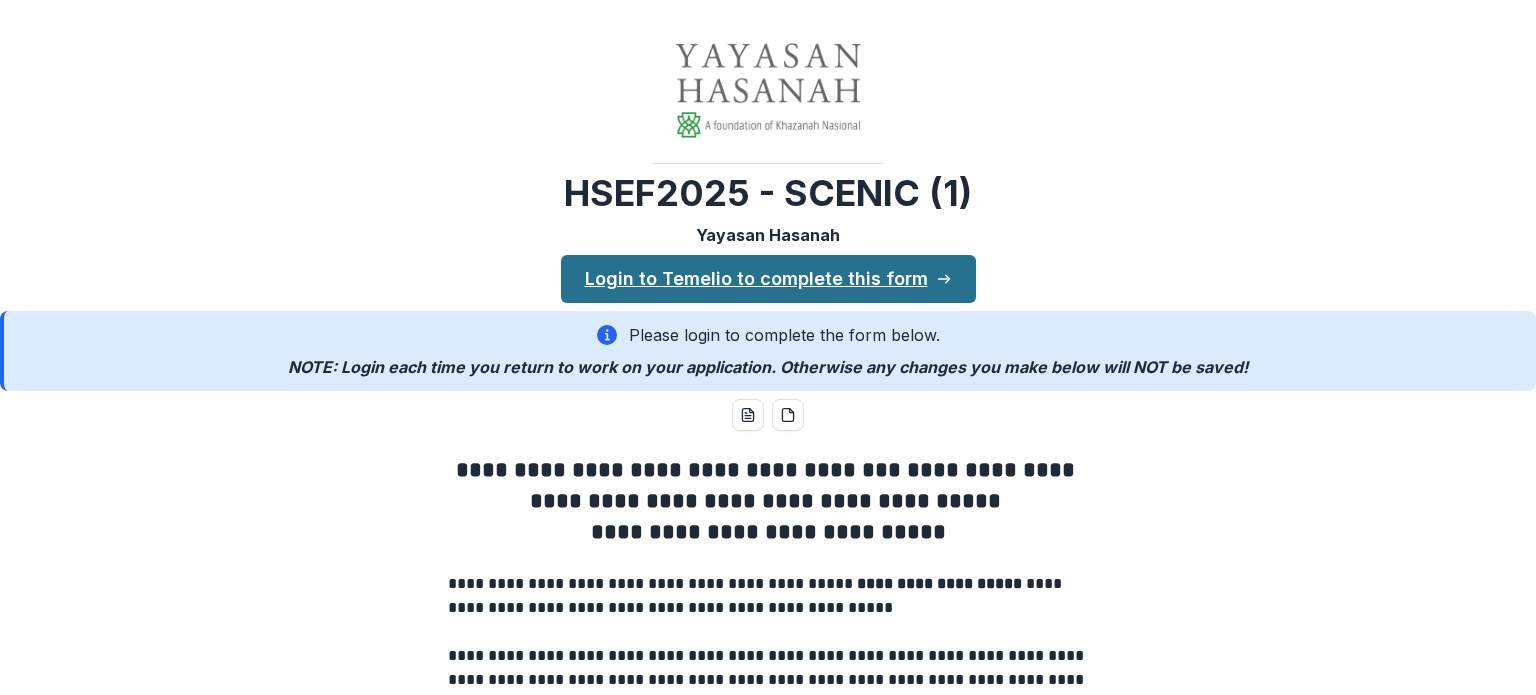 click on "Login to Temelio to complete this form" at bounding box center (768, 279) 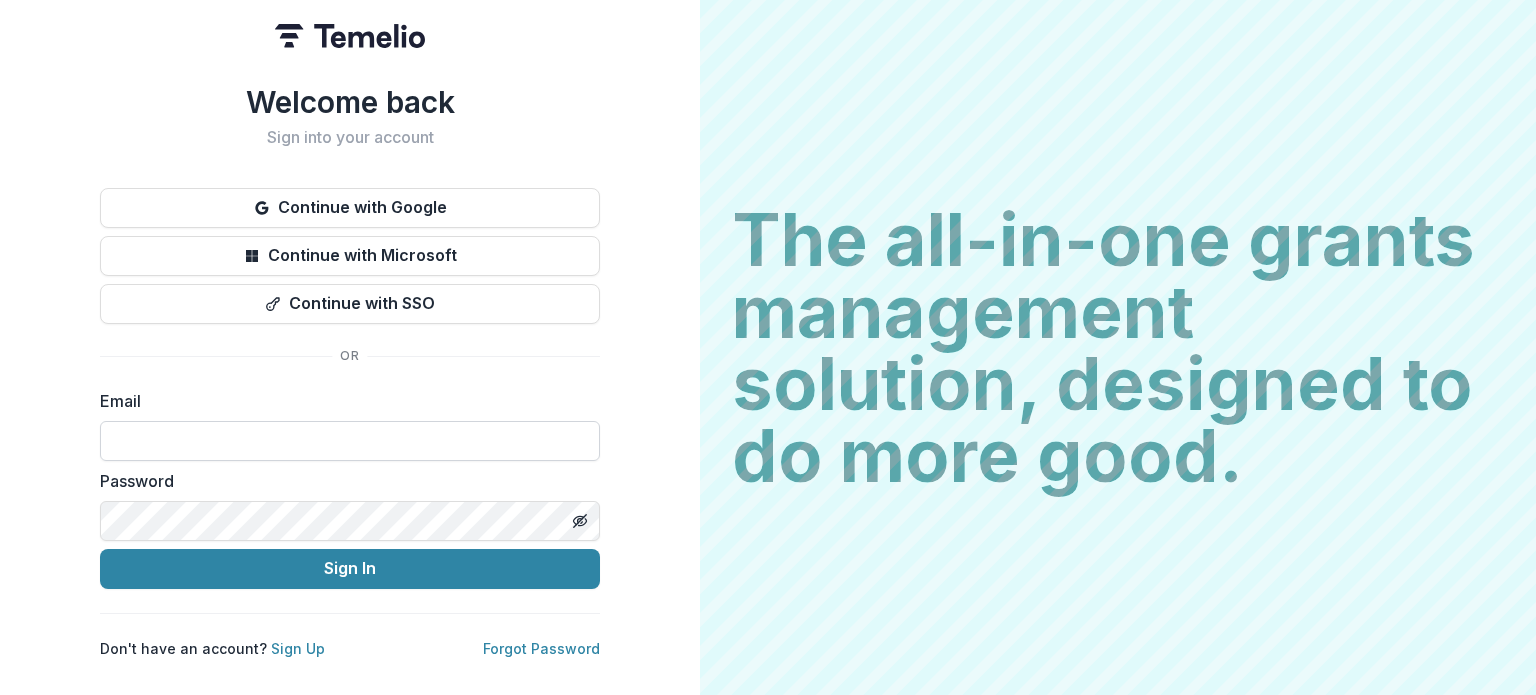click at bounding box center (350, 441) 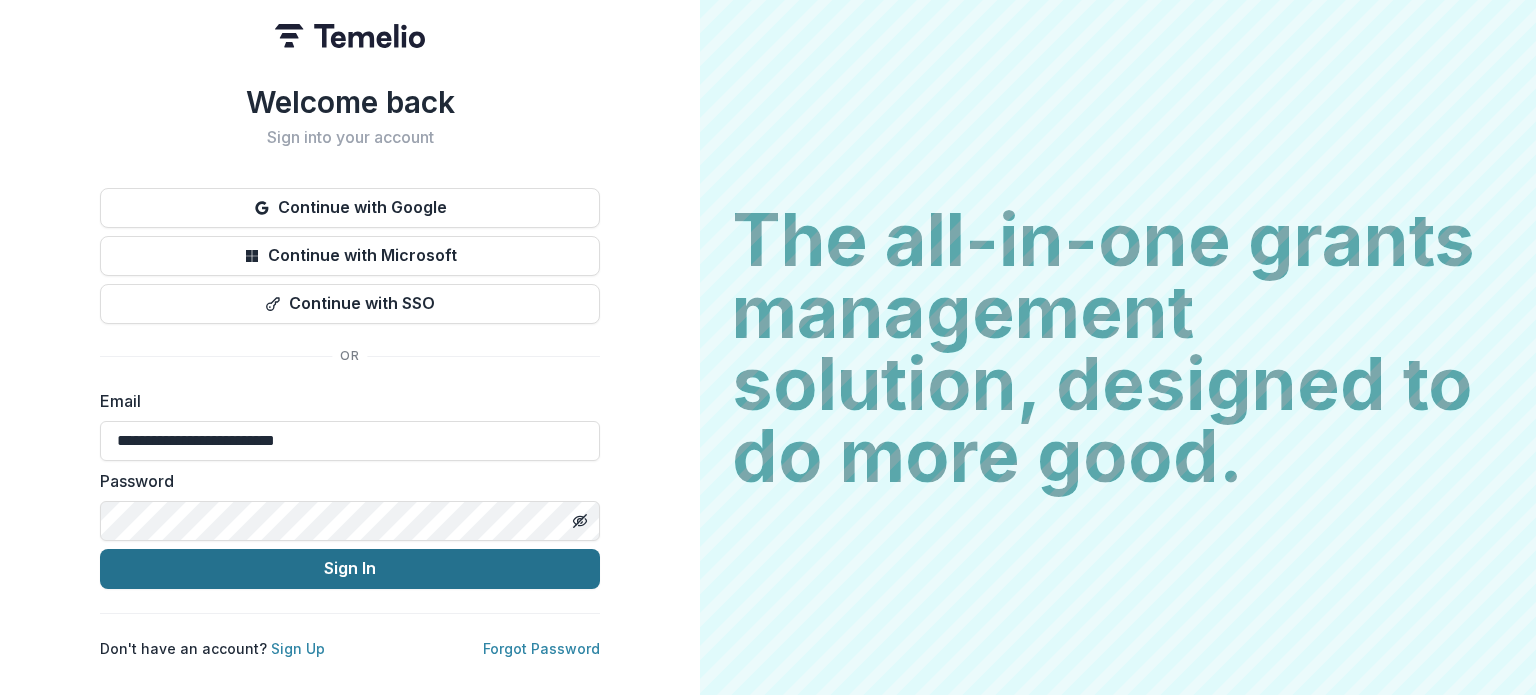 click on "Sign In" at bounding box center [350, 569] 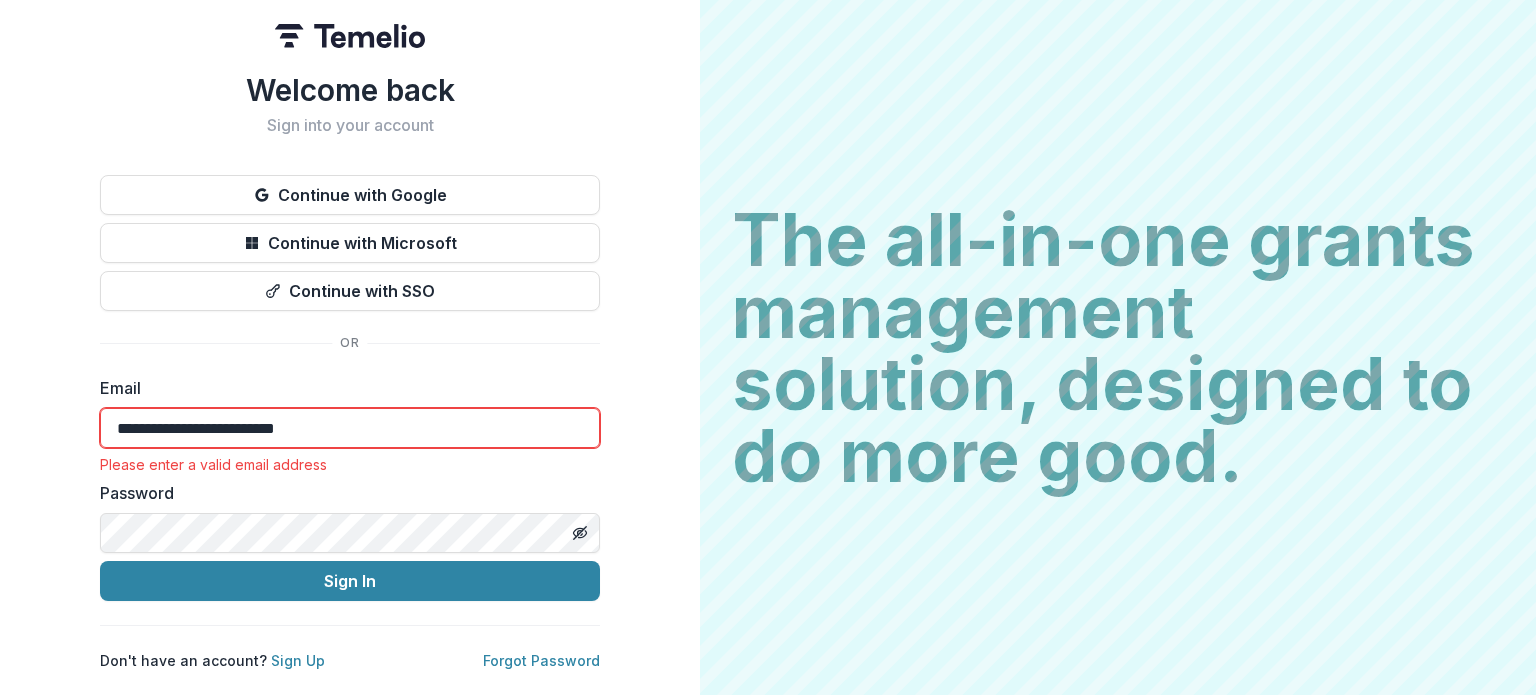 click on "**********" at bounding box center (350, 428) 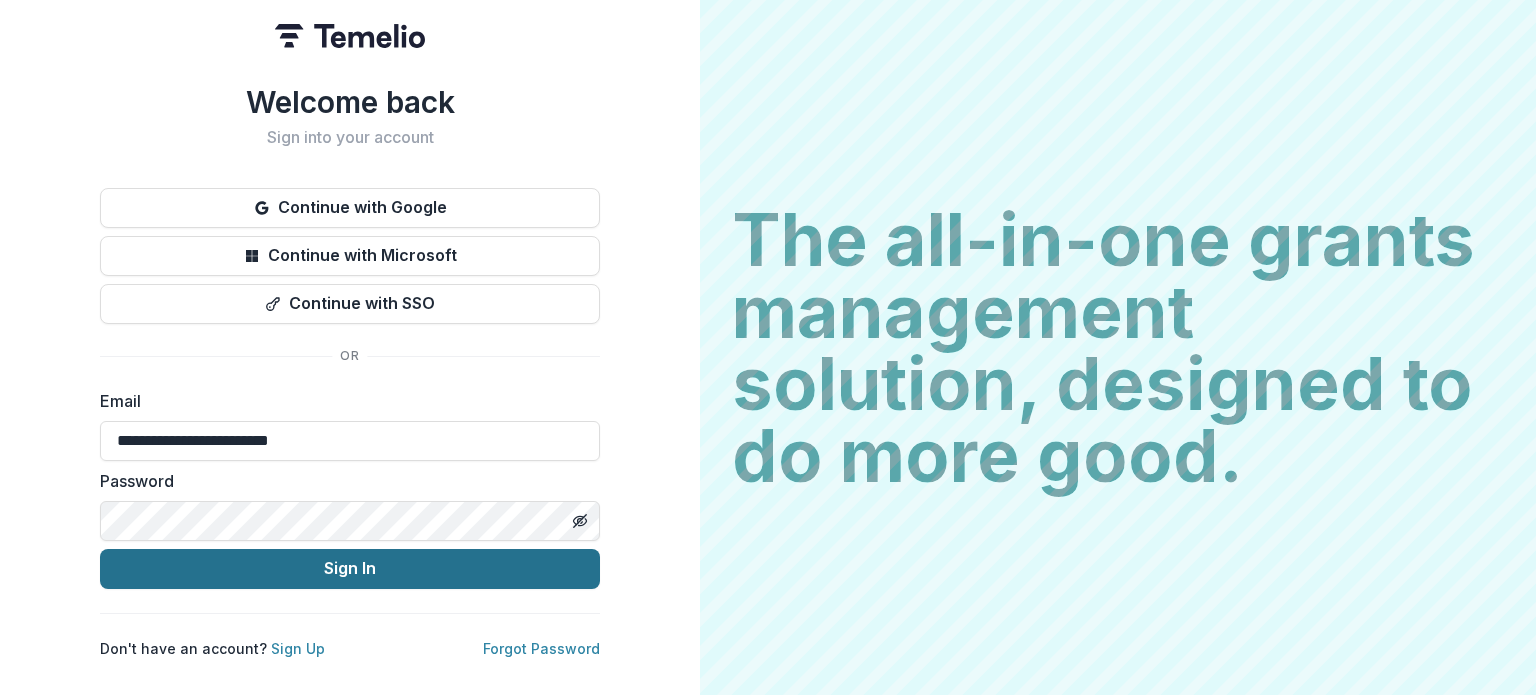 type on "**********" 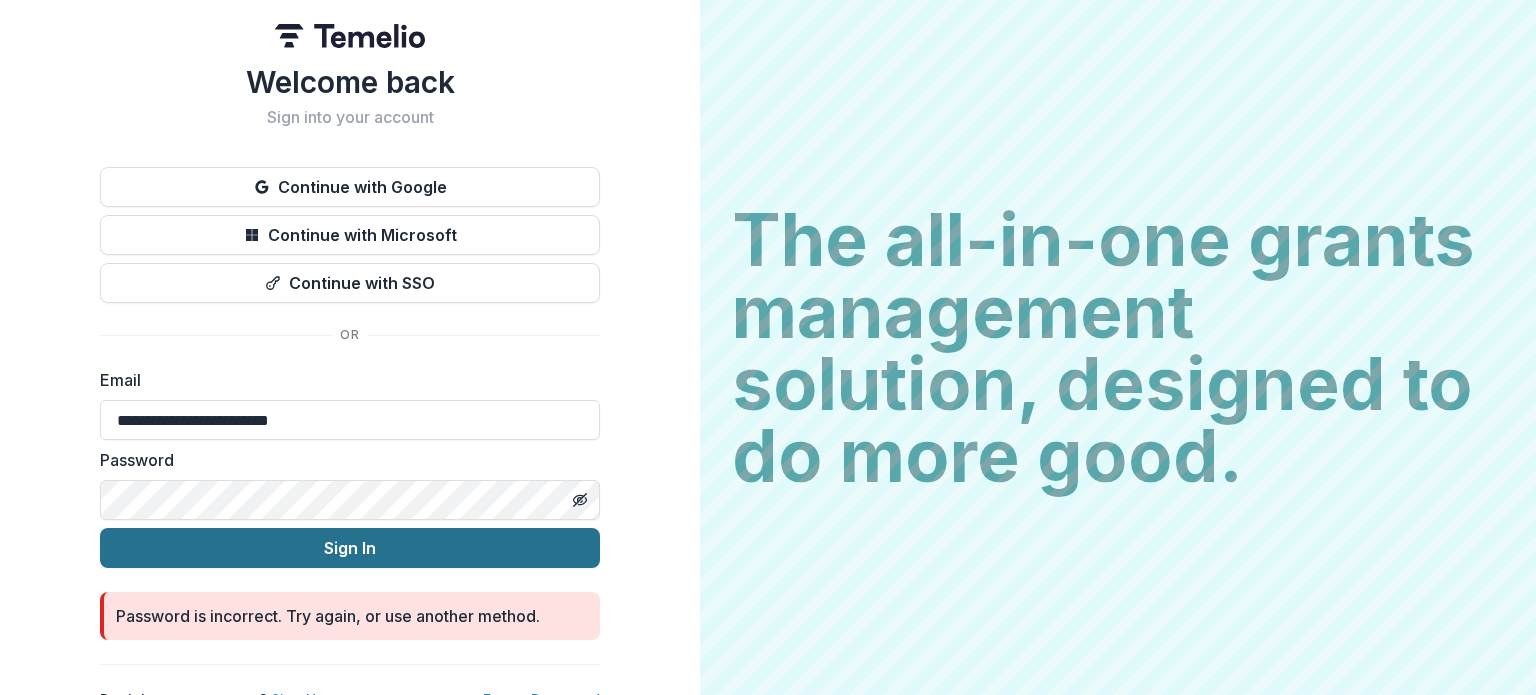 scroll, scrollTop: 30, scrollLeft: 0, axis: vertical 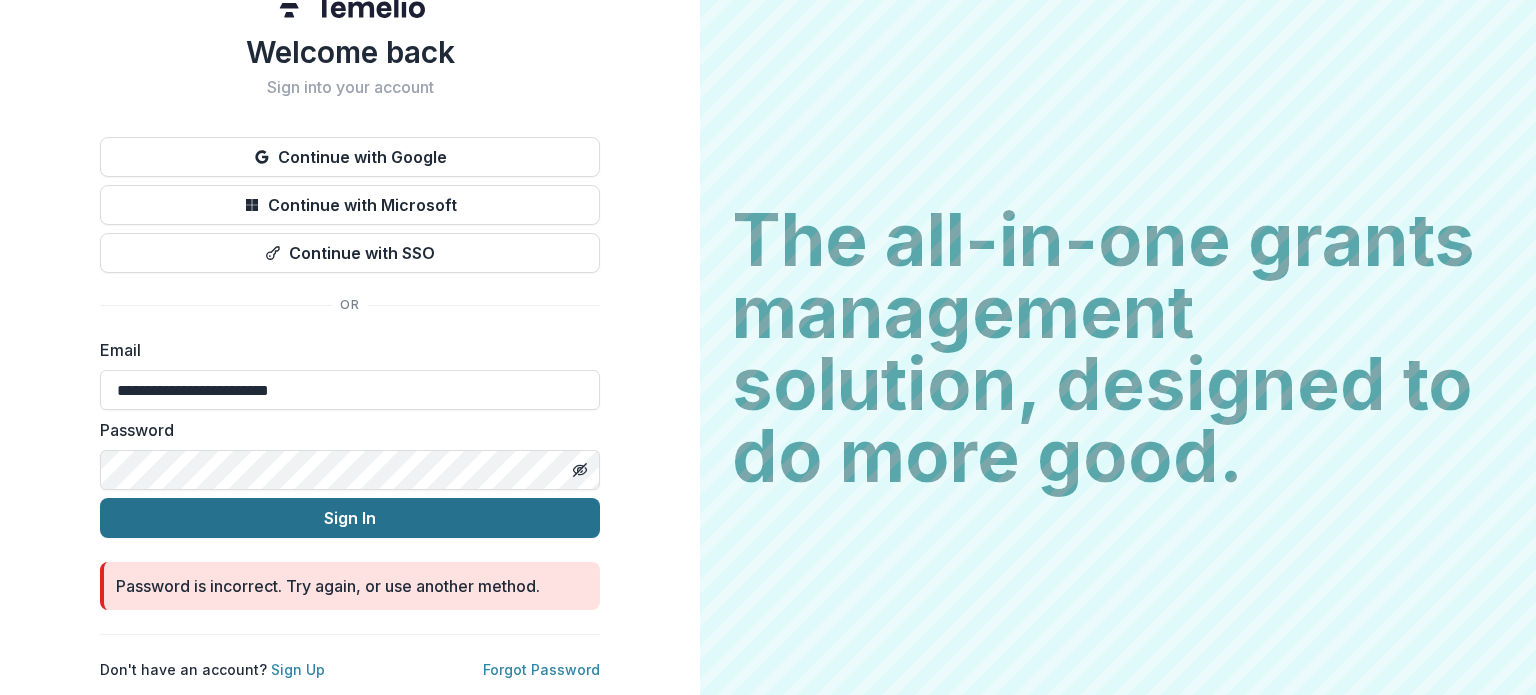 click on "Sign In" at bounding box center [350, 518] 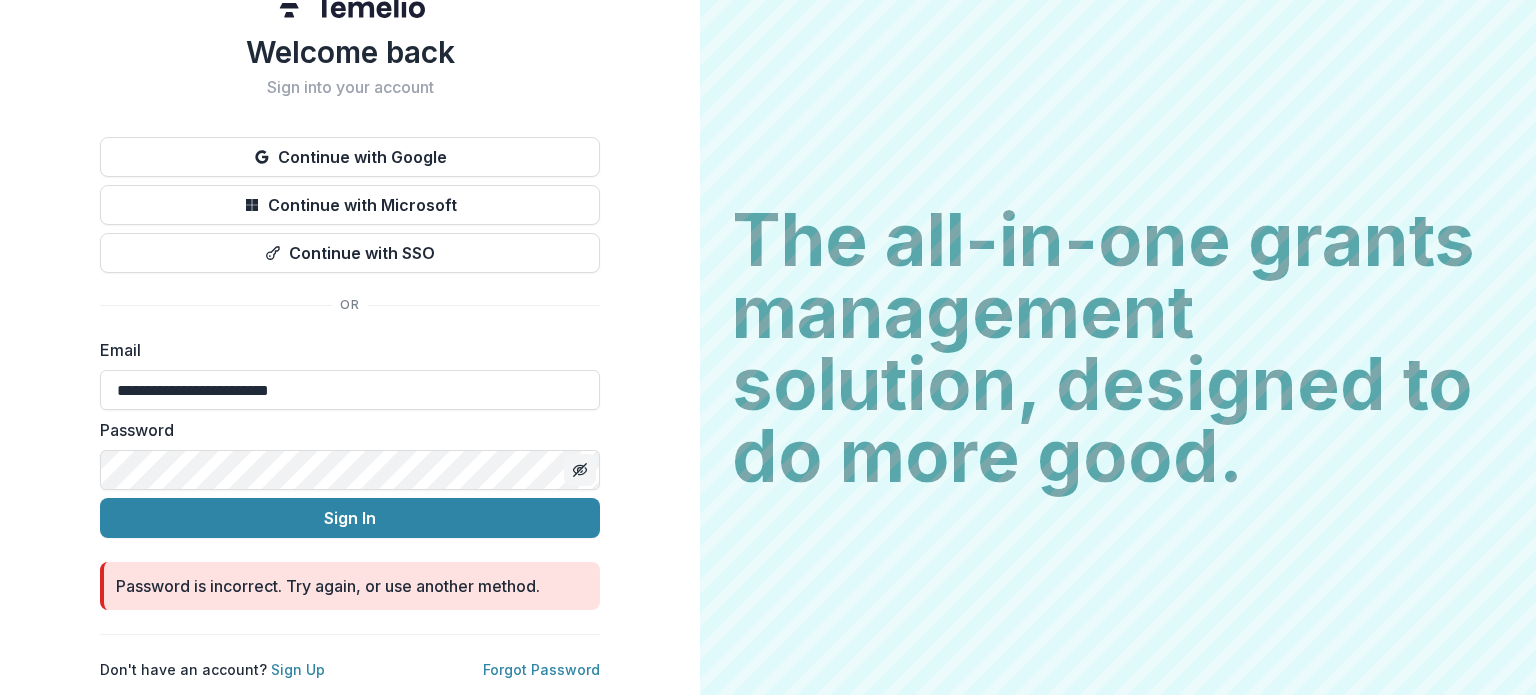 click 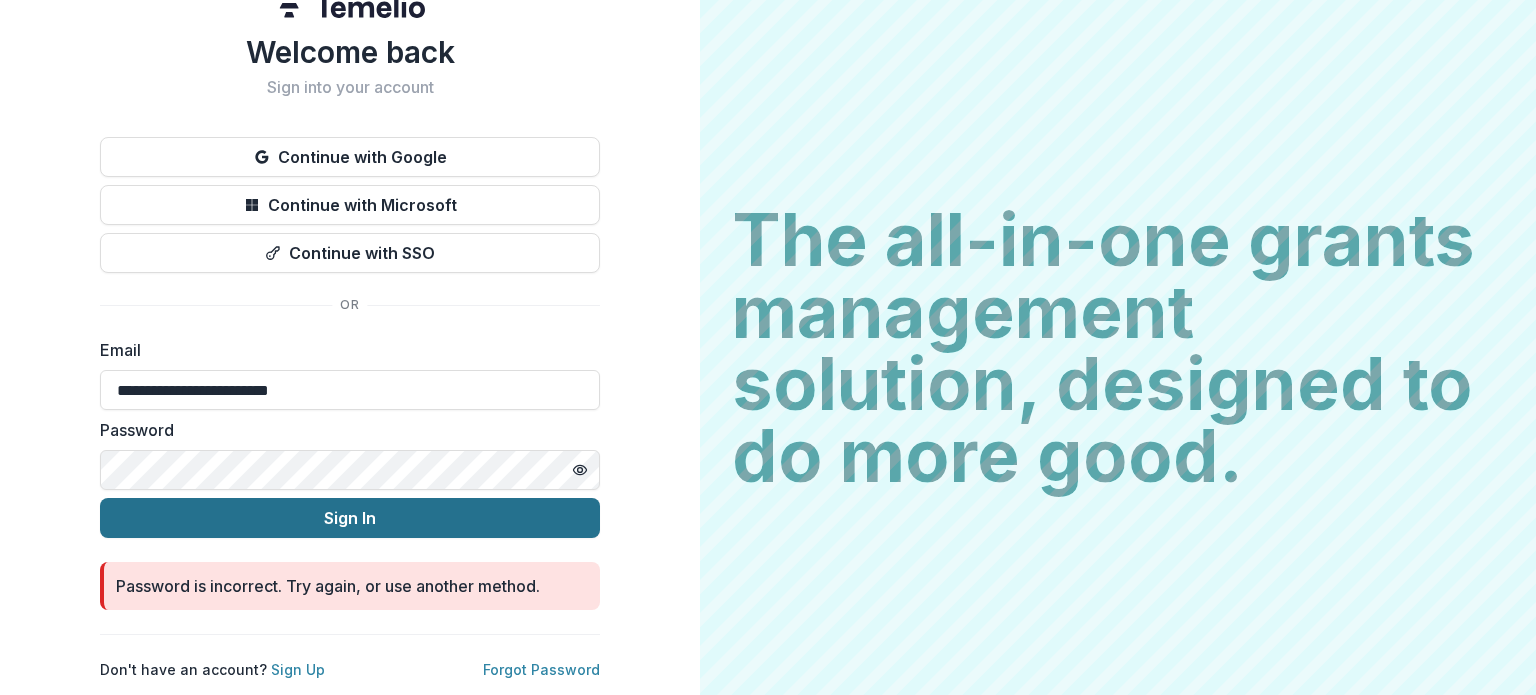 click on "Sign In" at bounding box center (350, 518) 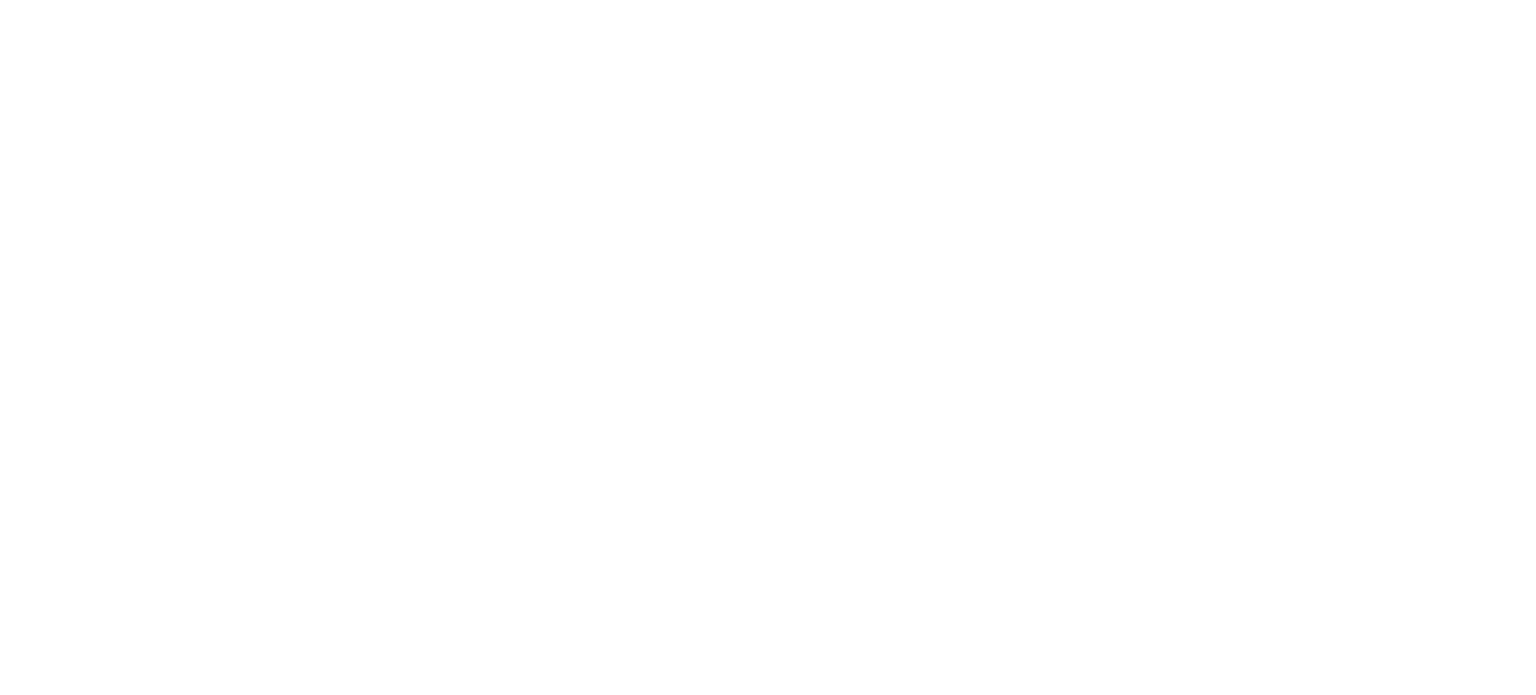 scroll, scrollTop: 0, scrollLeft: 0, axis: both 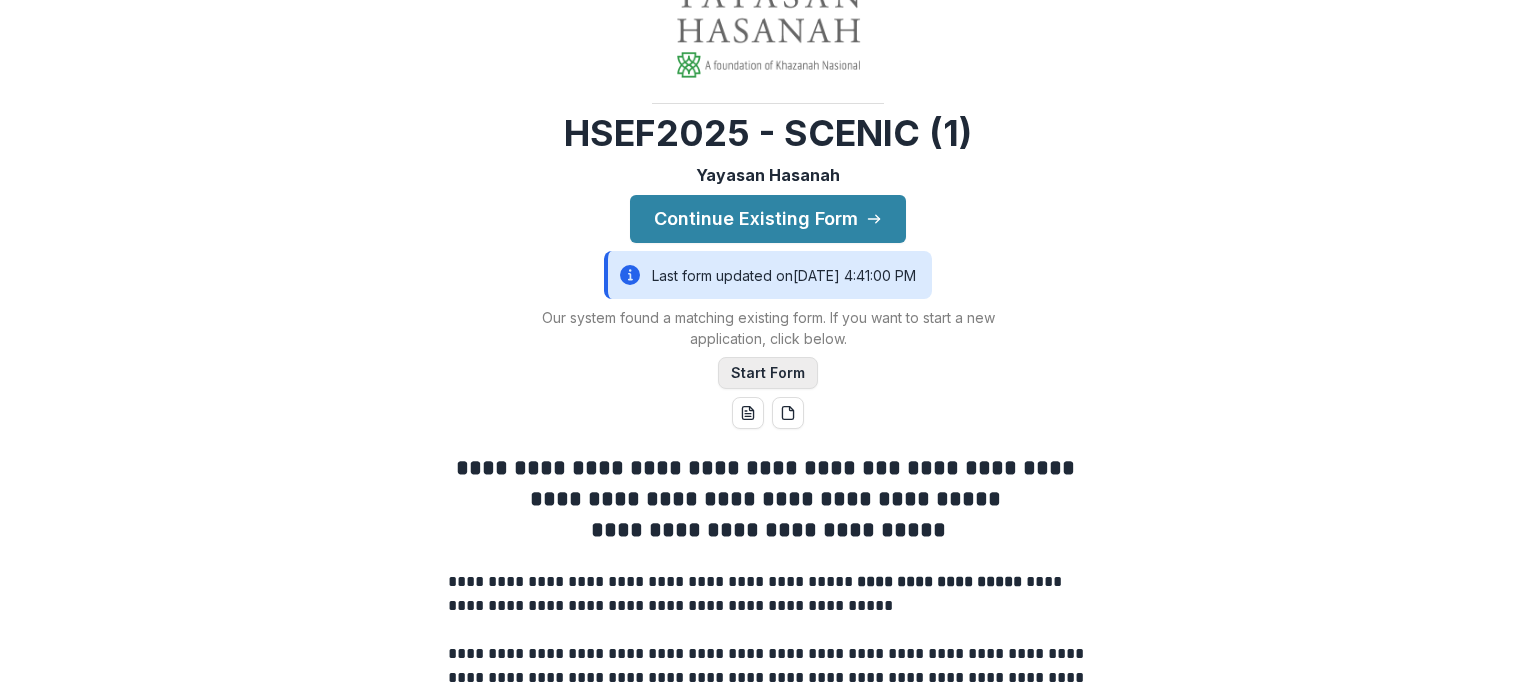 click on "Start Form" at bounding box center (768, 373) 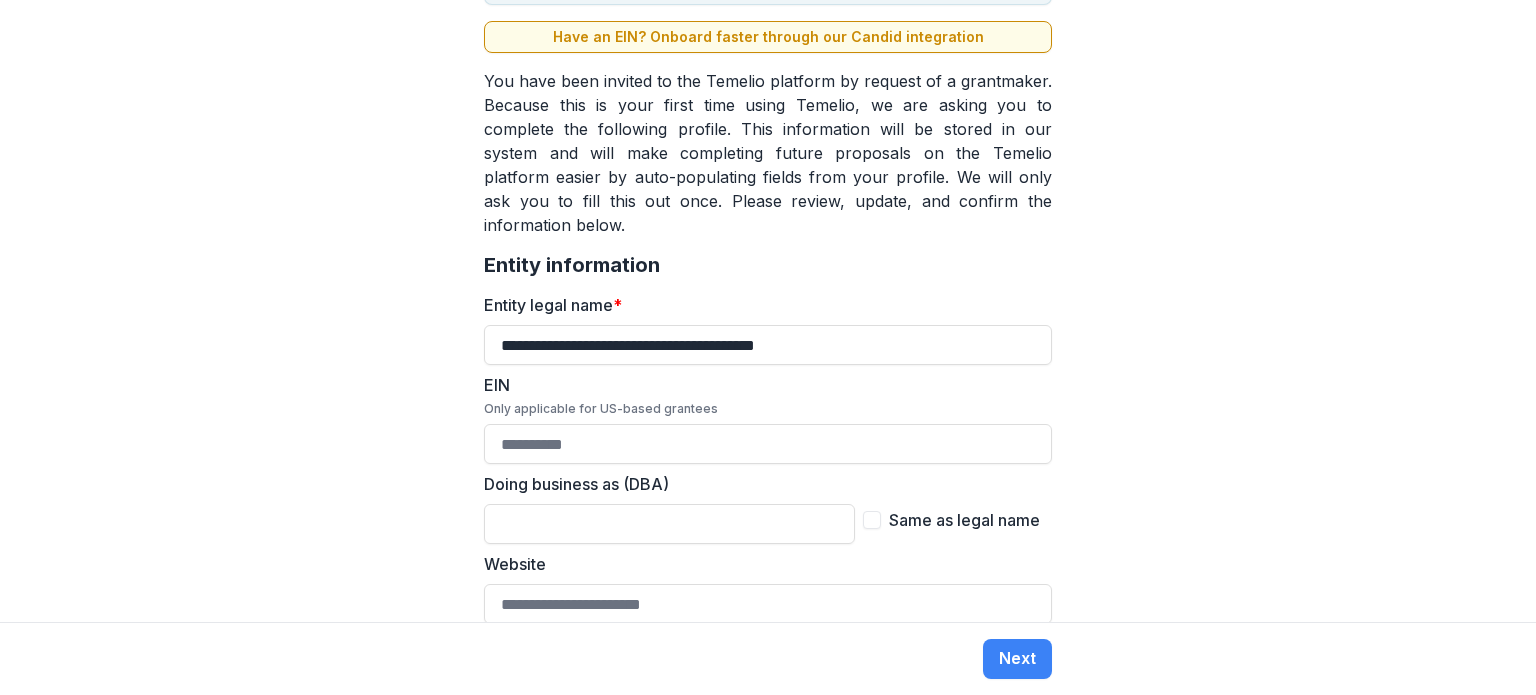 scroll, scrollTop: 300, scrollLeft: 0, axis: vertical 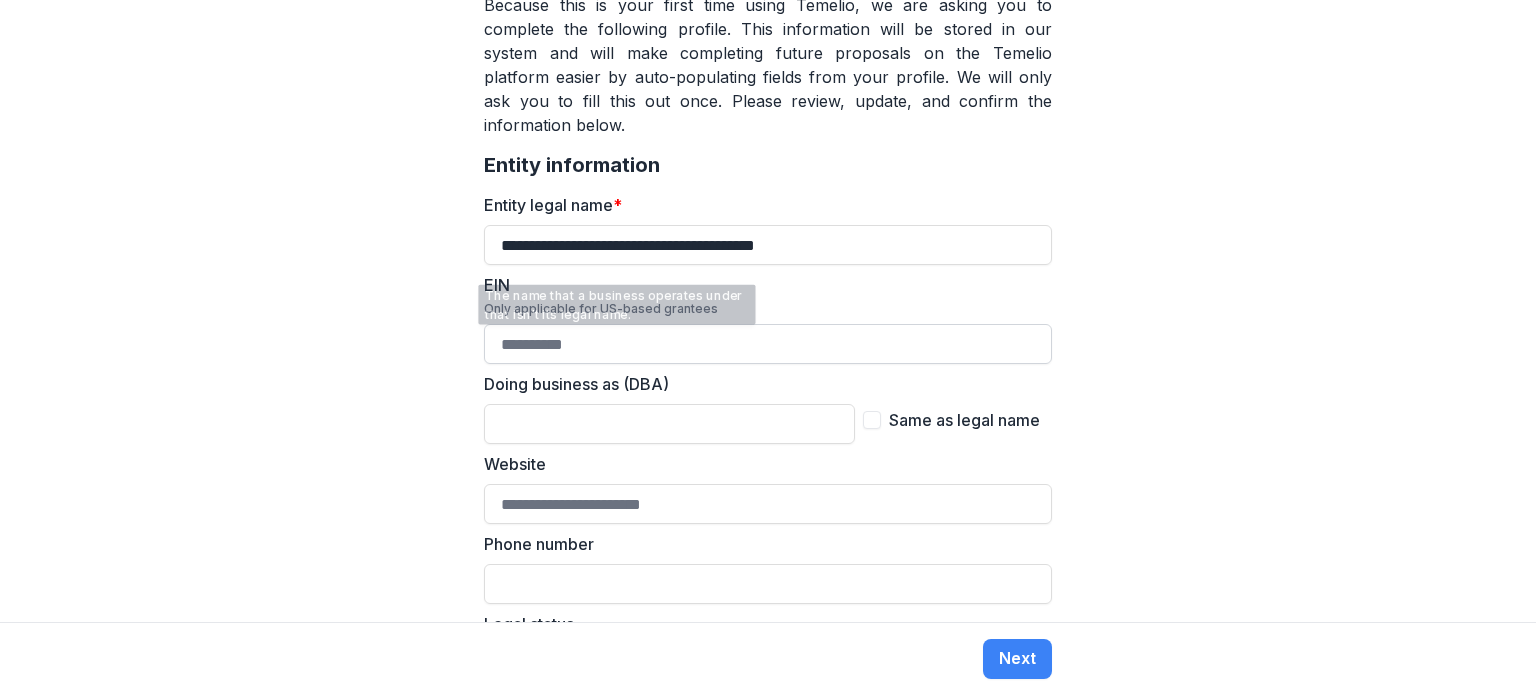 click on "EIN Only applicable for US-based grantees" at bounding box center [768, 344] 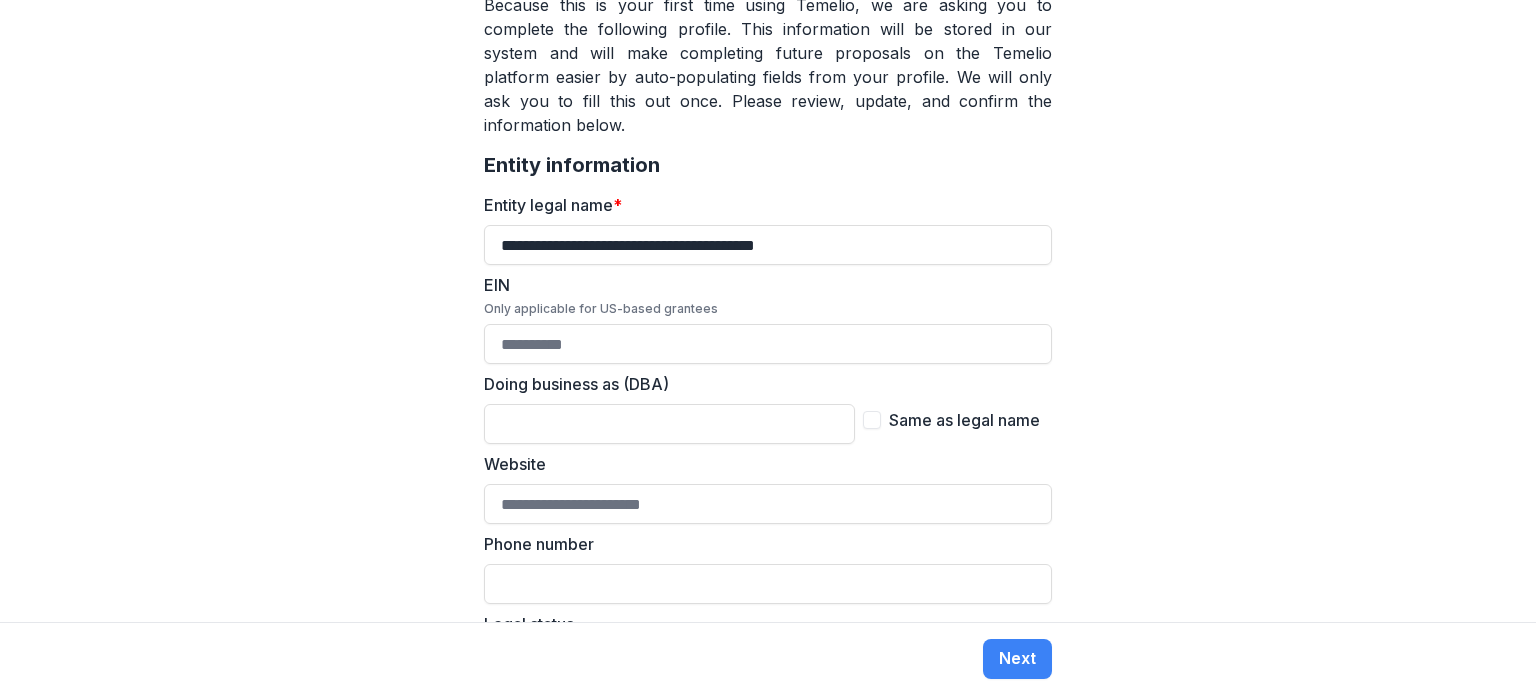 scroll, scrollTop: 0, scrollLeft: 0, axis: both 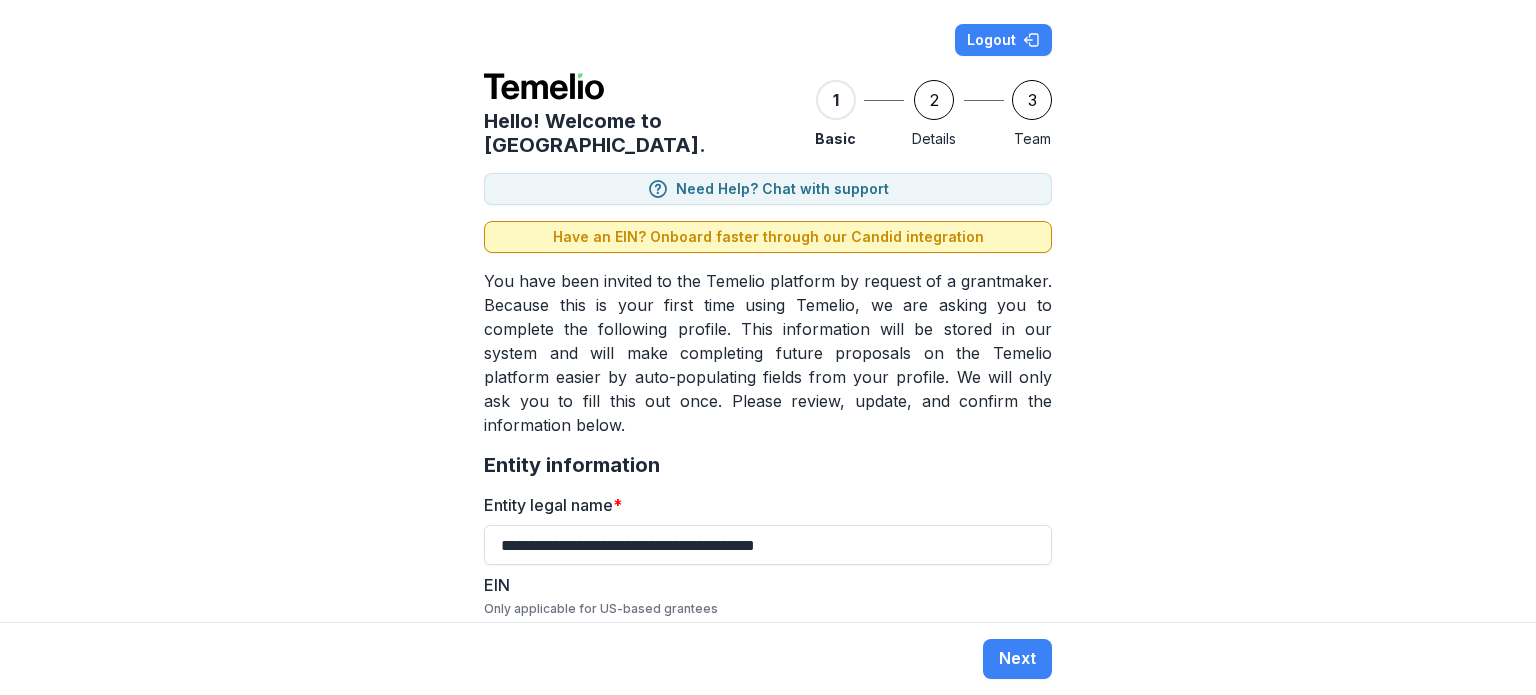 click on "Have an EIN? Onboard faster through our Candid integration" at bounding box center [768, 237] 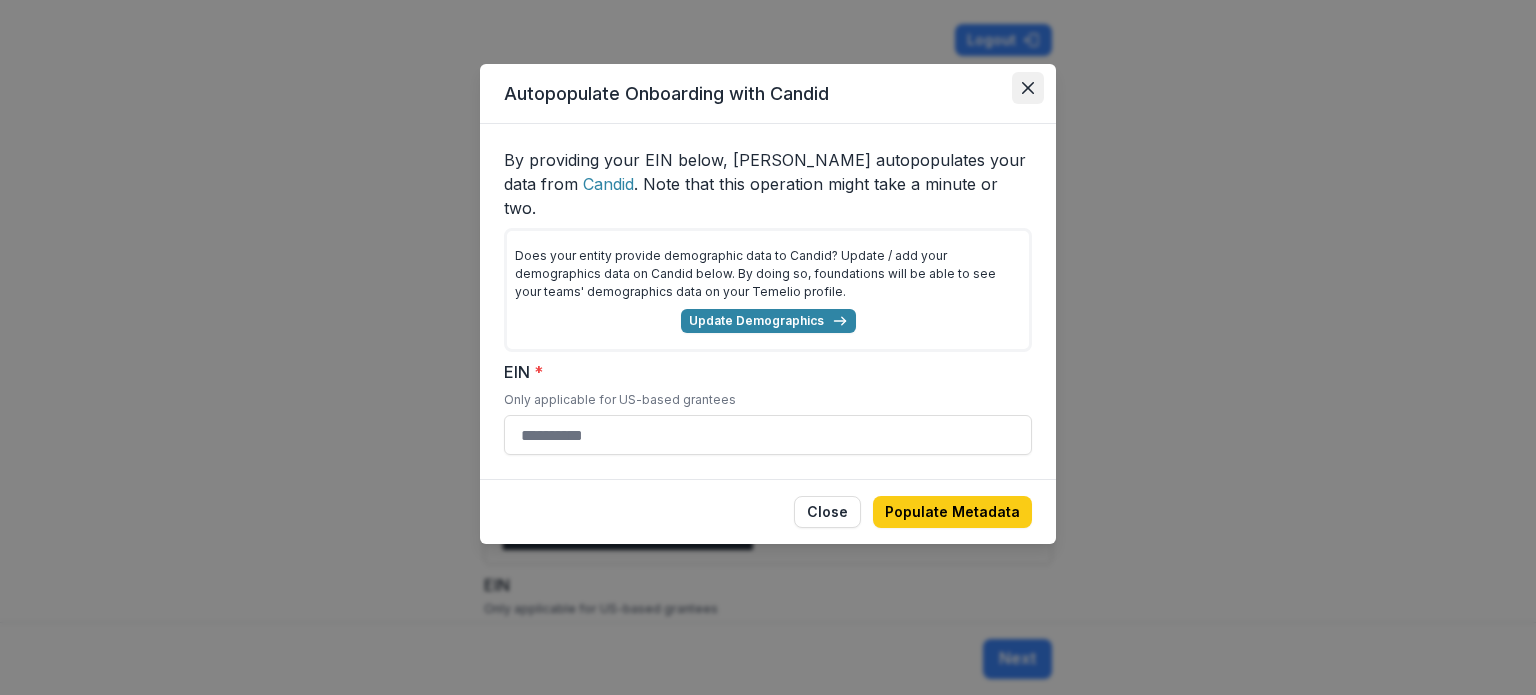 click 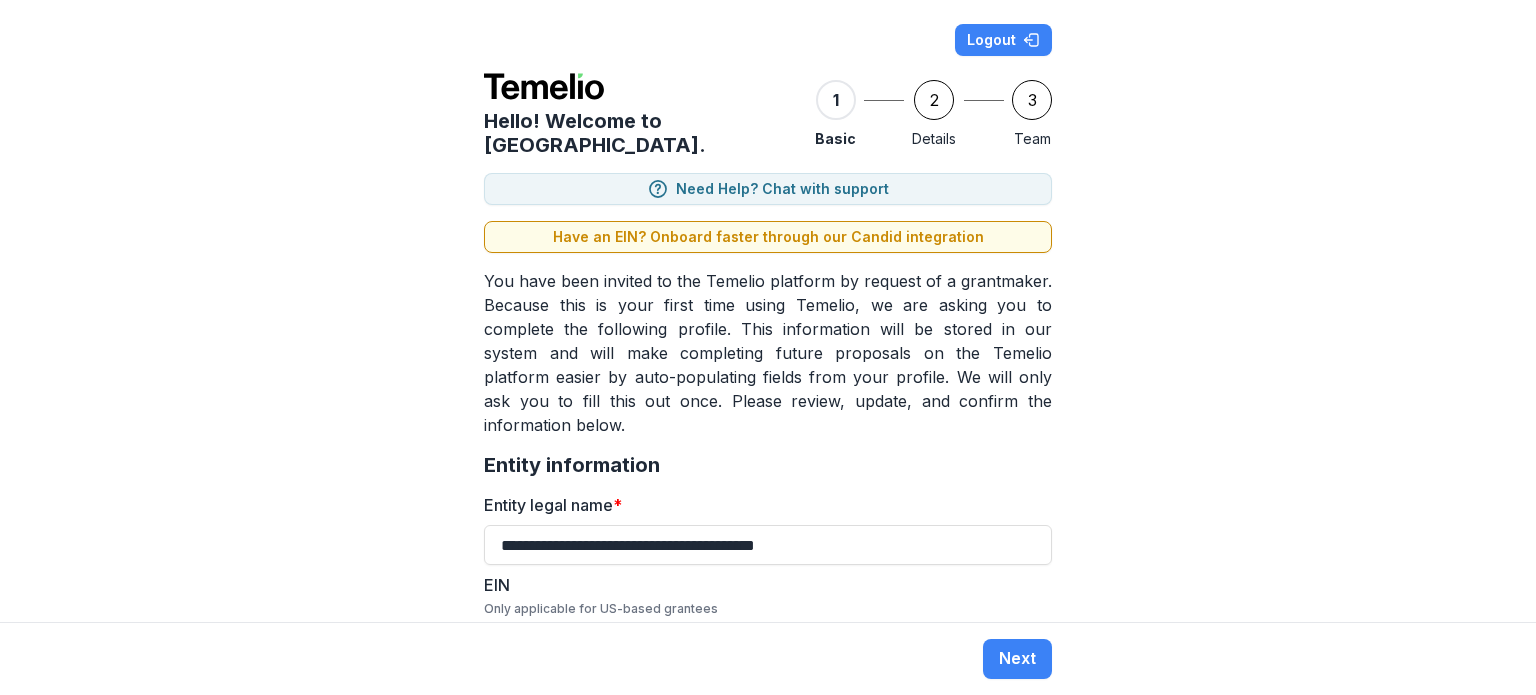click on "2" at bounding box center [934, 100] 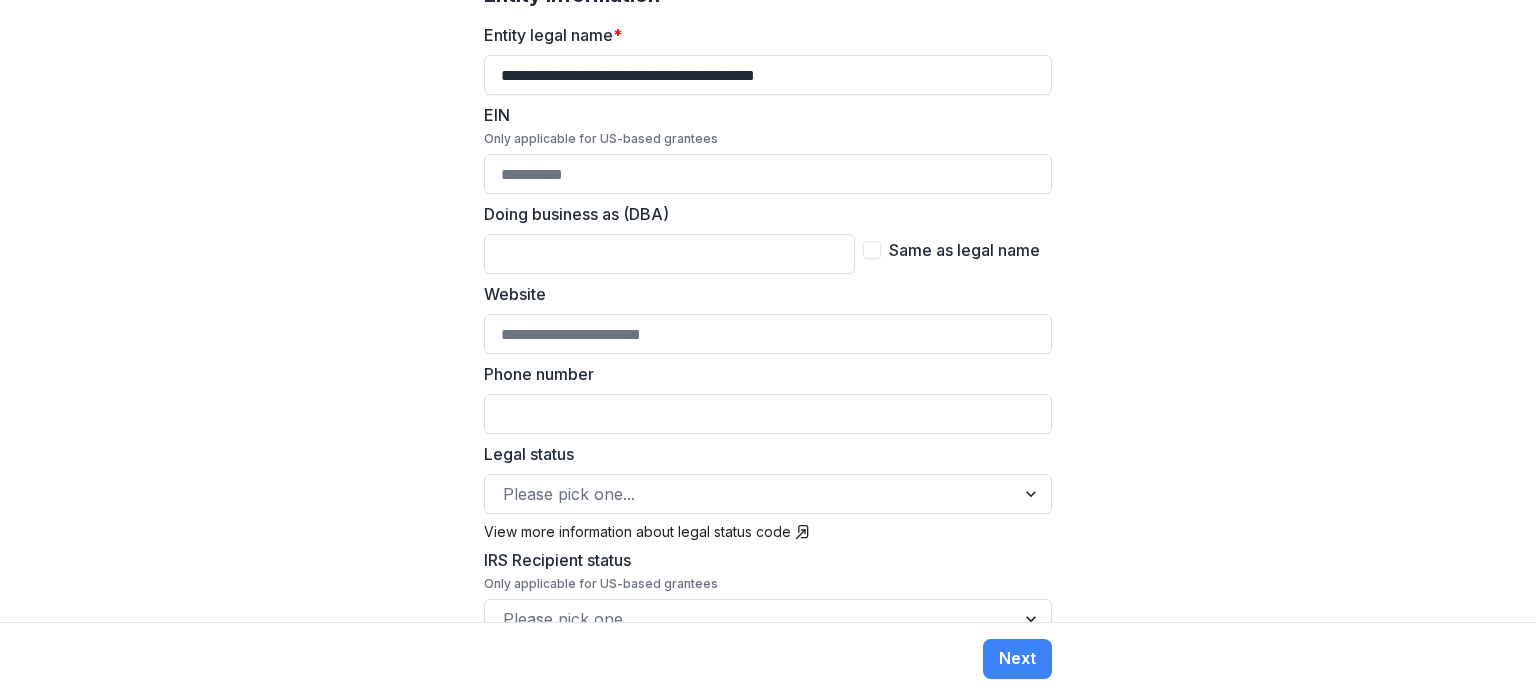scroll, scrollTop: 0, scrollLeft: 0, axis: both 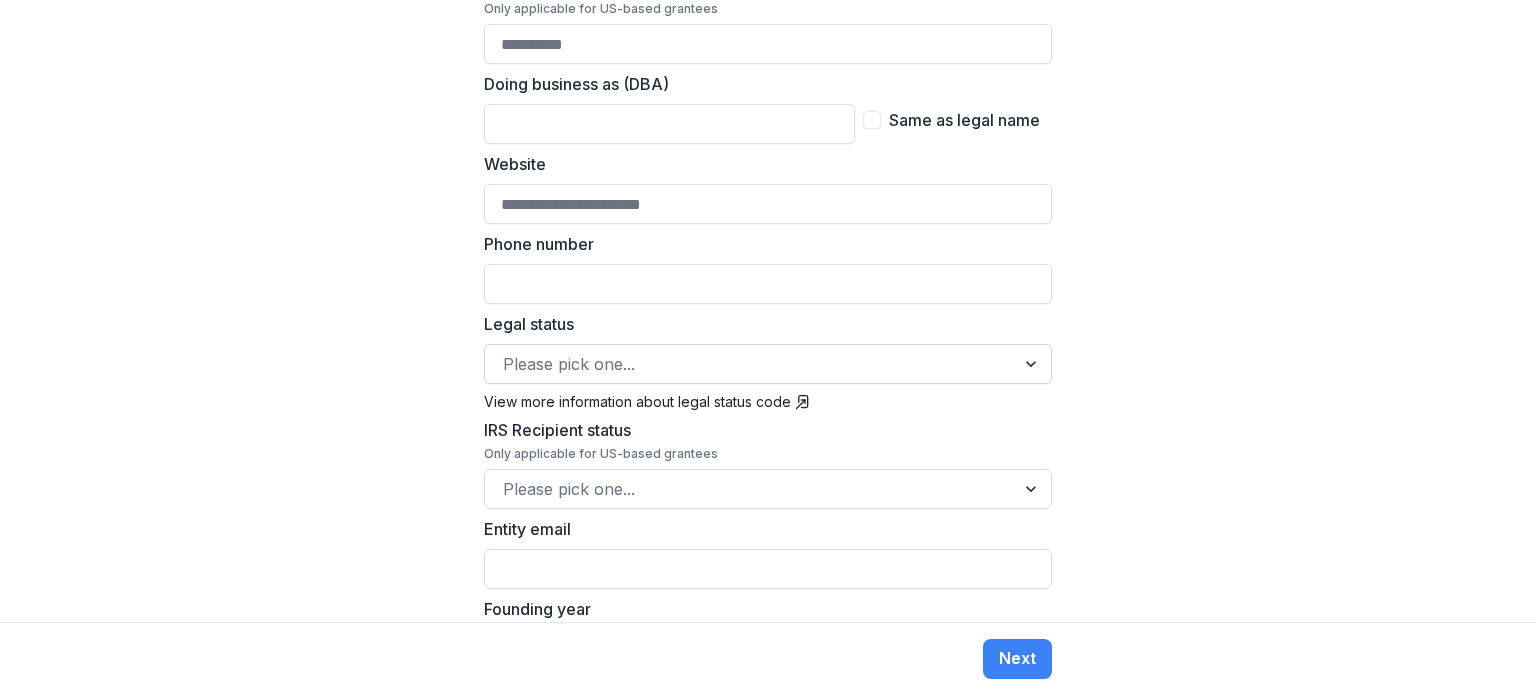 click at bounding box center [750, 364] 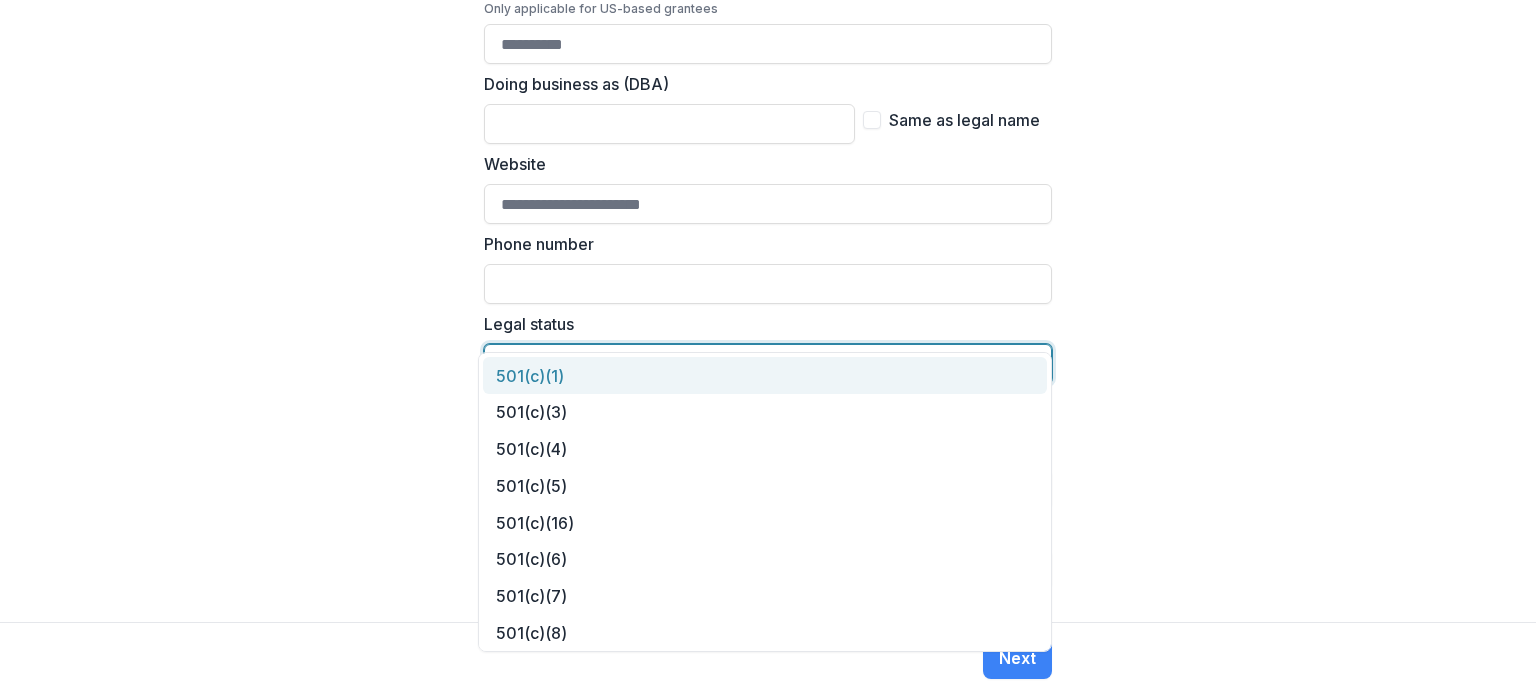 click at bounding box center (750, 364) 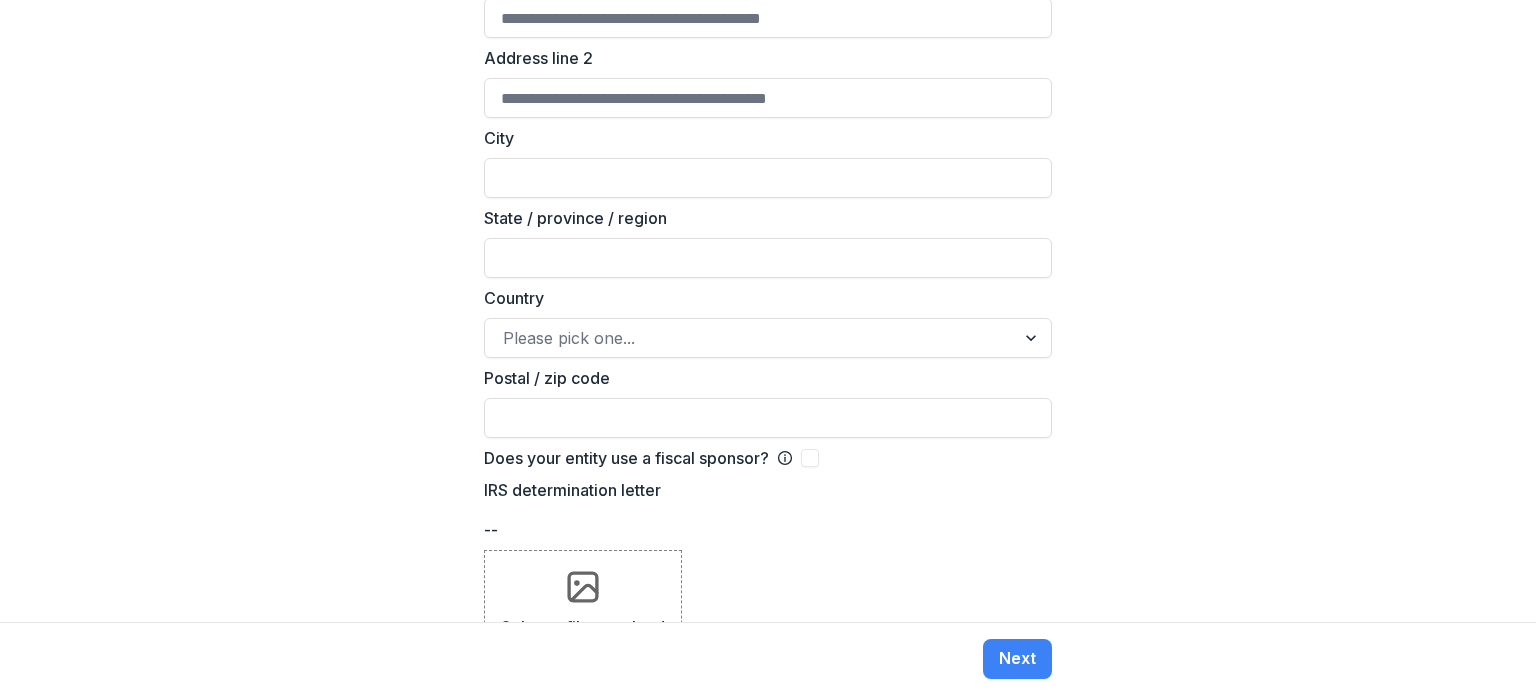 scroll, scrollTop: 1970, scrollLeft: 0, axis: vertical 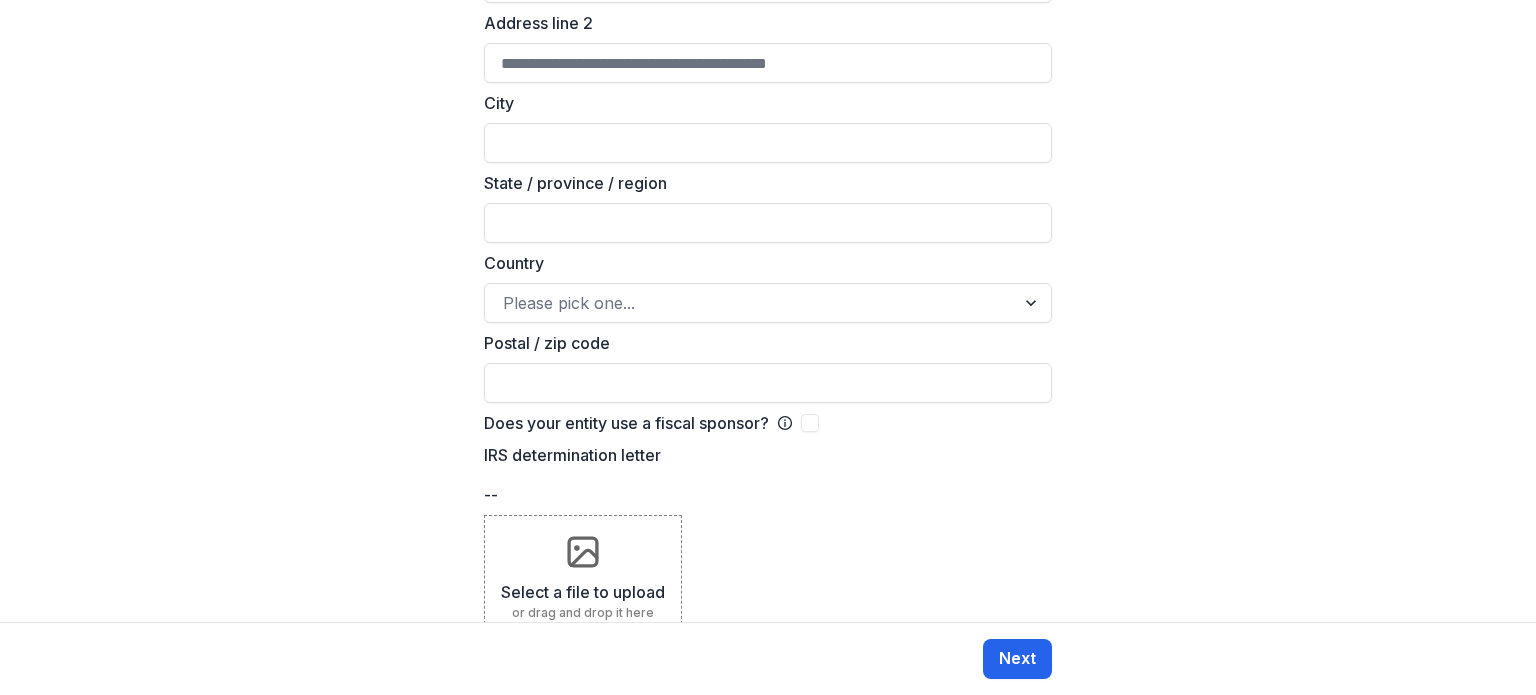 click on "Next" at bounding box center [1017, 659] 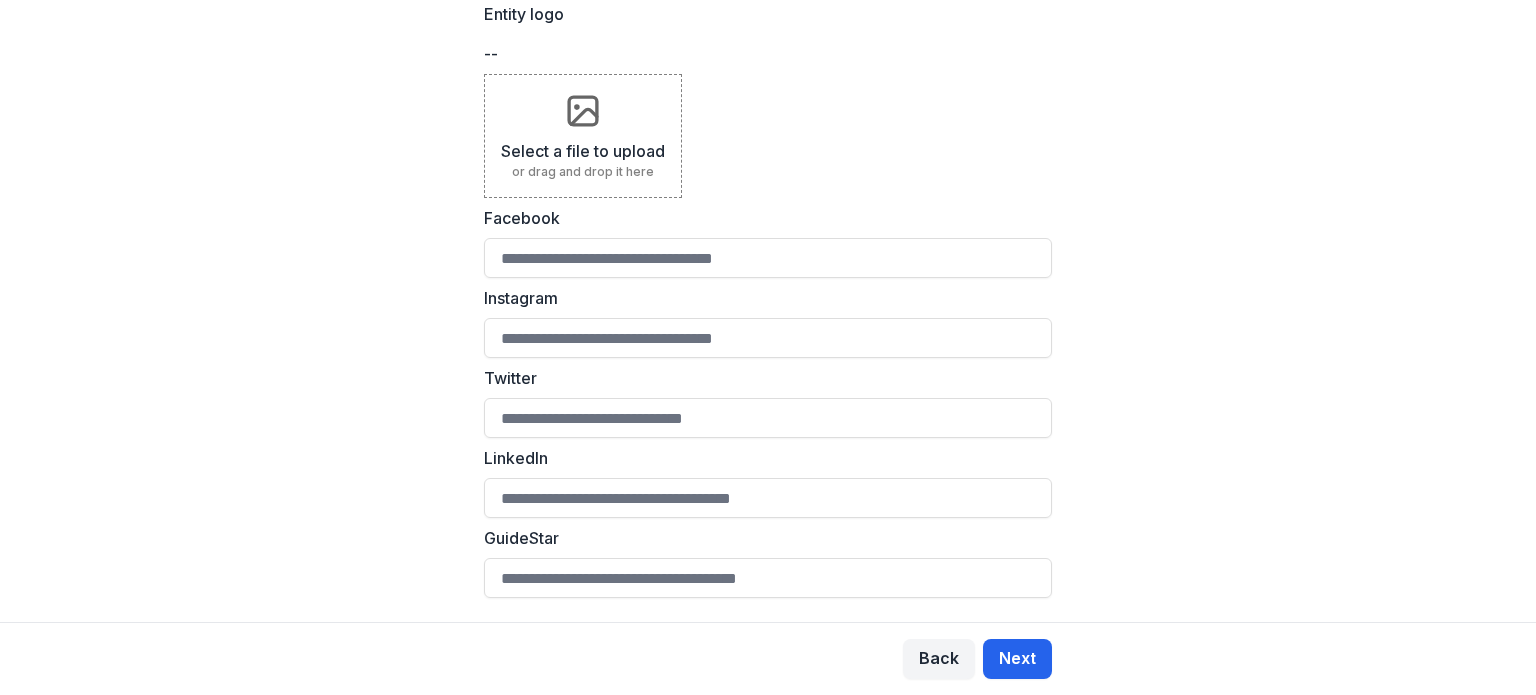 scroll, scrollTop: 0, scrollLeft: 0, axis: both 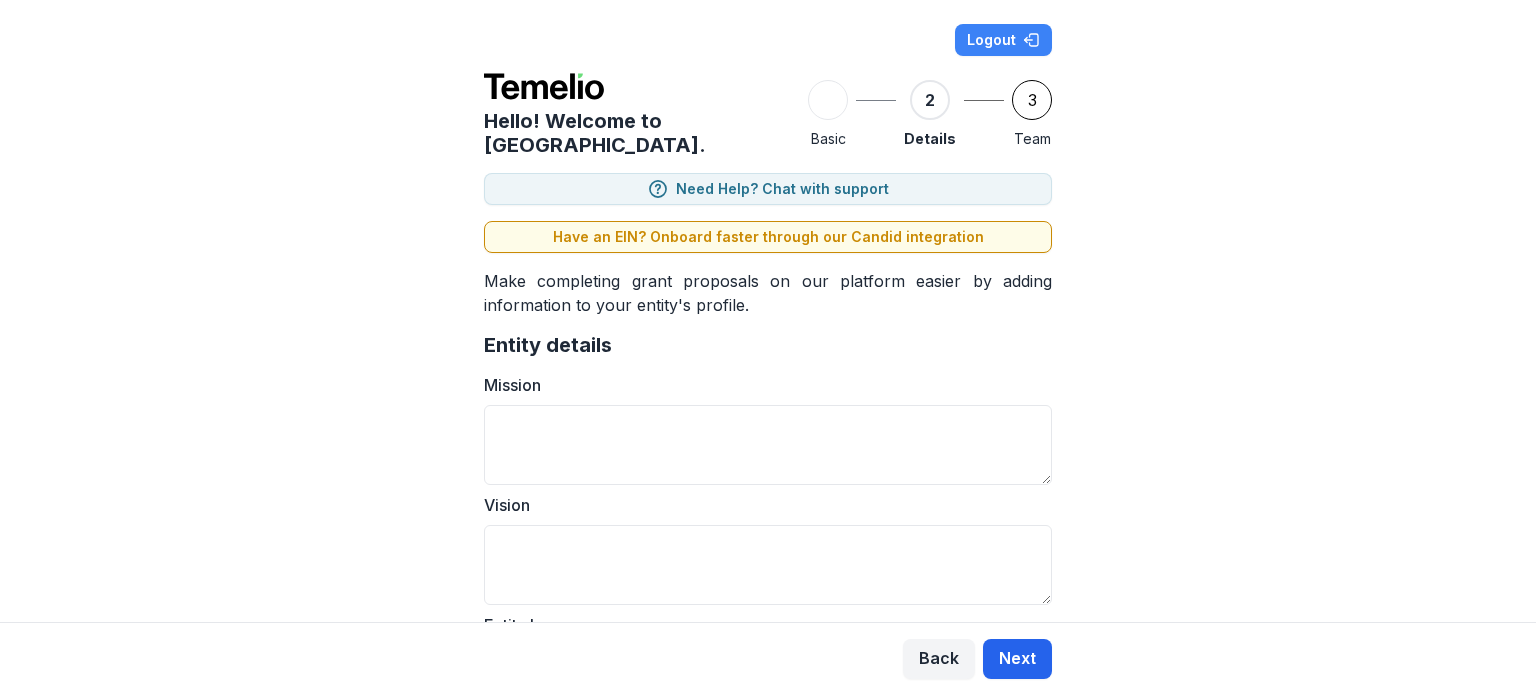 click on "Next" at bounding box center (1017, 659) 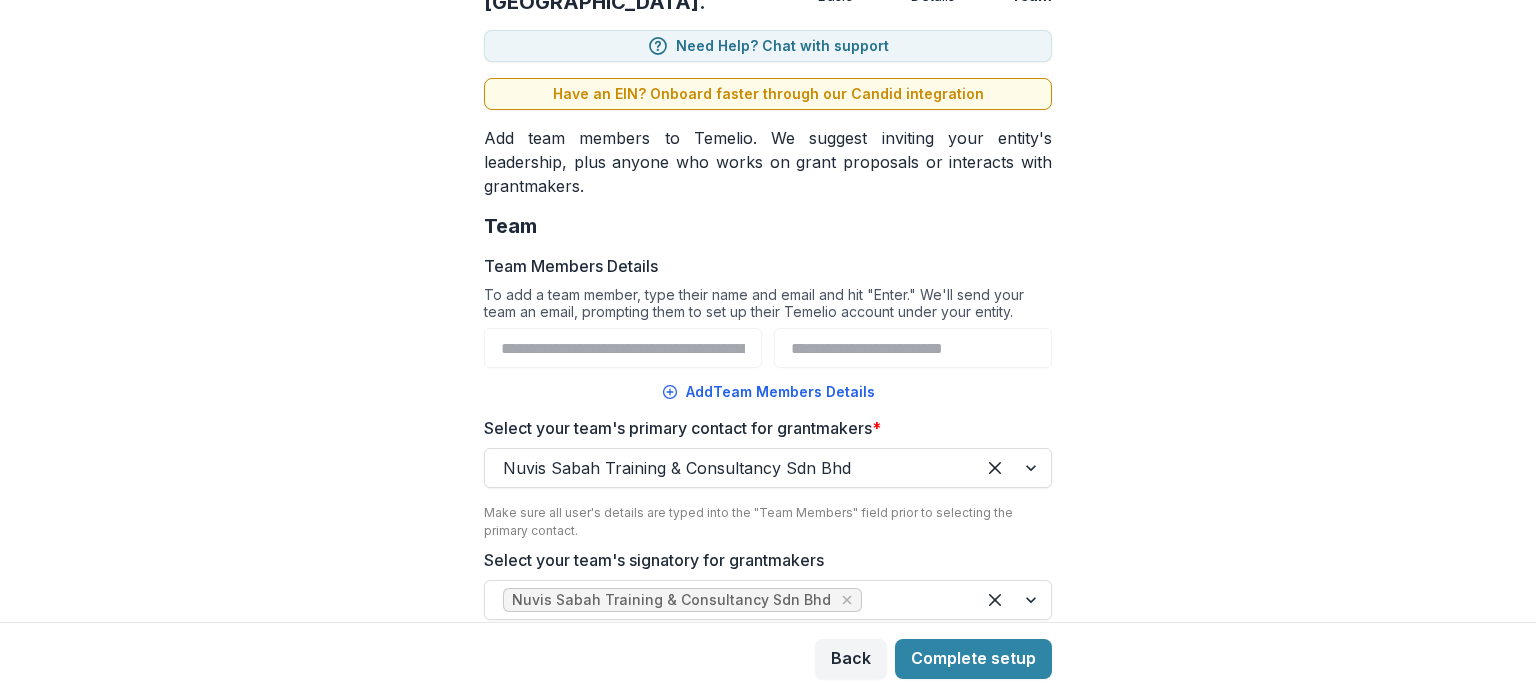 scroll, scrollTop: 262, scrollLeft: 0, axis: vertical 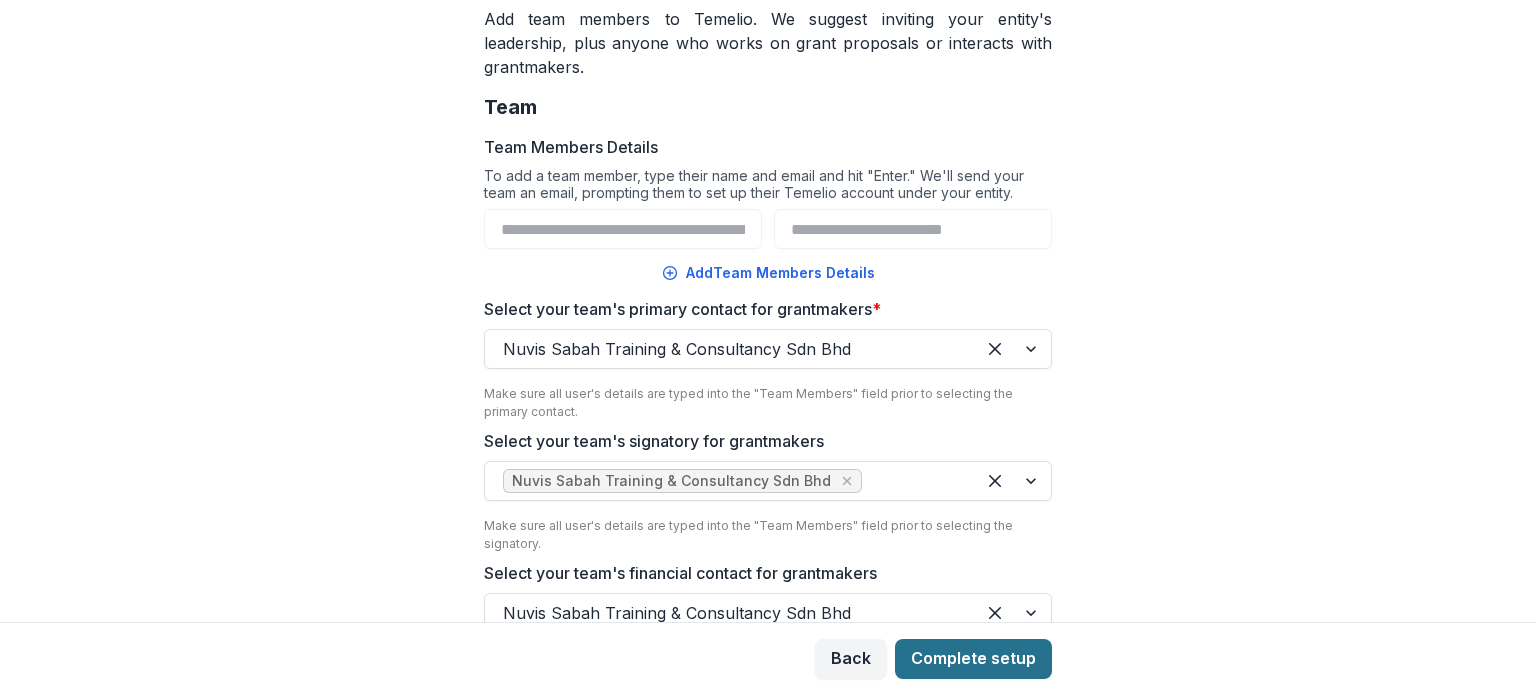 click on "Complete setup" at bounding box center (973, 659) 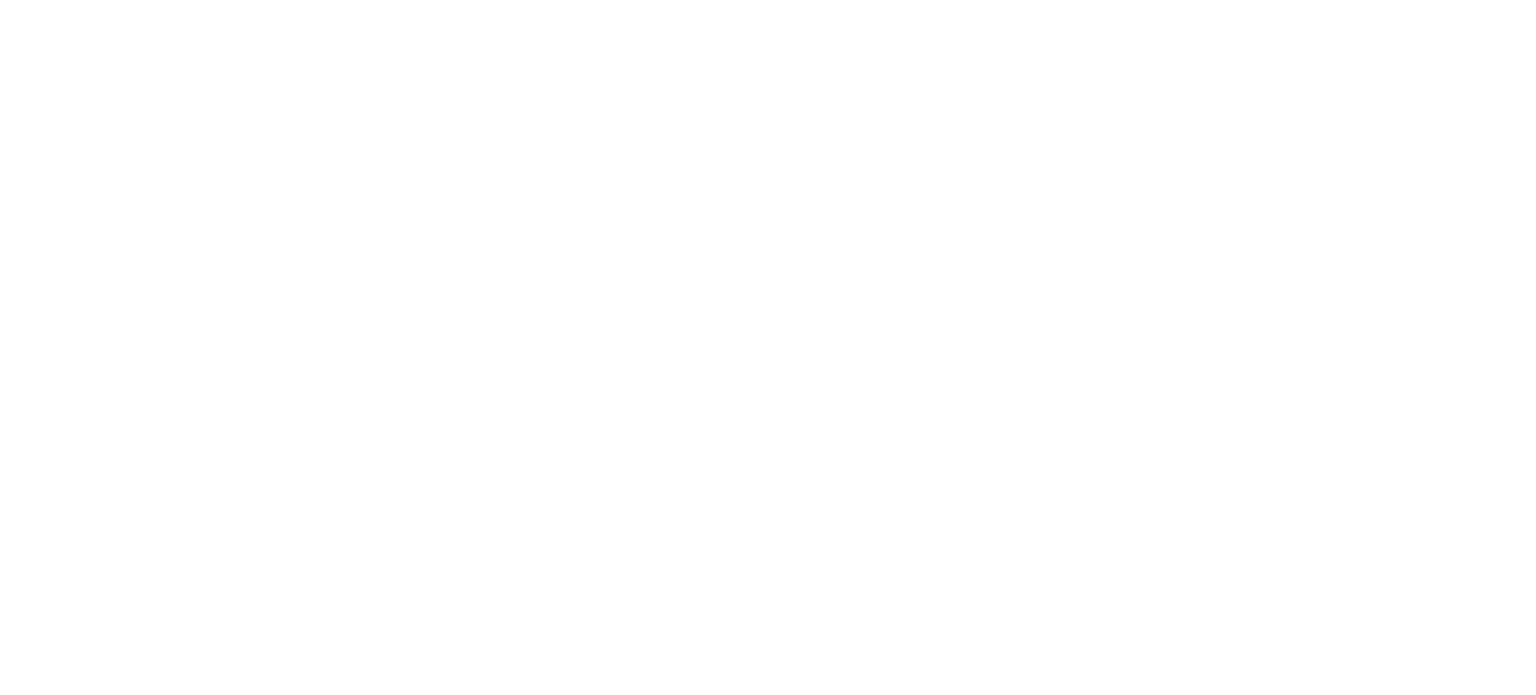 scroll, scrollTop: 0, scrollLeft: 0, axis: both 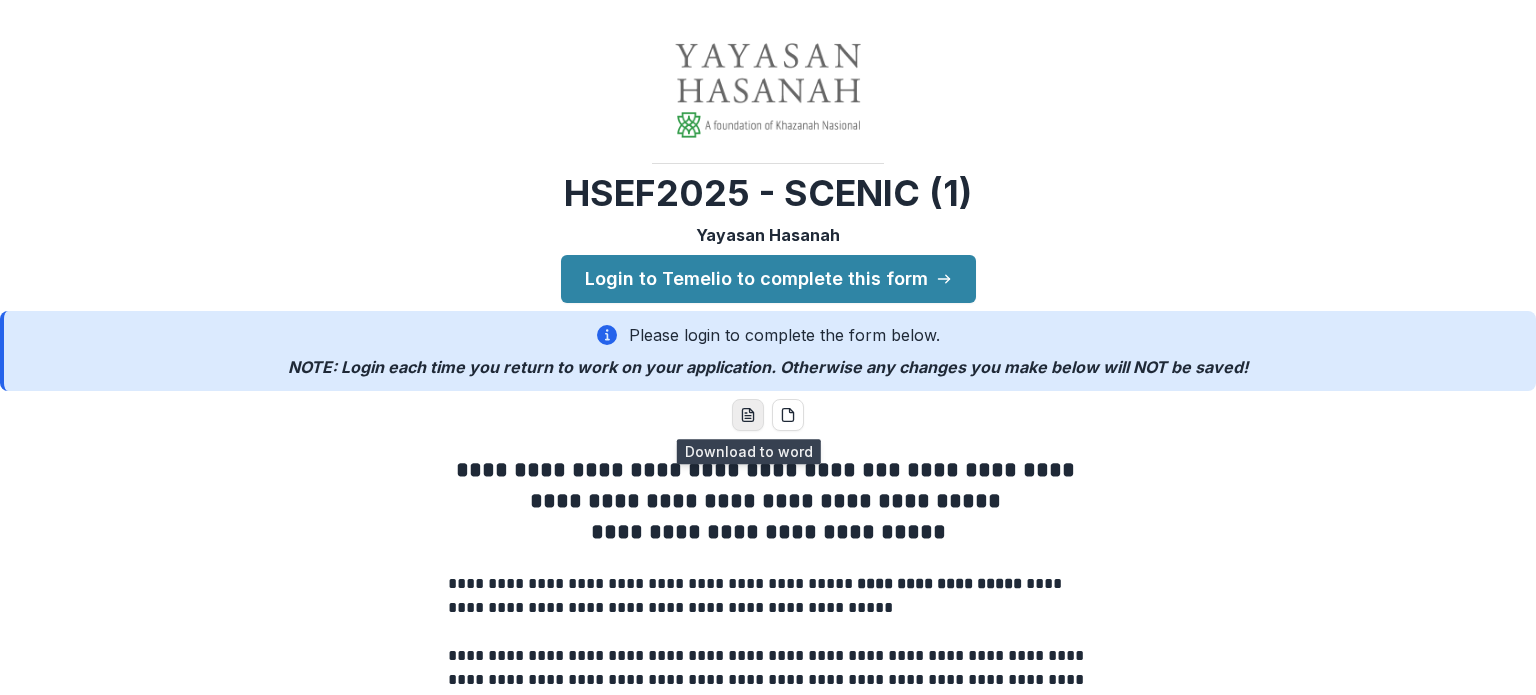 click at bounding box center [748, 415] 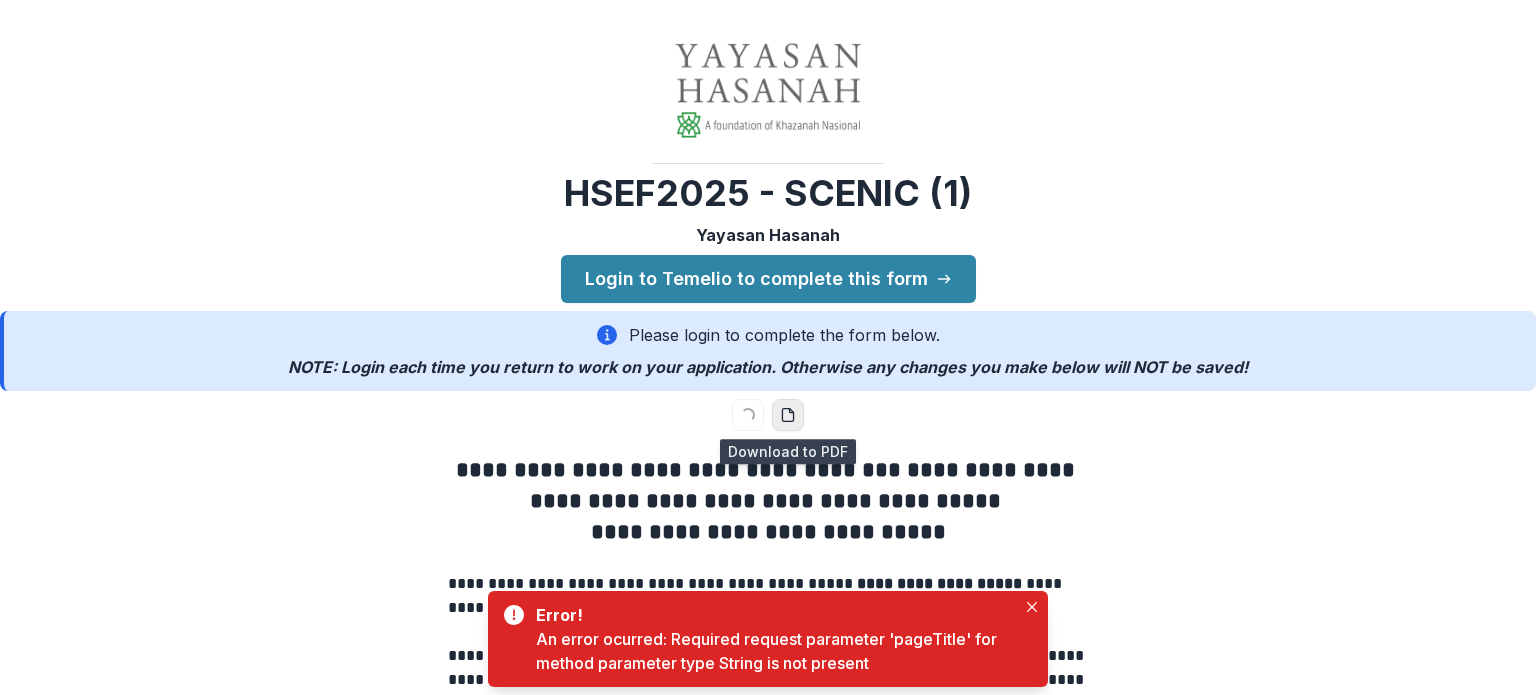 click 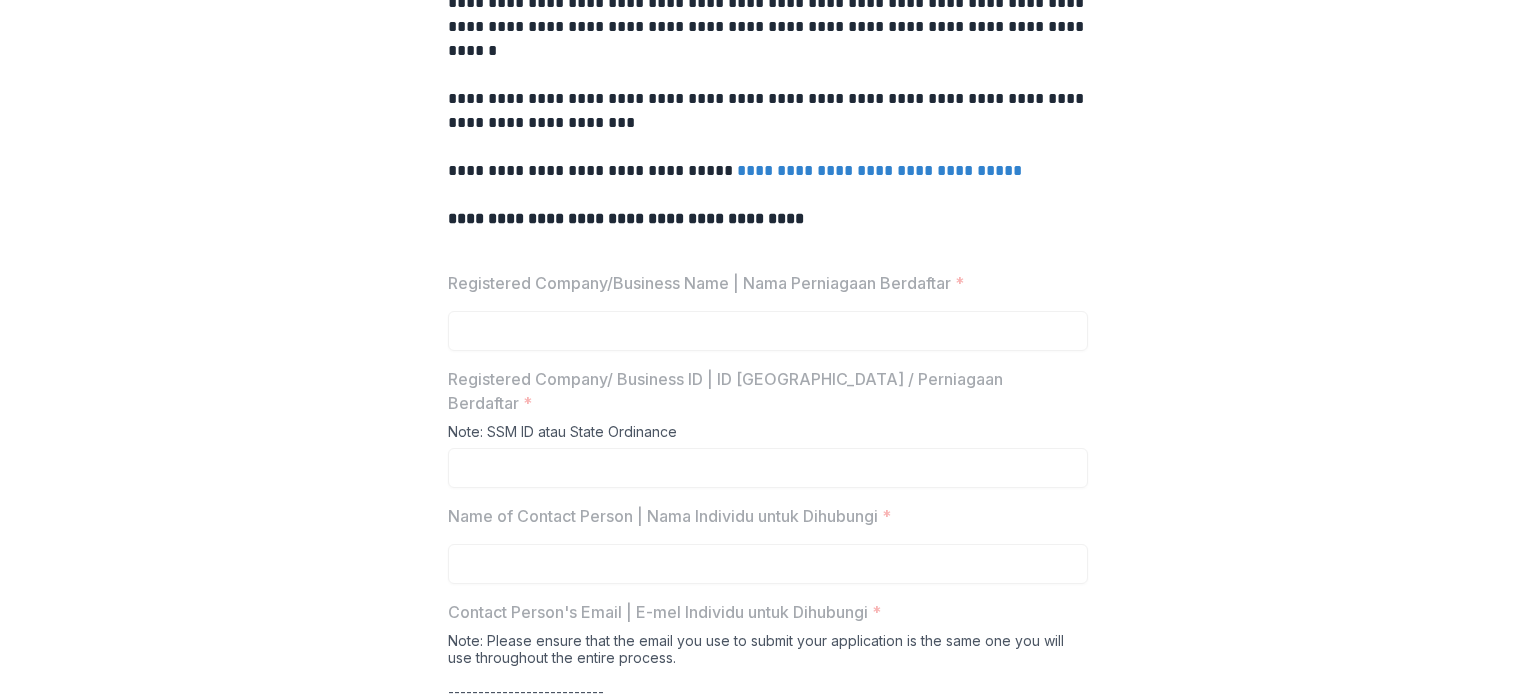 scroll, scrollTop: 900, scrollLeft: 0, axis: vertical 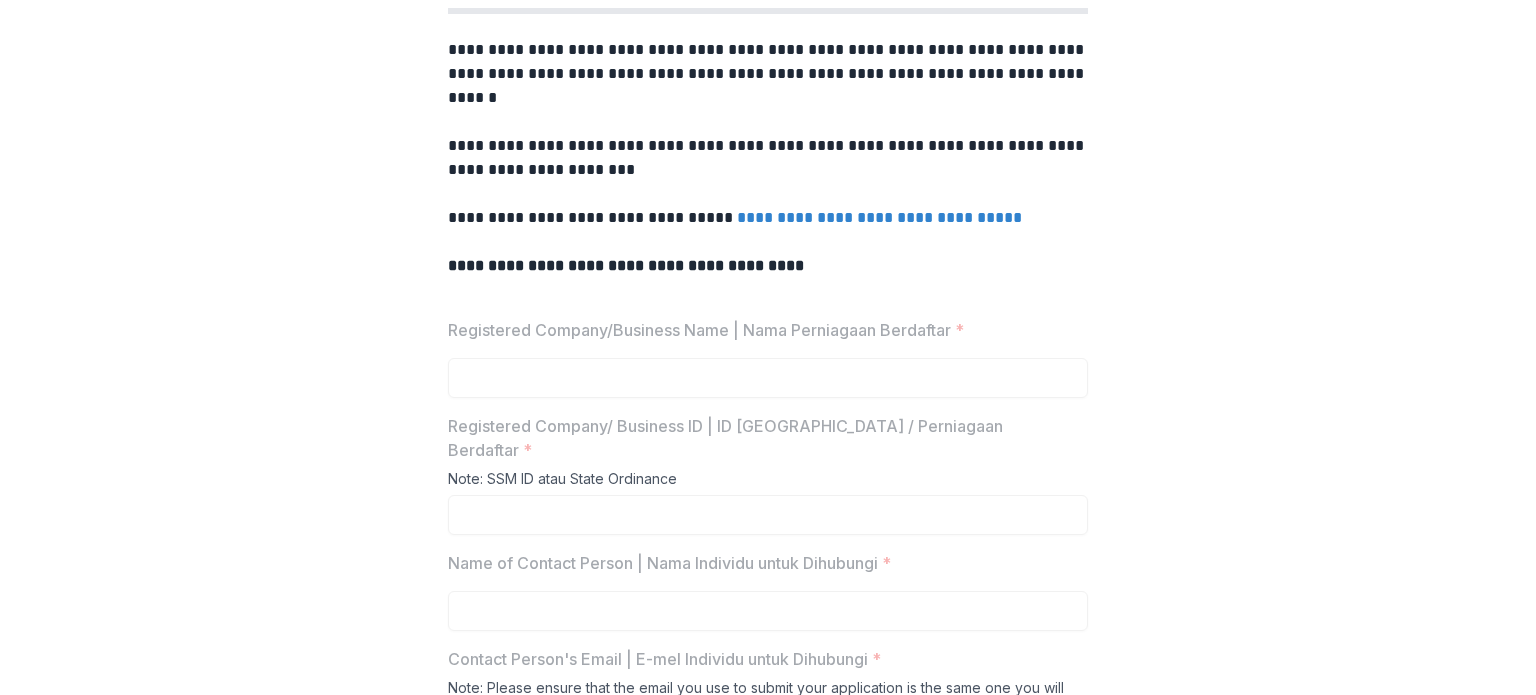 click at bounding box center [768, 354] 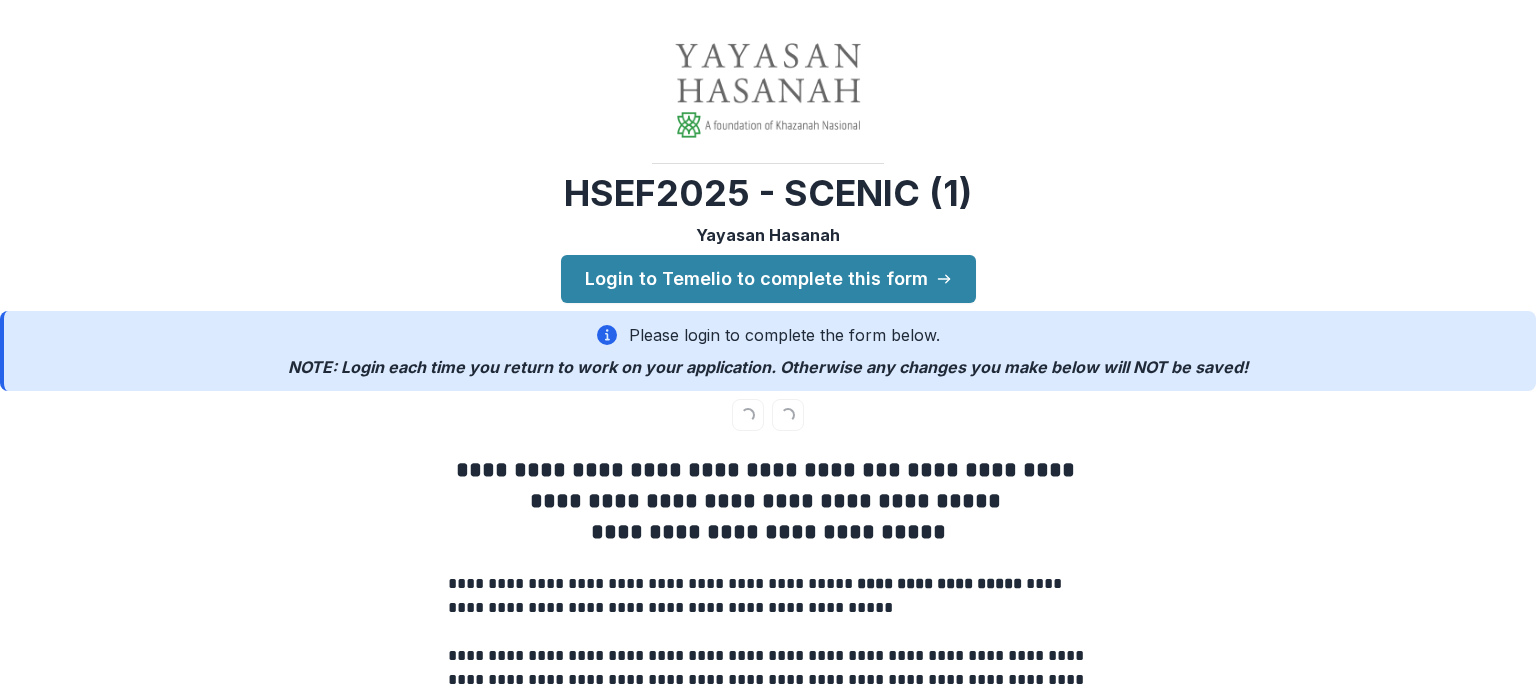 scroll, scrollTop: 700, scrollLeft: 0, axis: vertical 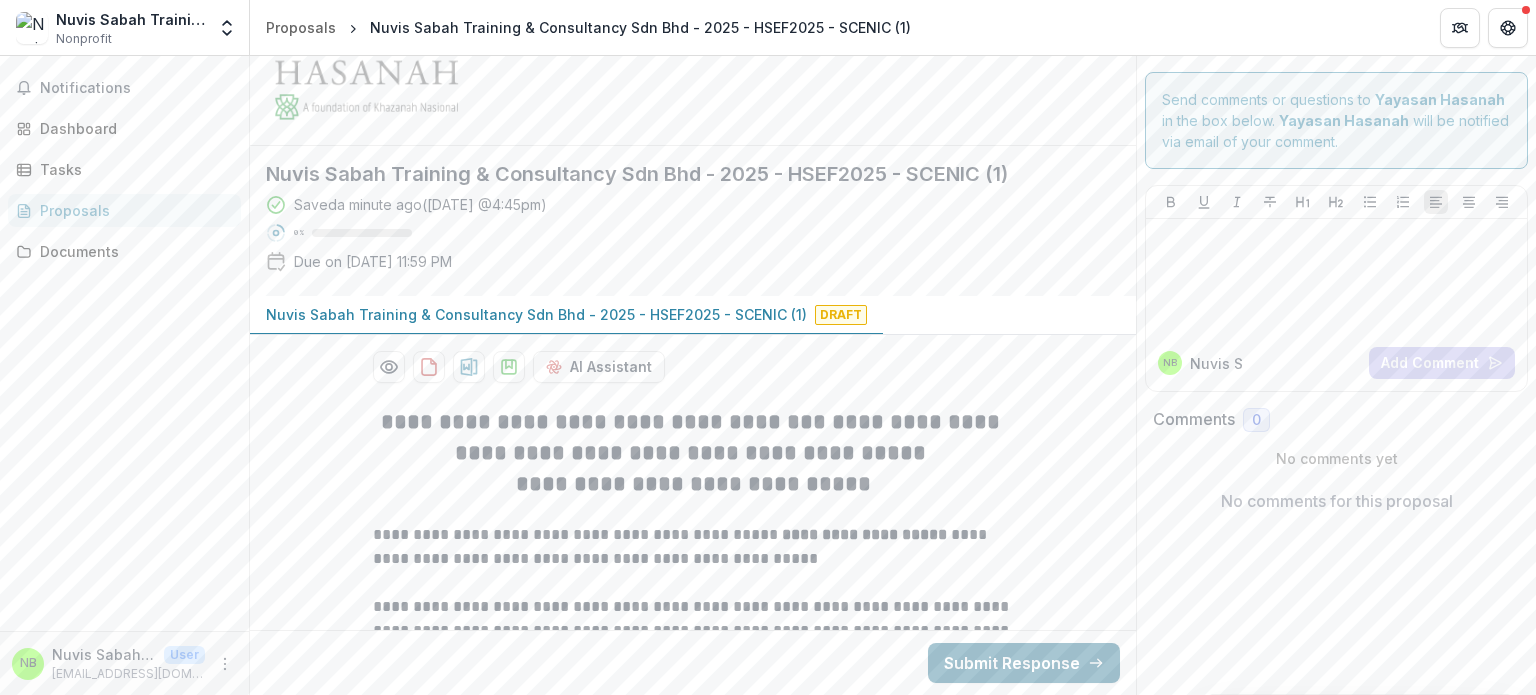 click on "Submit Response" at bounding box center (1024, 663) 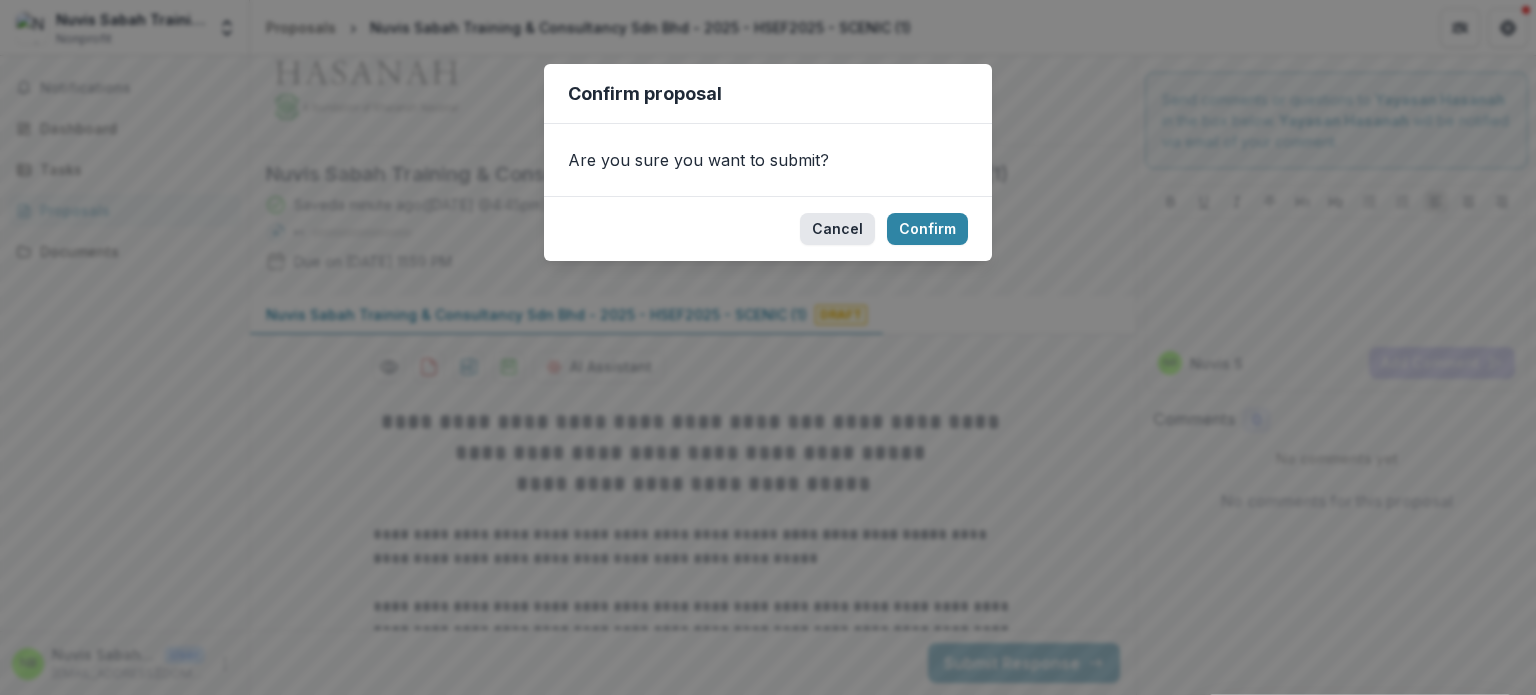 click on "Cancel" at bounding box center [837, 229] 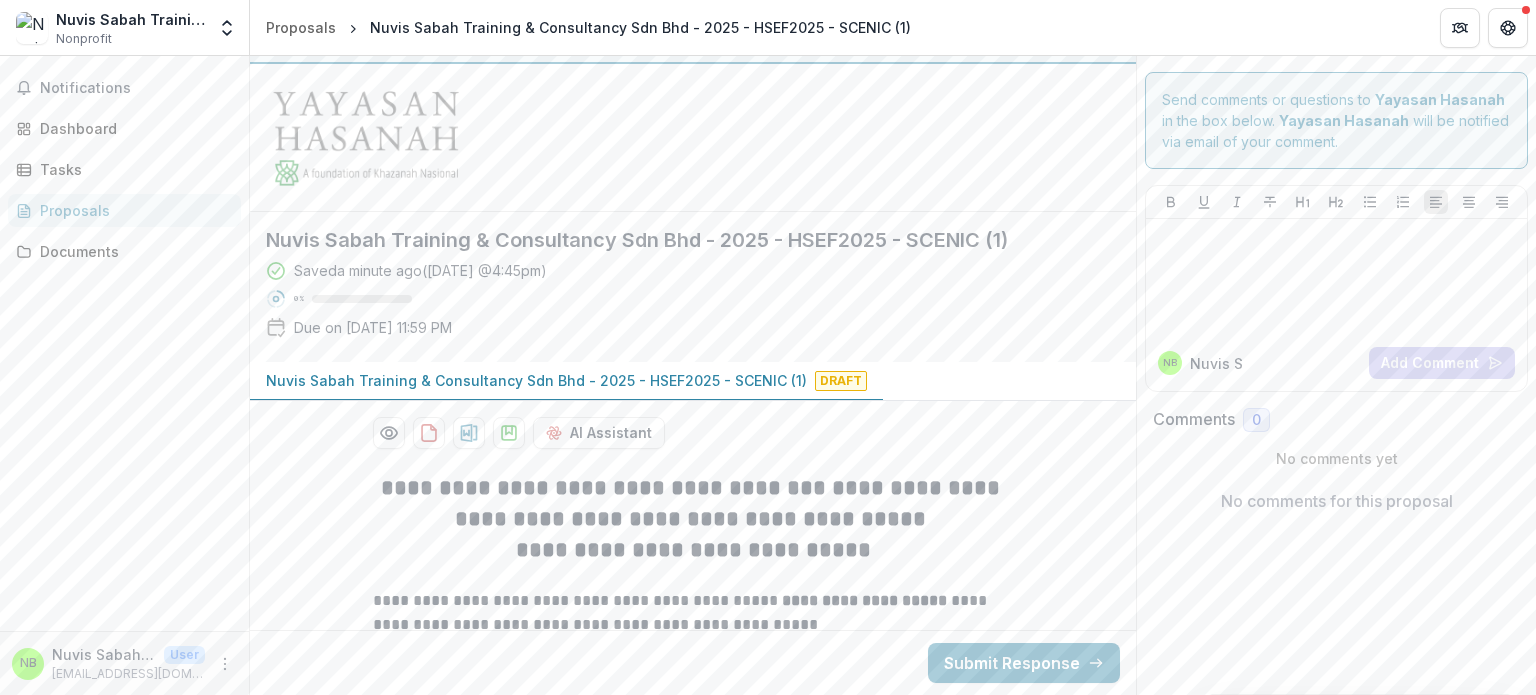 scroll, scrollTop: 0, scrollLeft: 0, axis: both 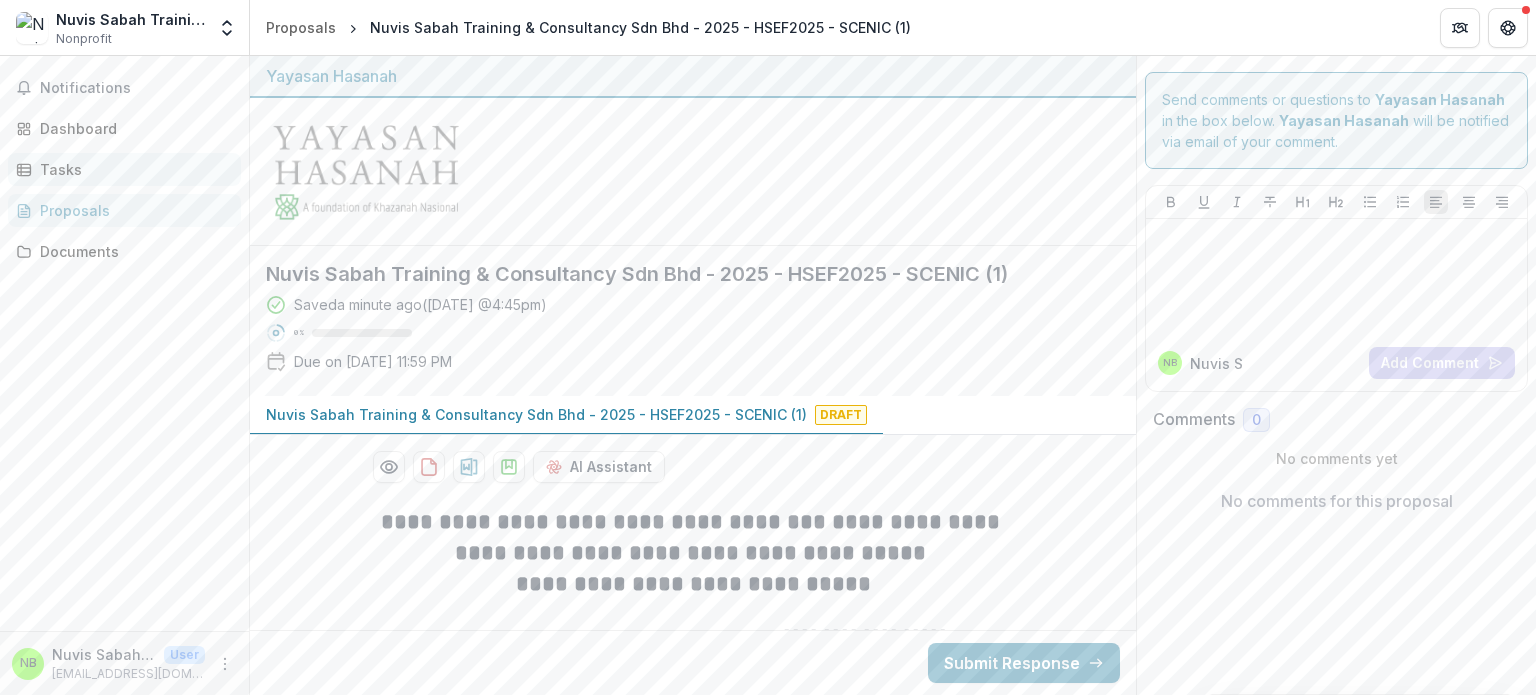 click on "Tasks" at bounding box center [132, 169] 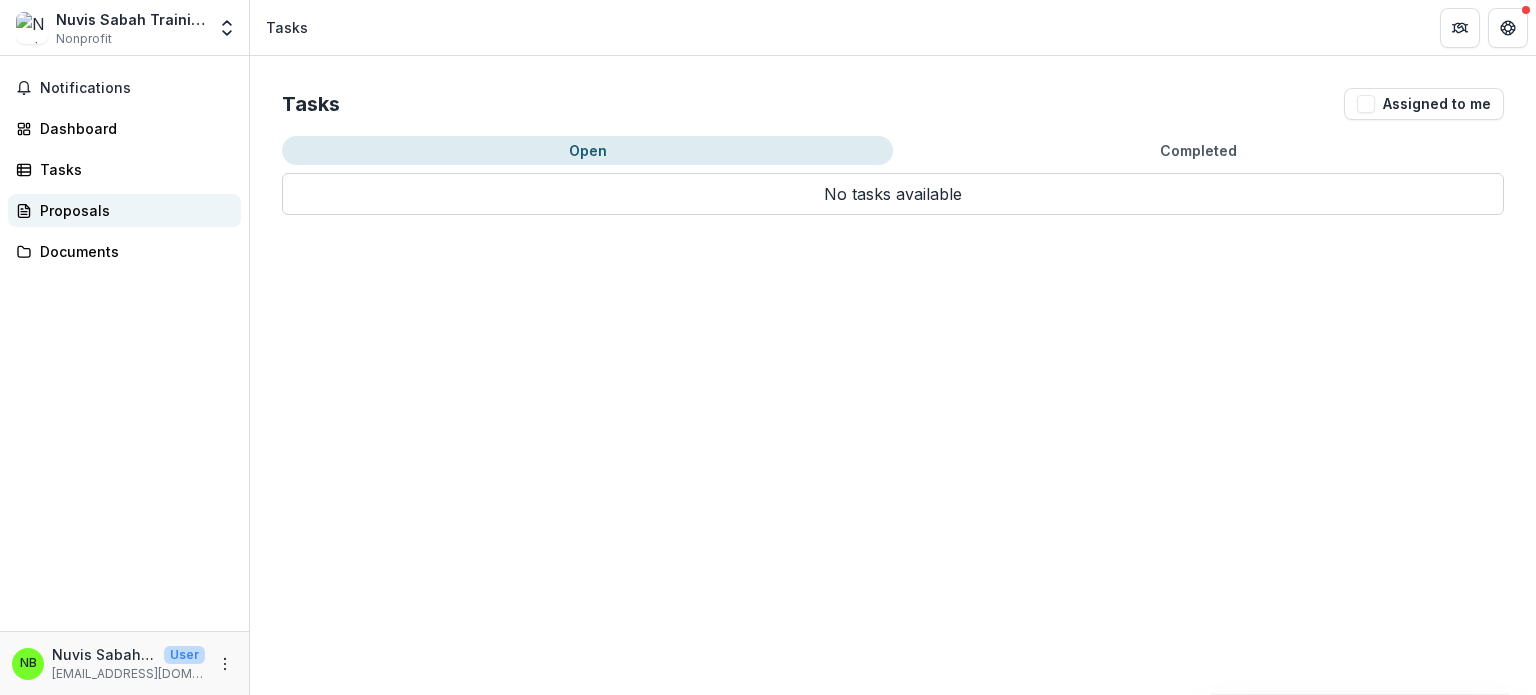 click on "Proposals" at bounding box center [124, 210] 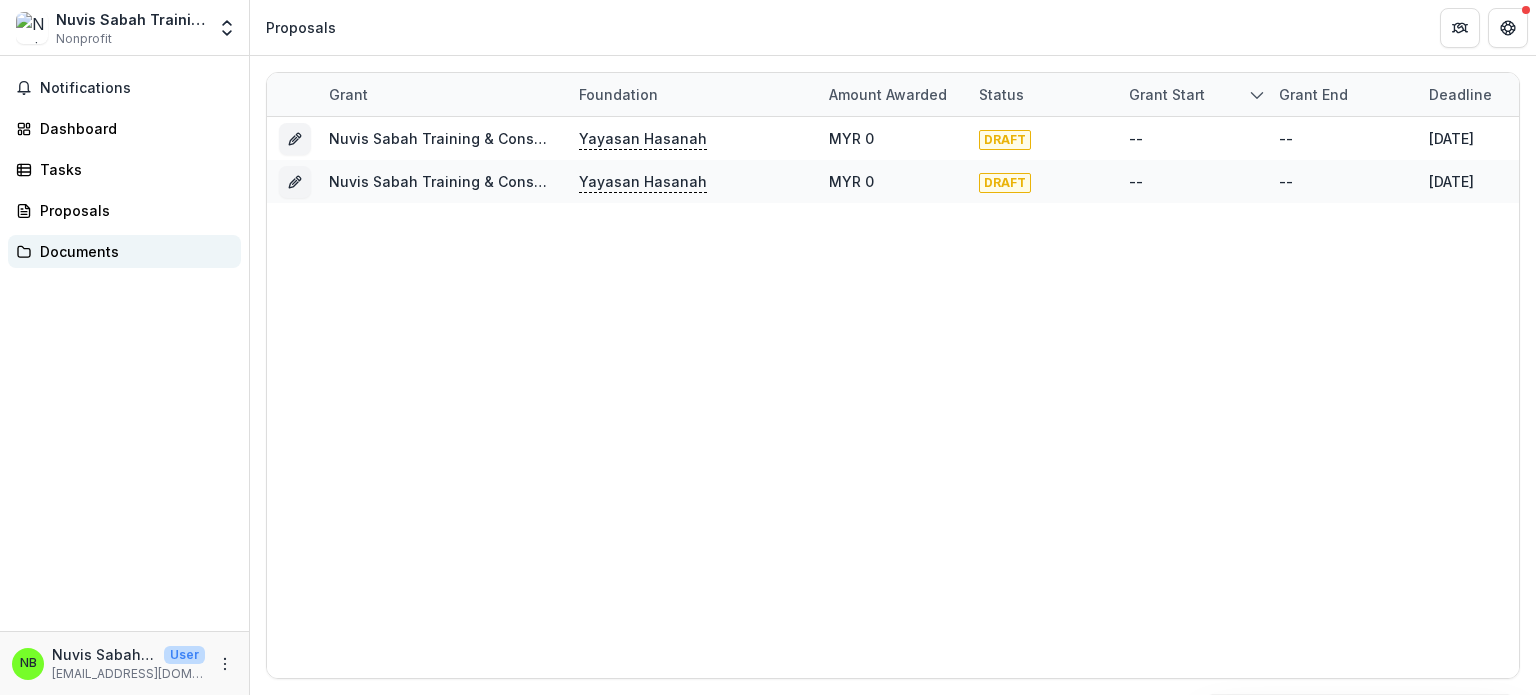 click on "Documents" at bounding box center (132, 251) 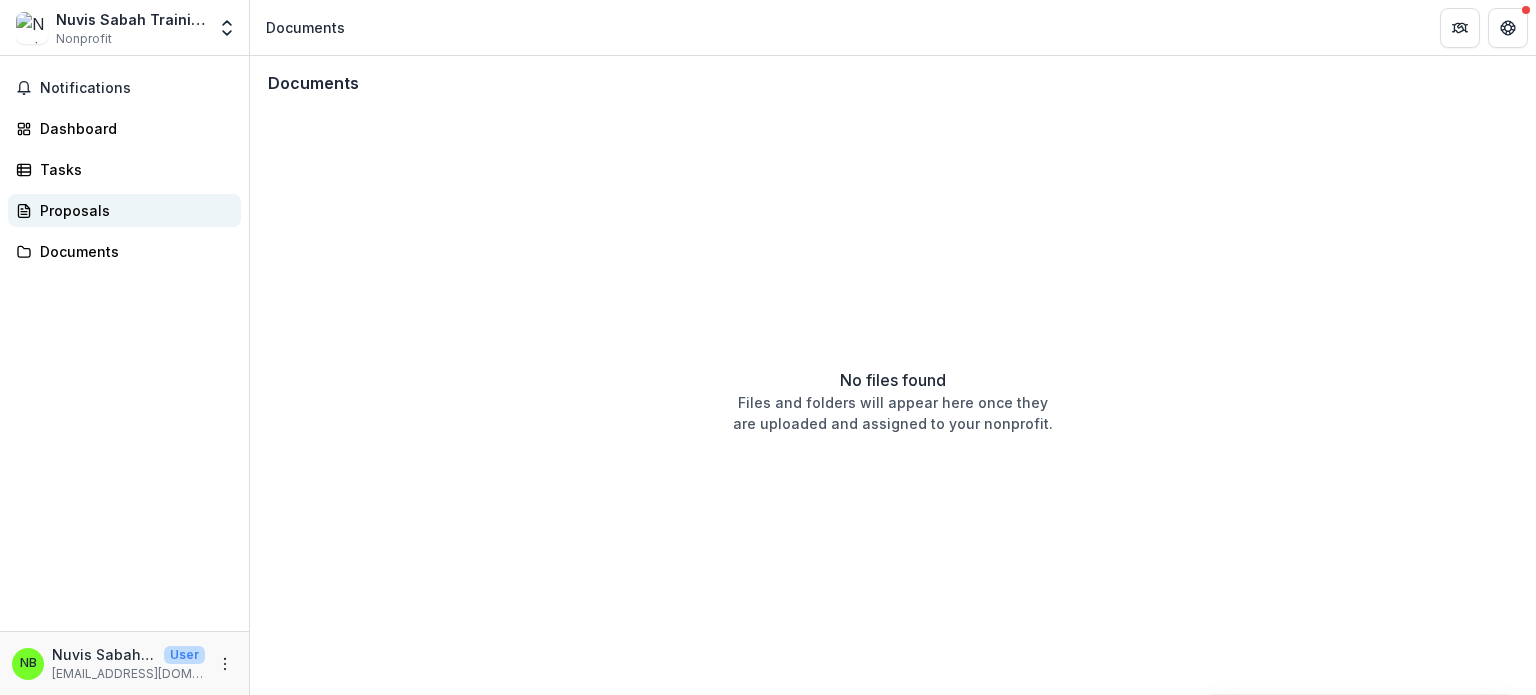 click on "Proposals" at bounding box center [124, 210] 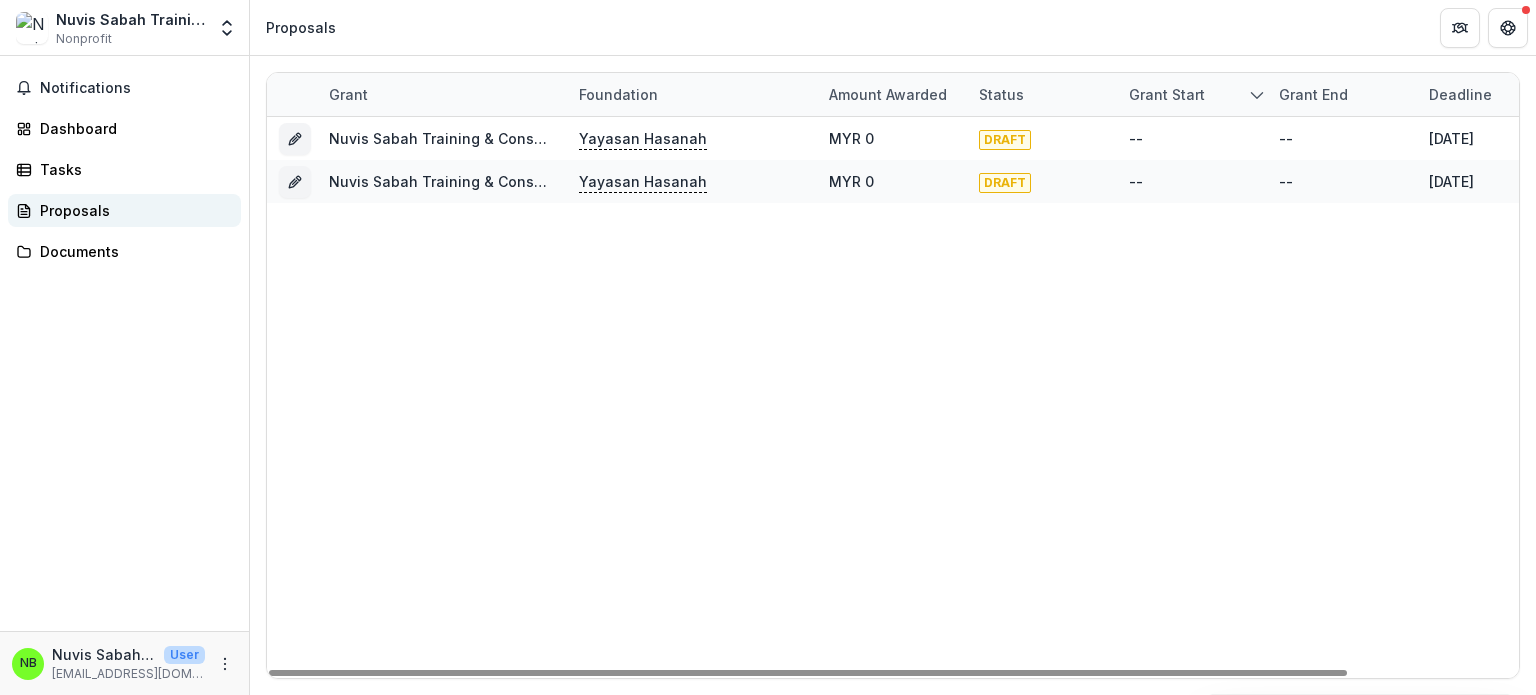 click on "Proposals" at bounding box center (132, 210) 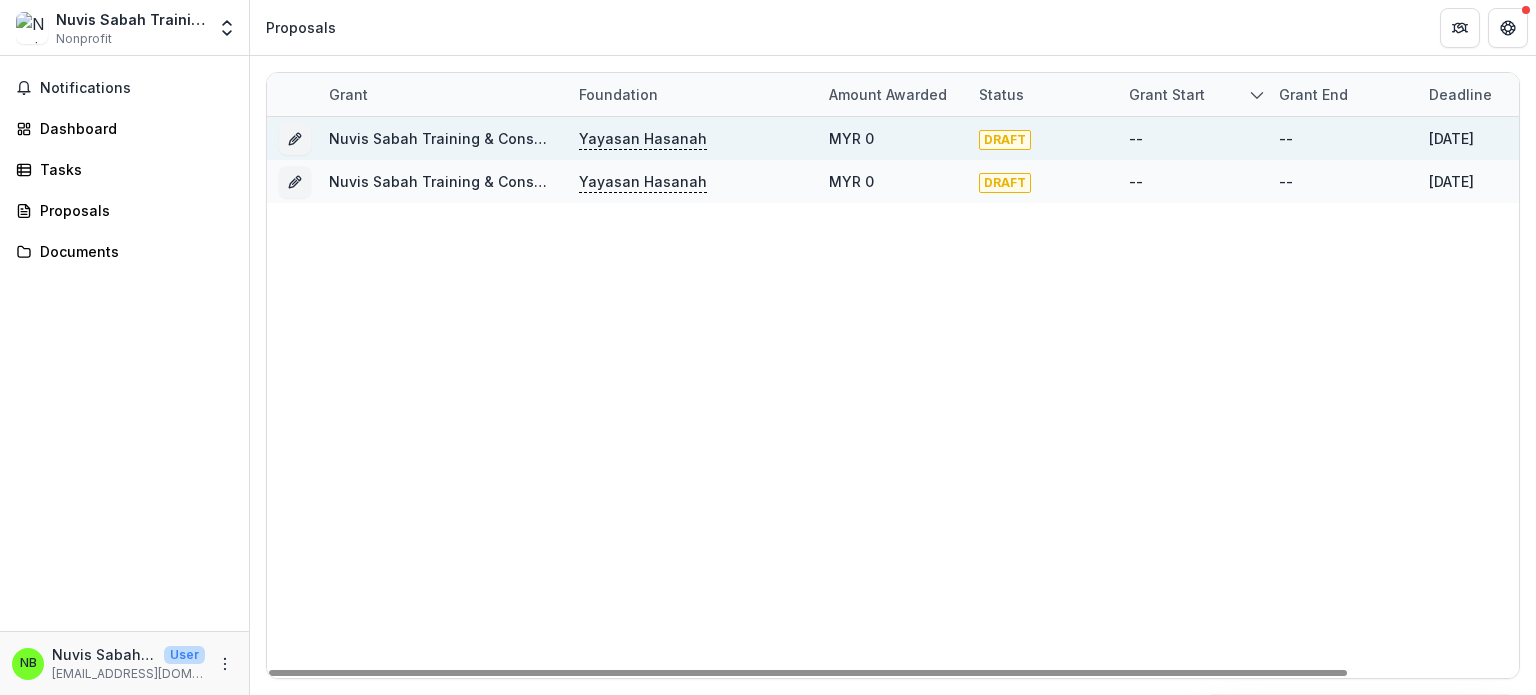 click on "MYR 0" at bounding box center (892, 138) 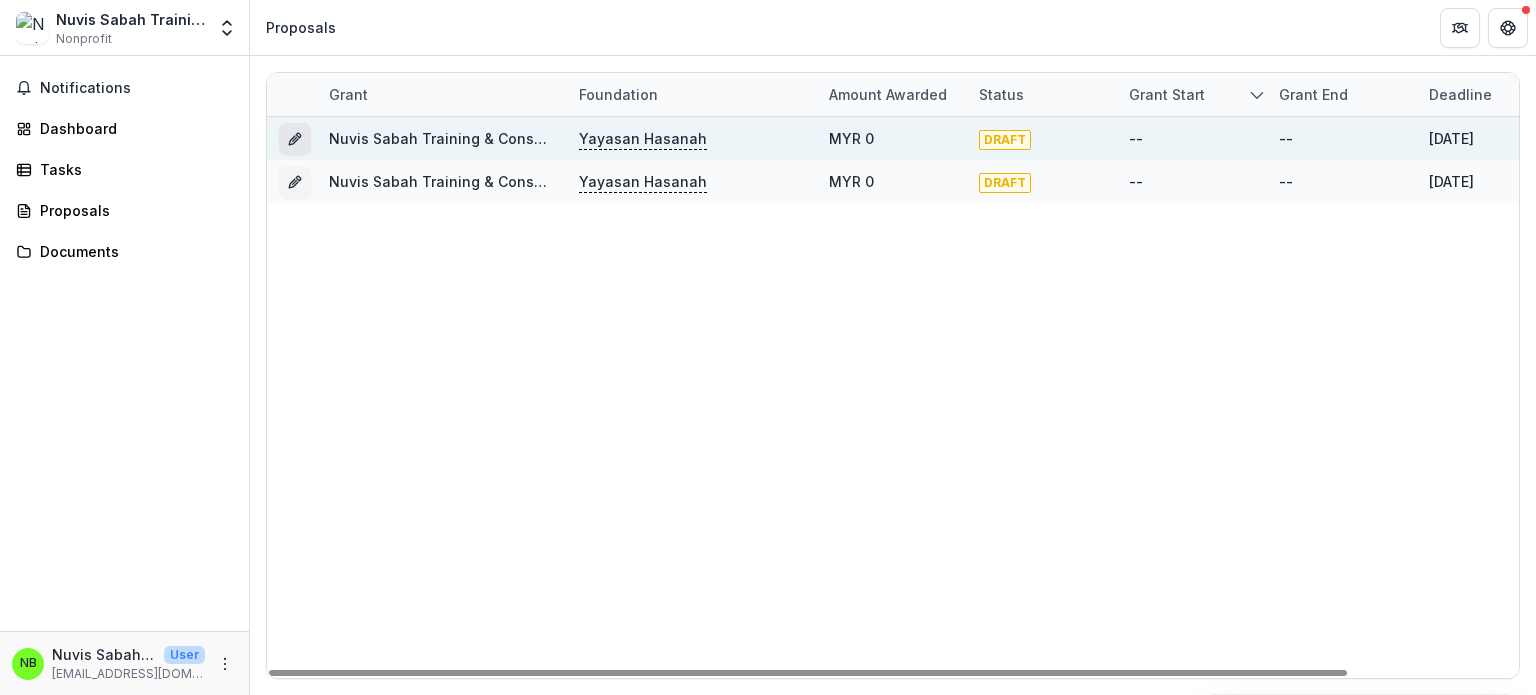 click 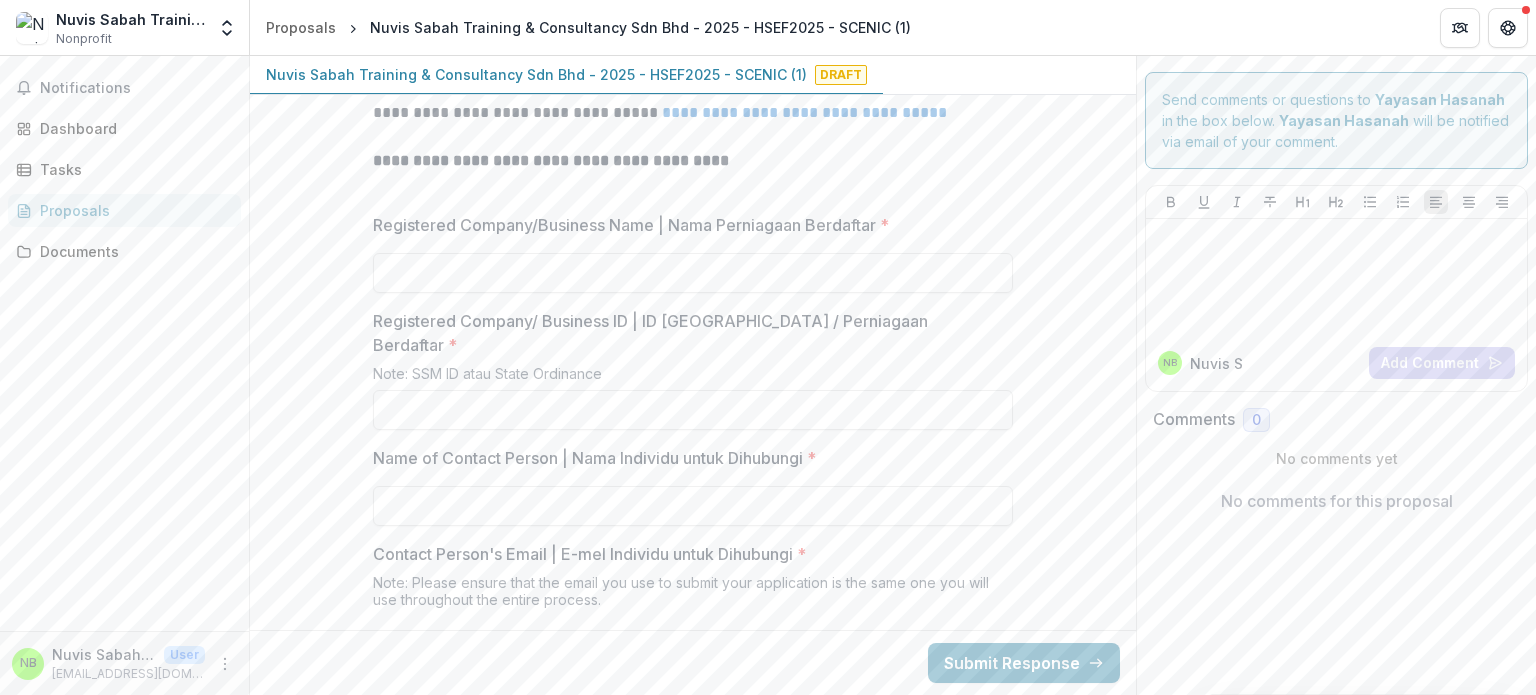 scroll, scrollTop: 1100, scrollLeft: 0, axis: vertical 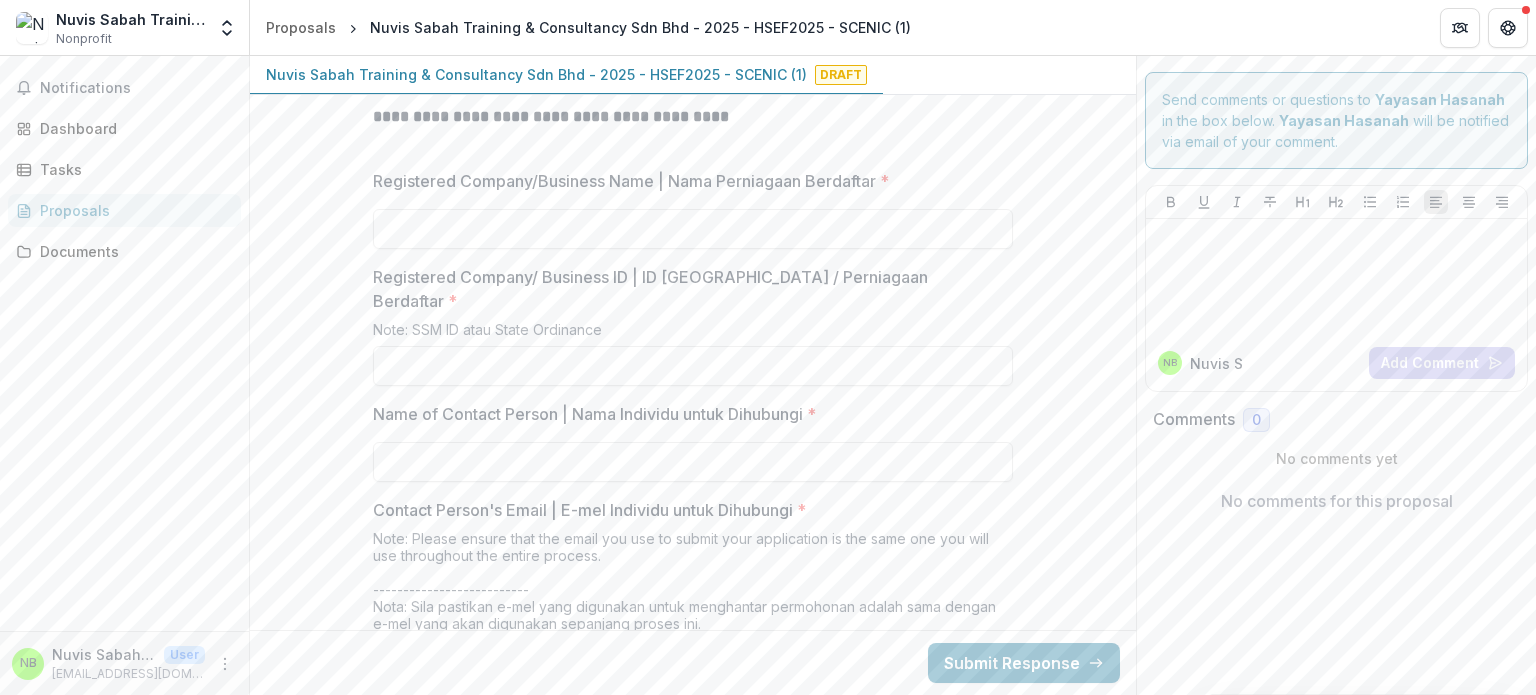 click at bounding box center (693, 205) 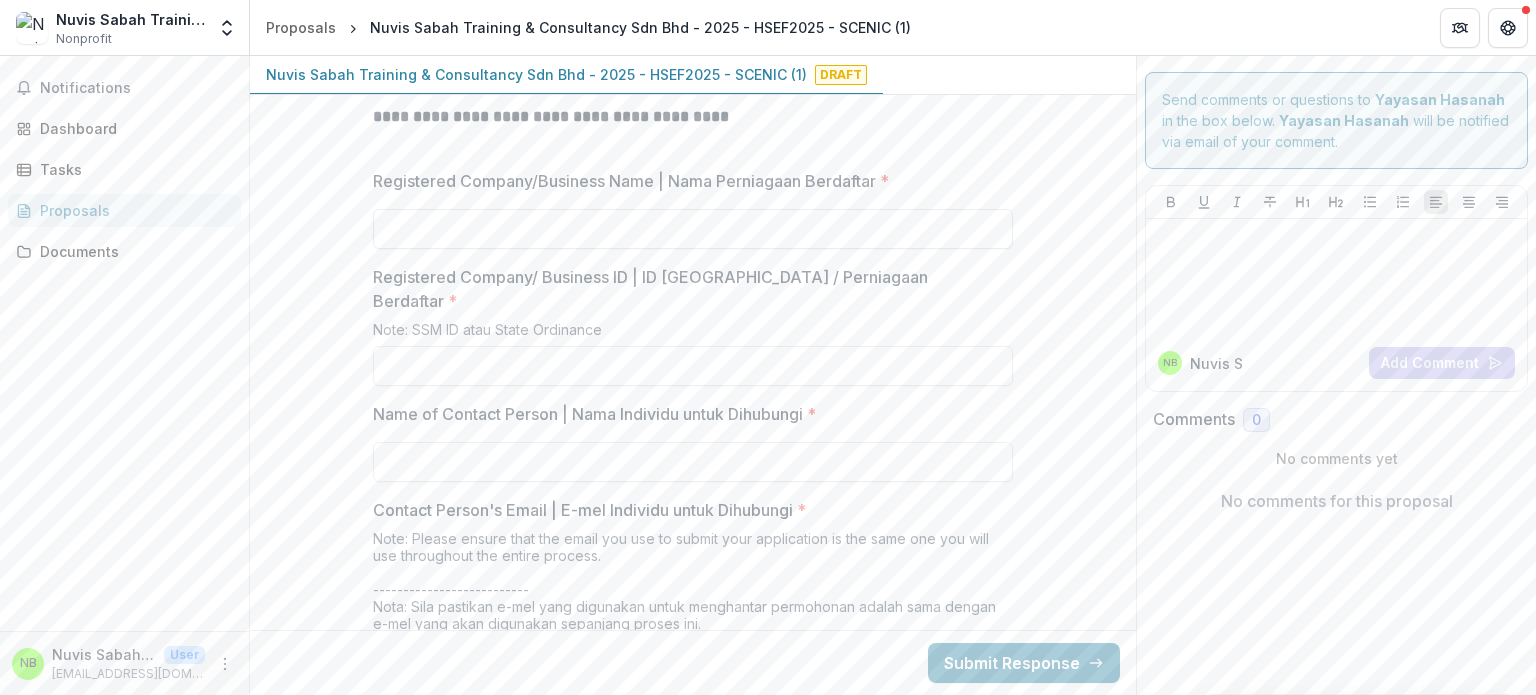 click on "Registered Company/Business Name | Nama Perniagaan Berdaftar *" at bounding box center [693, 229] 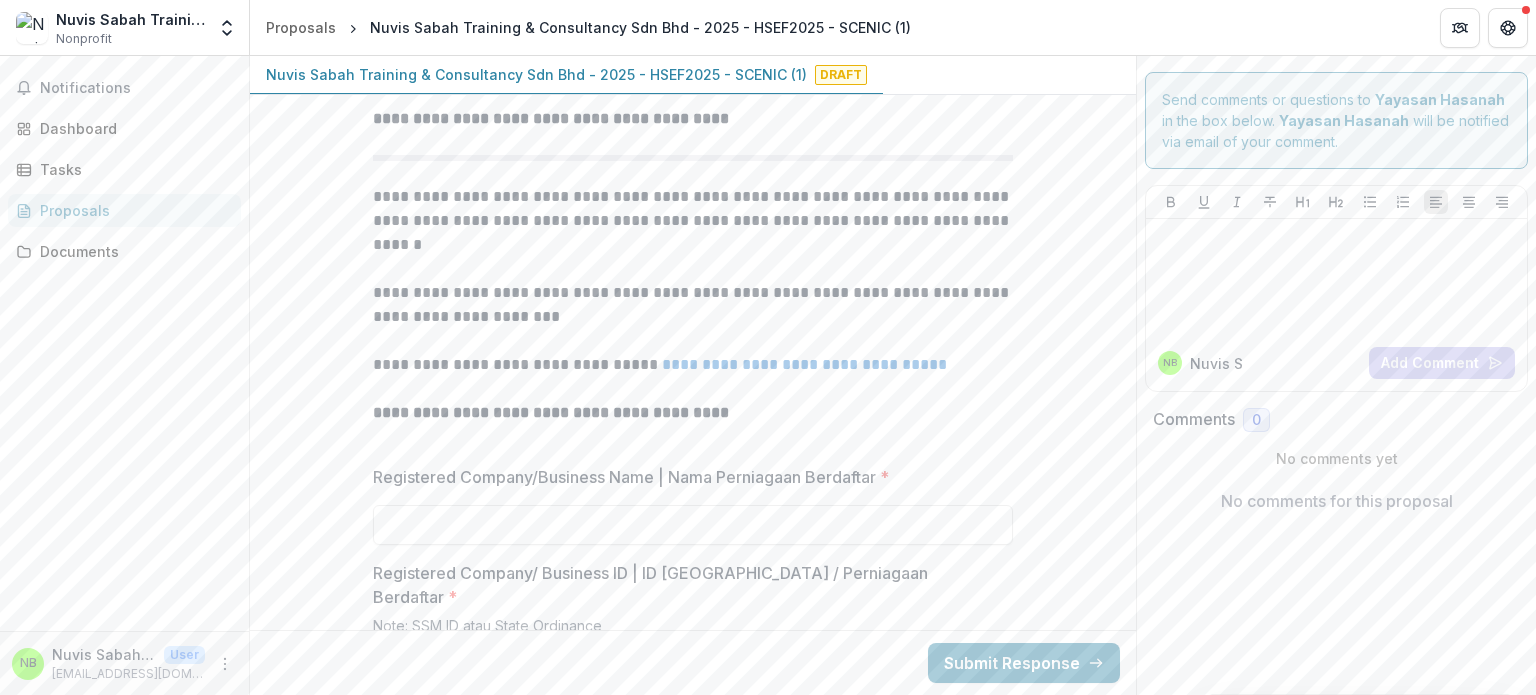 scroll, scrollTop: 900, scrollLeft: 0, axis: vertical 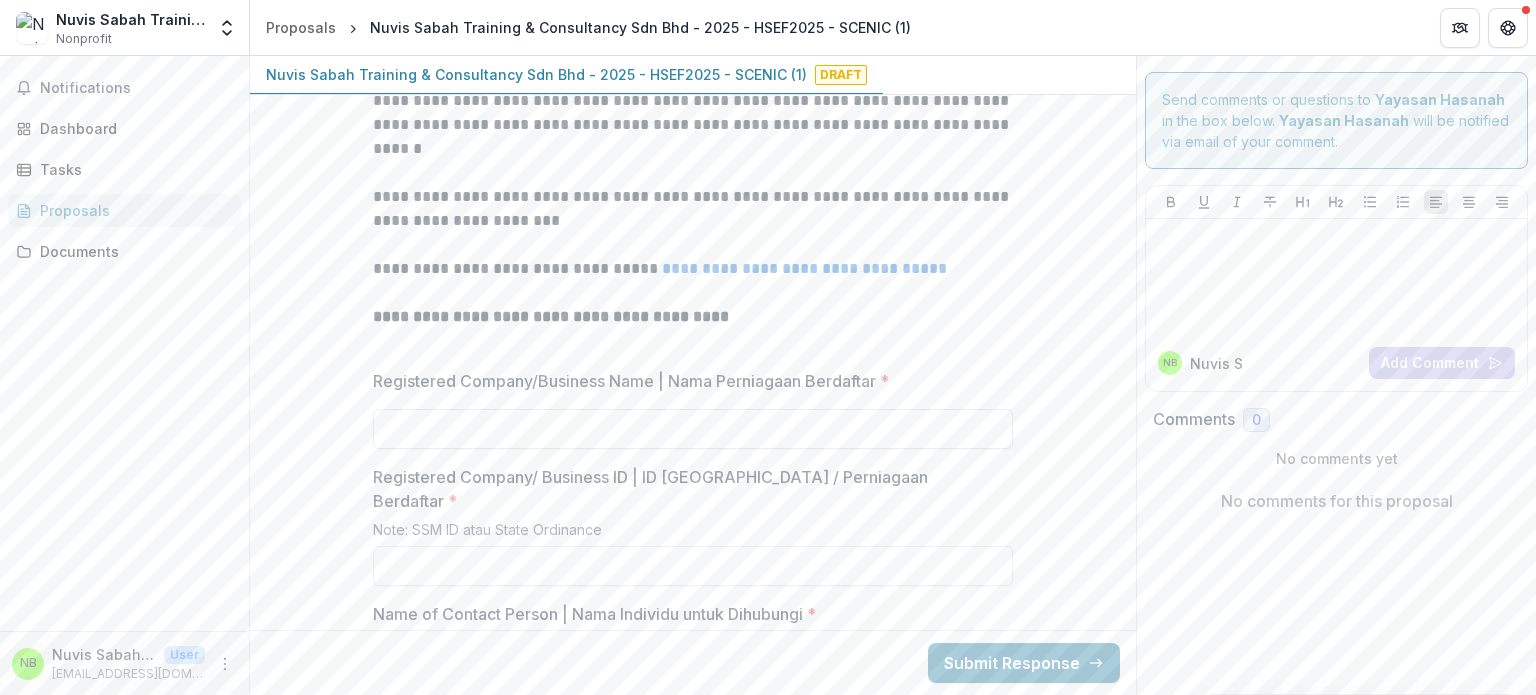 click on "Registered Company/Business Name | Nama Perniagaan Berdaftar *" at bounding box center [693, 429] 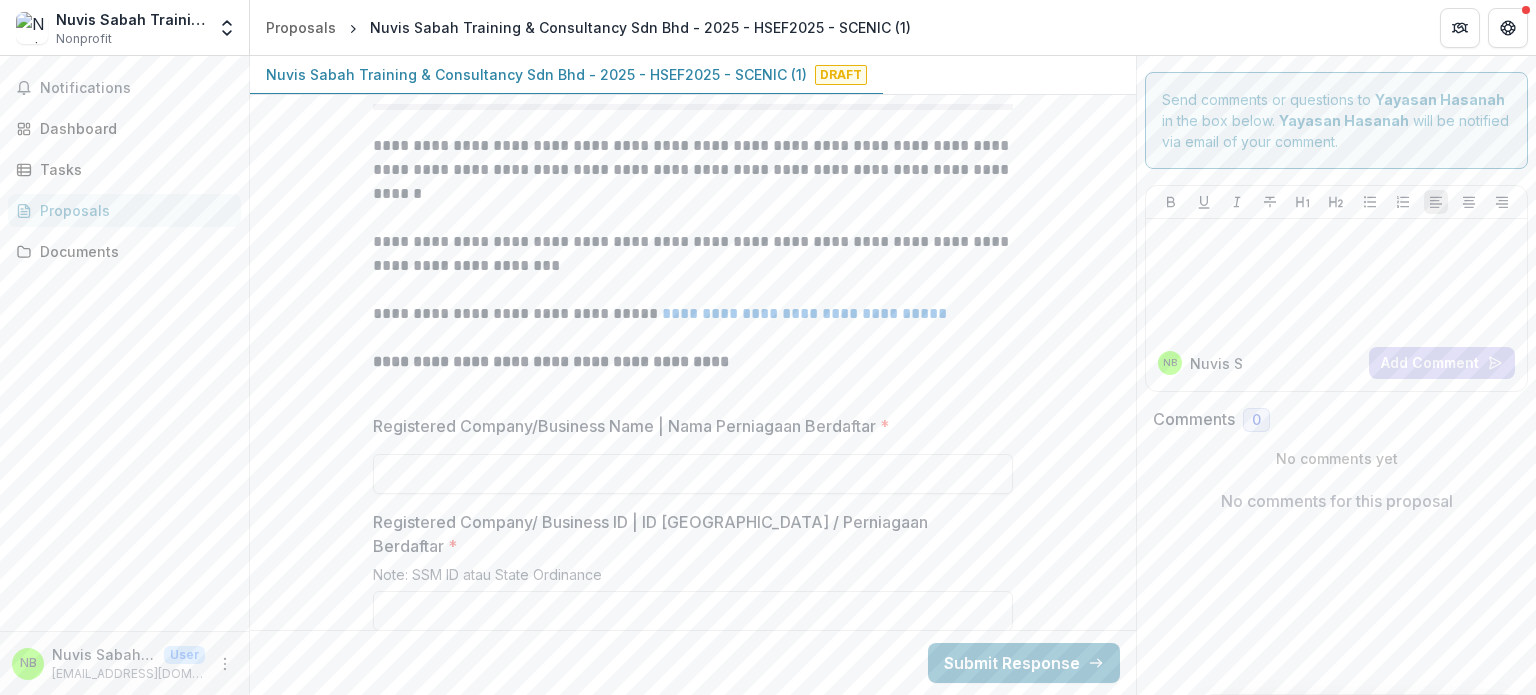 scroll, scrollTop: 900, scrollLeft: 0, axis: vertical 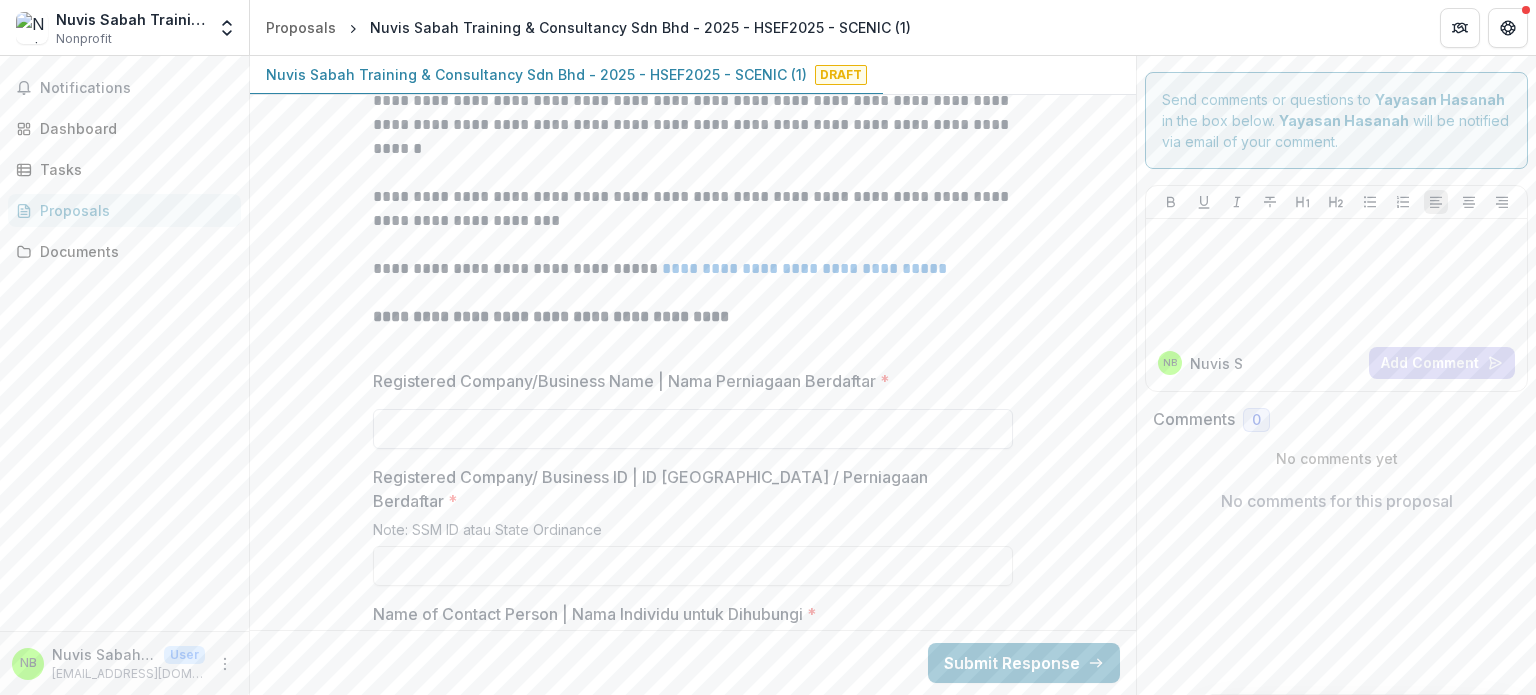click on "Registered Company/Business Name | Nama Perniagaan Berdaftar *" at bounding box center (693, 429) 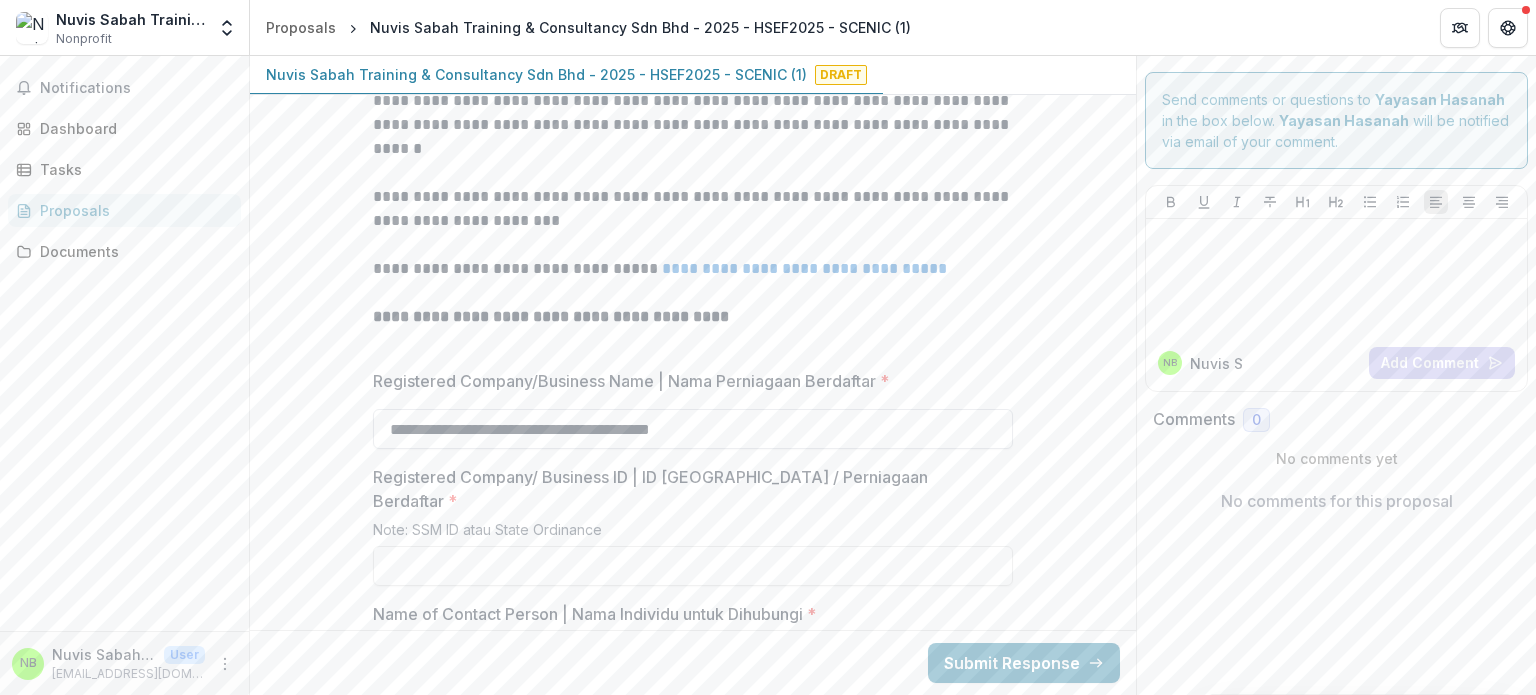 click on "**********" at bounding box center (693, 429) 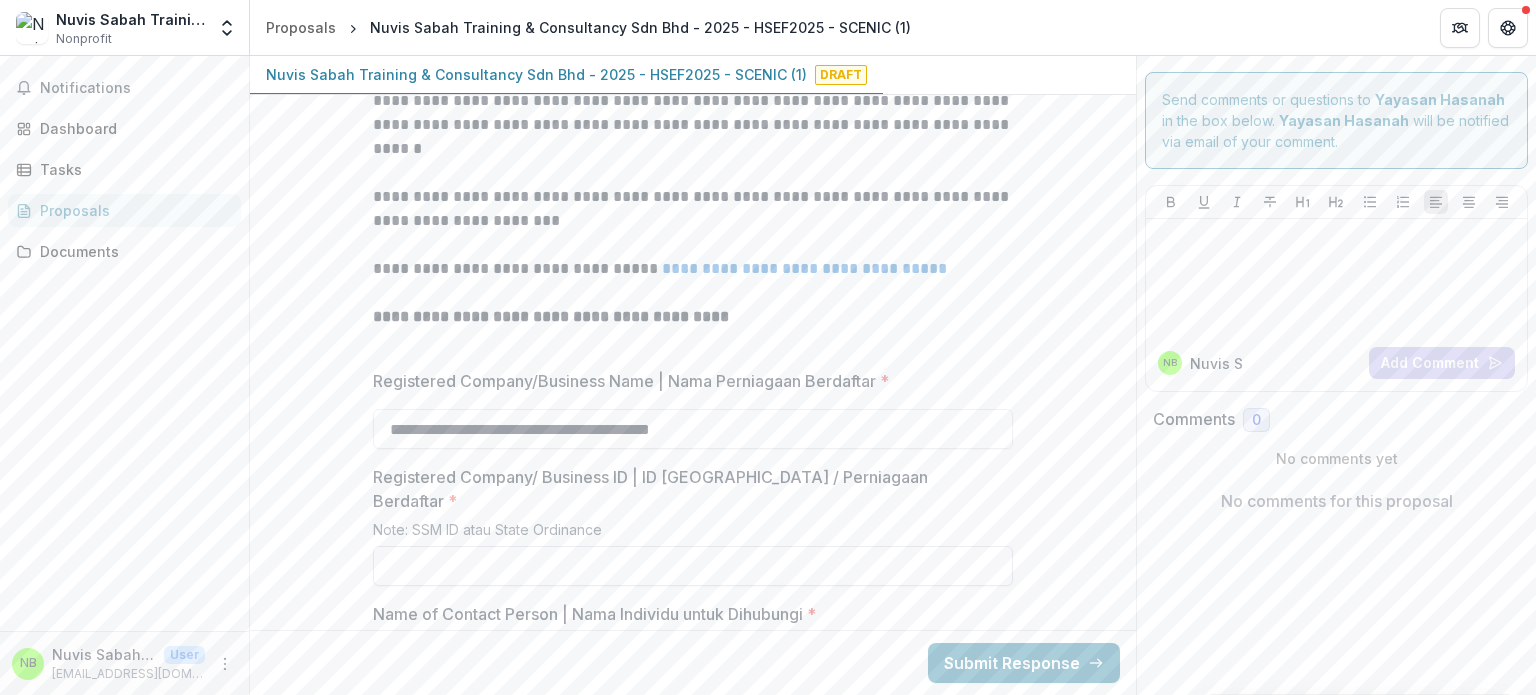 type on "**********" 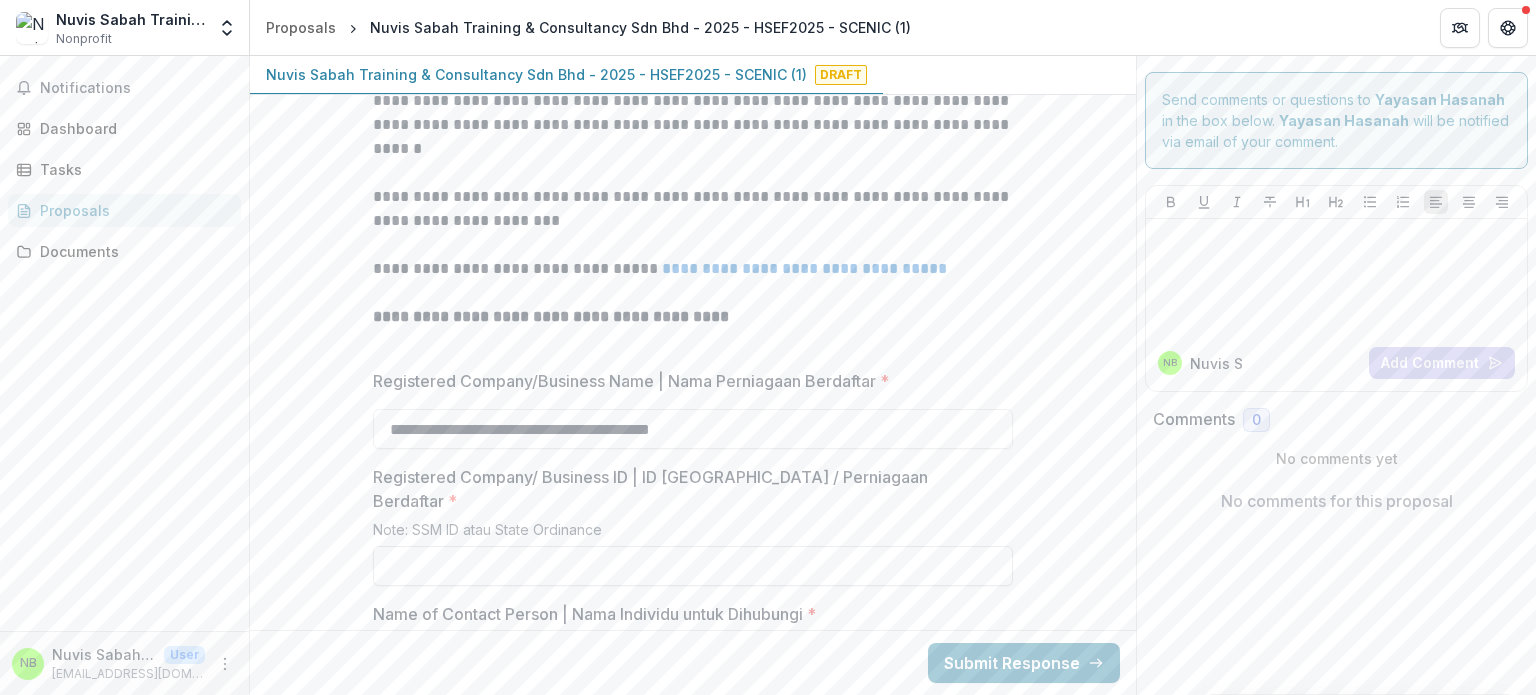 click on "Registered Company/ Business ID | ID [GEOGRAPHIC_DATA] / Perniagaan Berdaftar *" at bounding box center (693, 566) 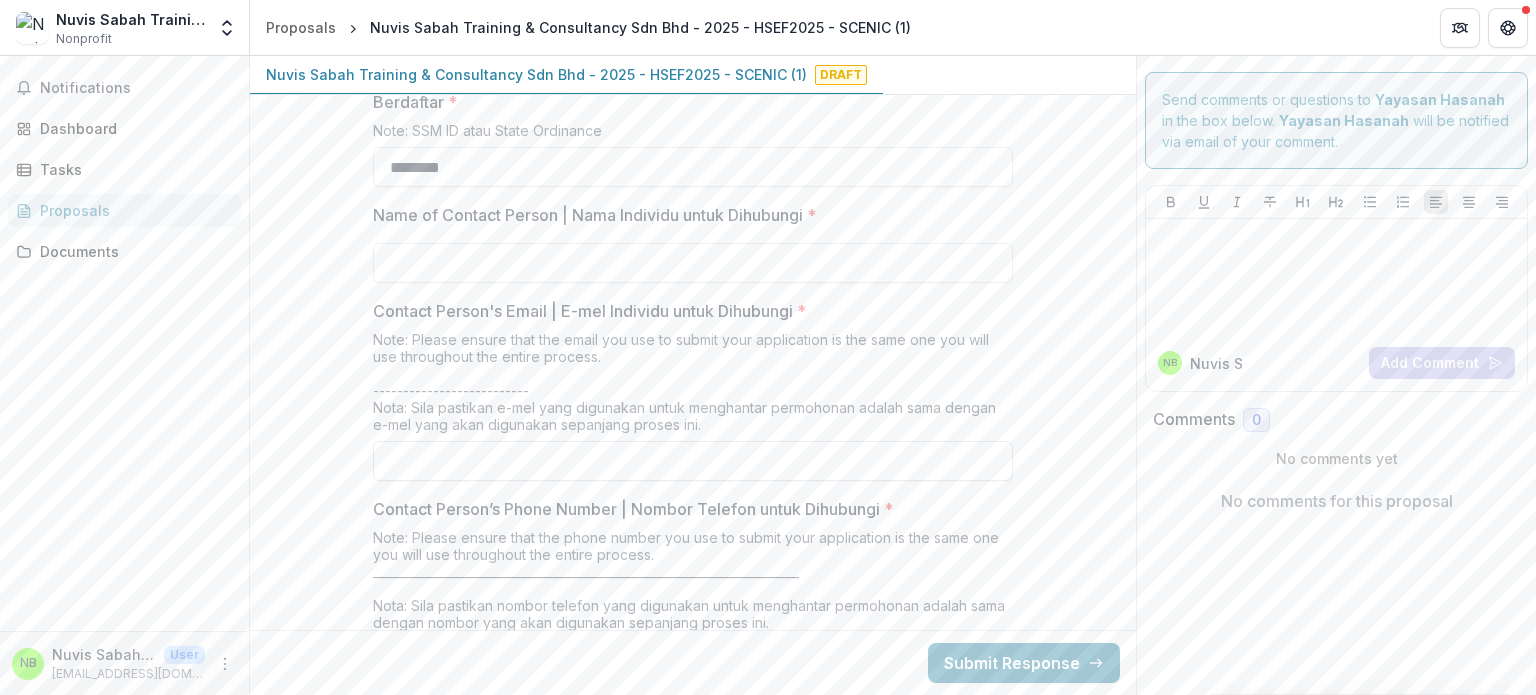 scroll, scrollTop: 1300, scrollLeft: 0, axis: vertical 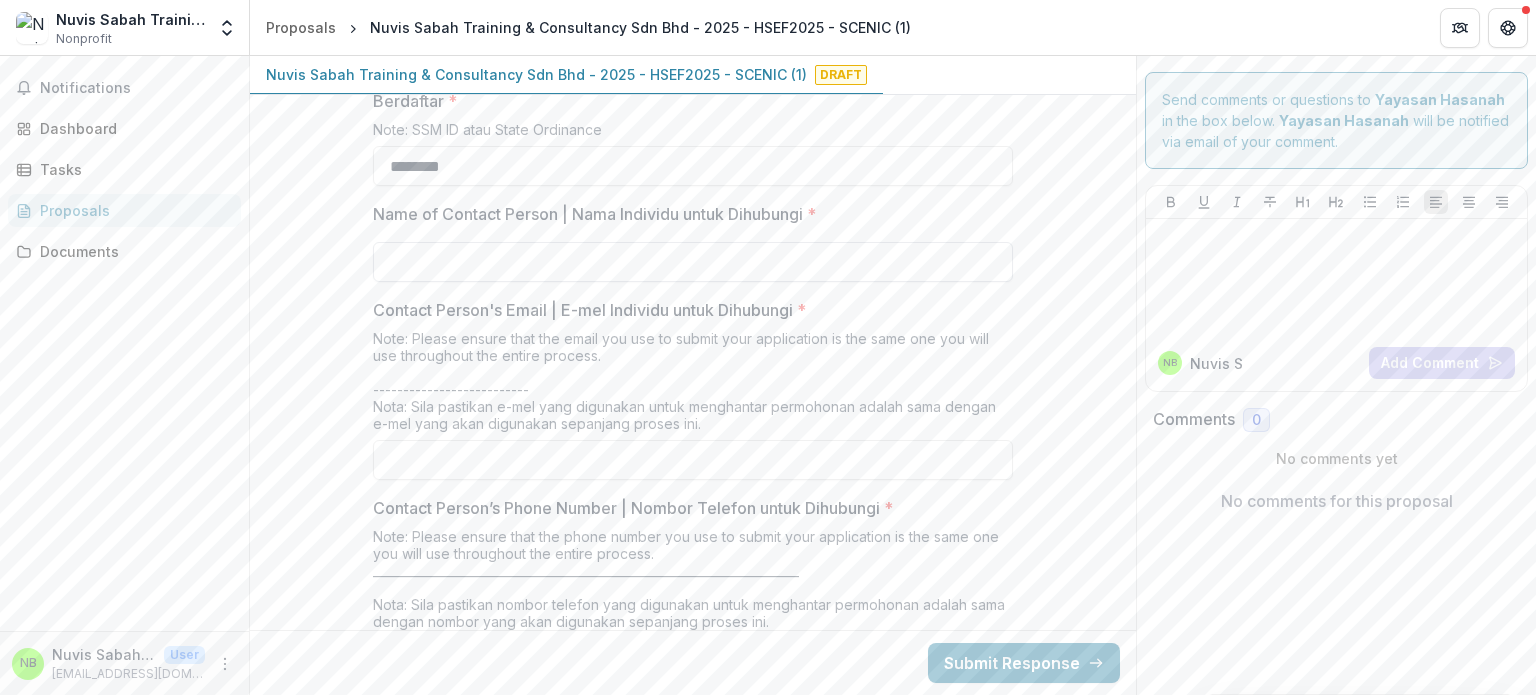 type on "********" 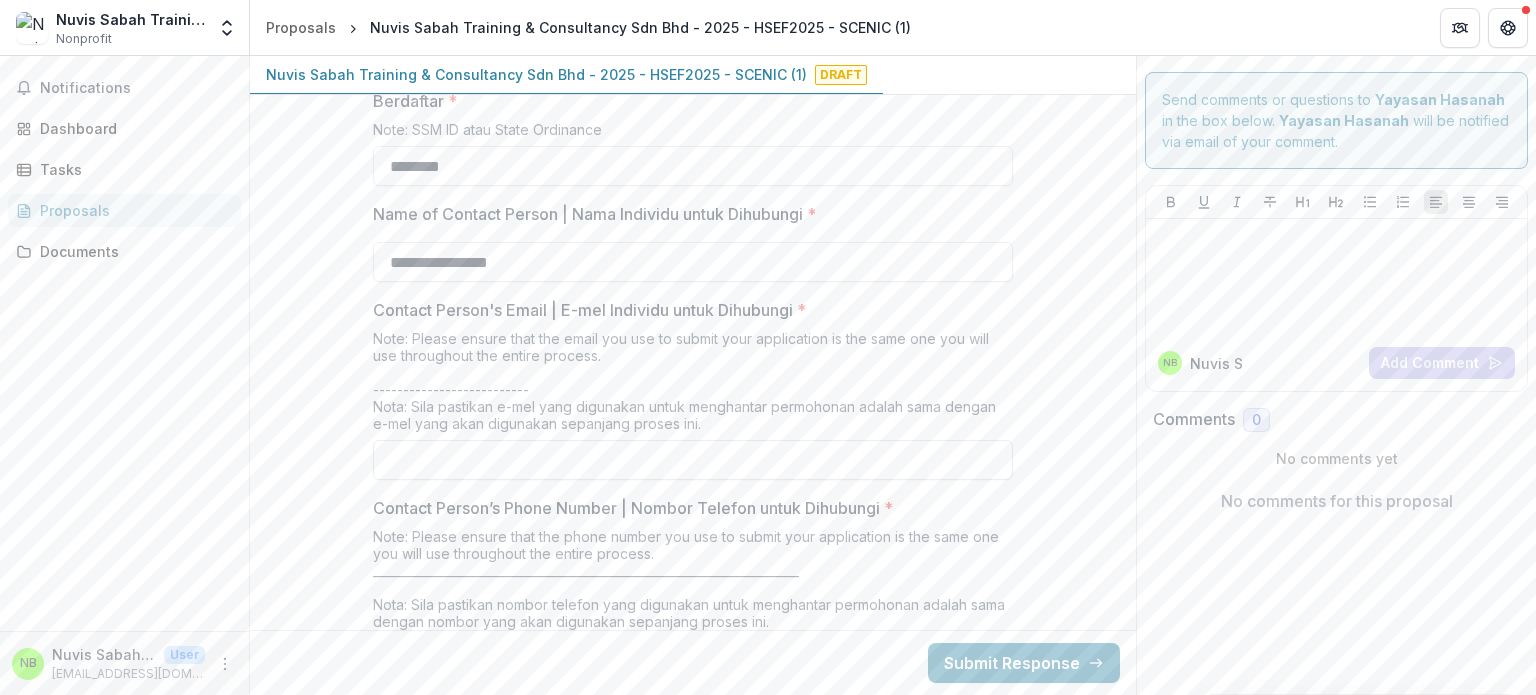 type on "**********" 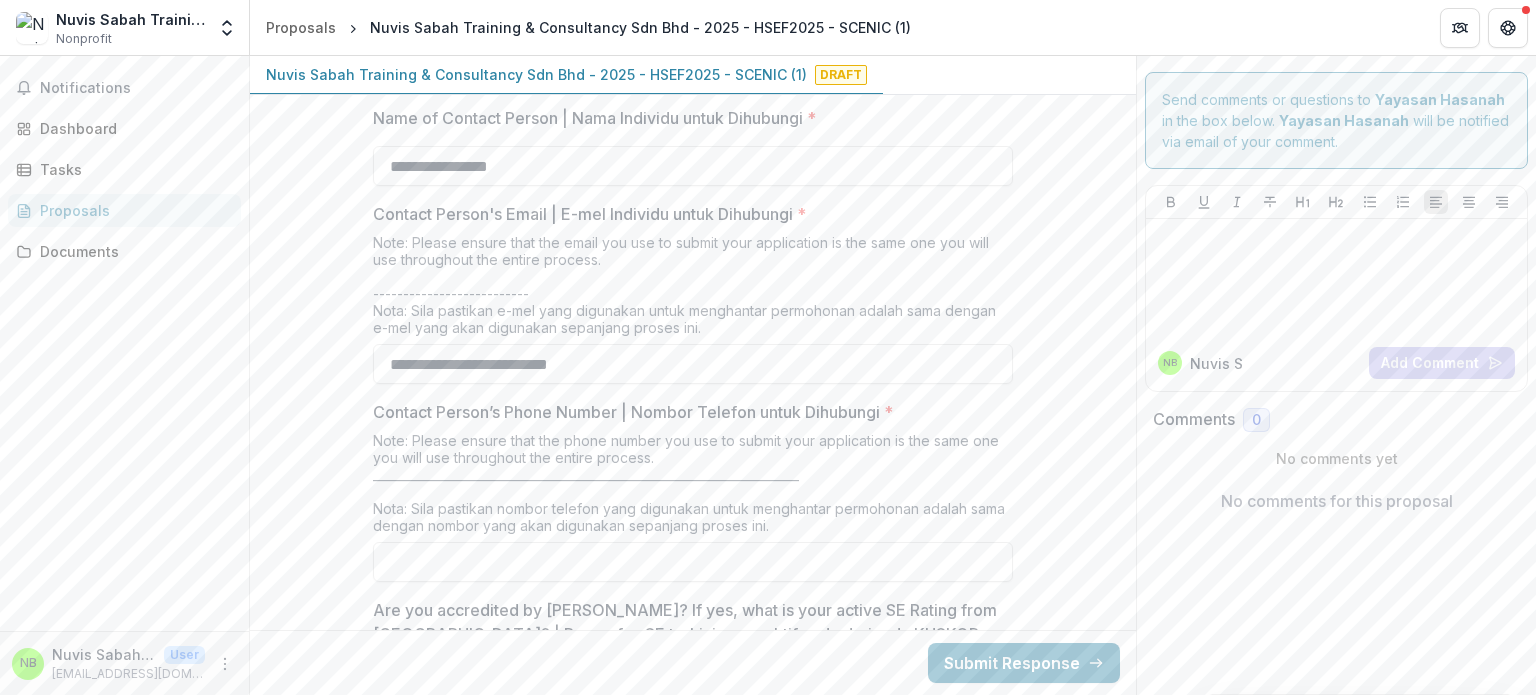 scroll, scrollTop: 1500, scrollLeft: 0, axis: vertical 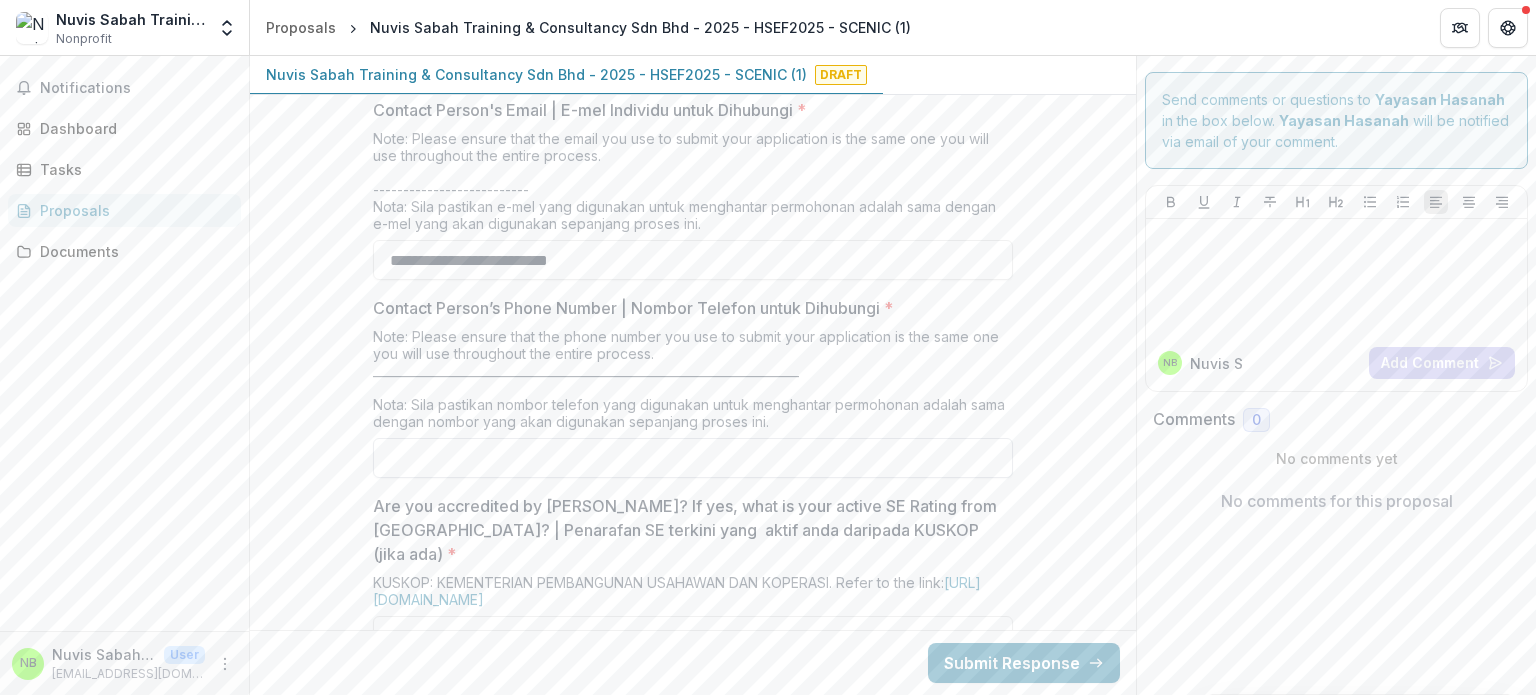 type on "**********" 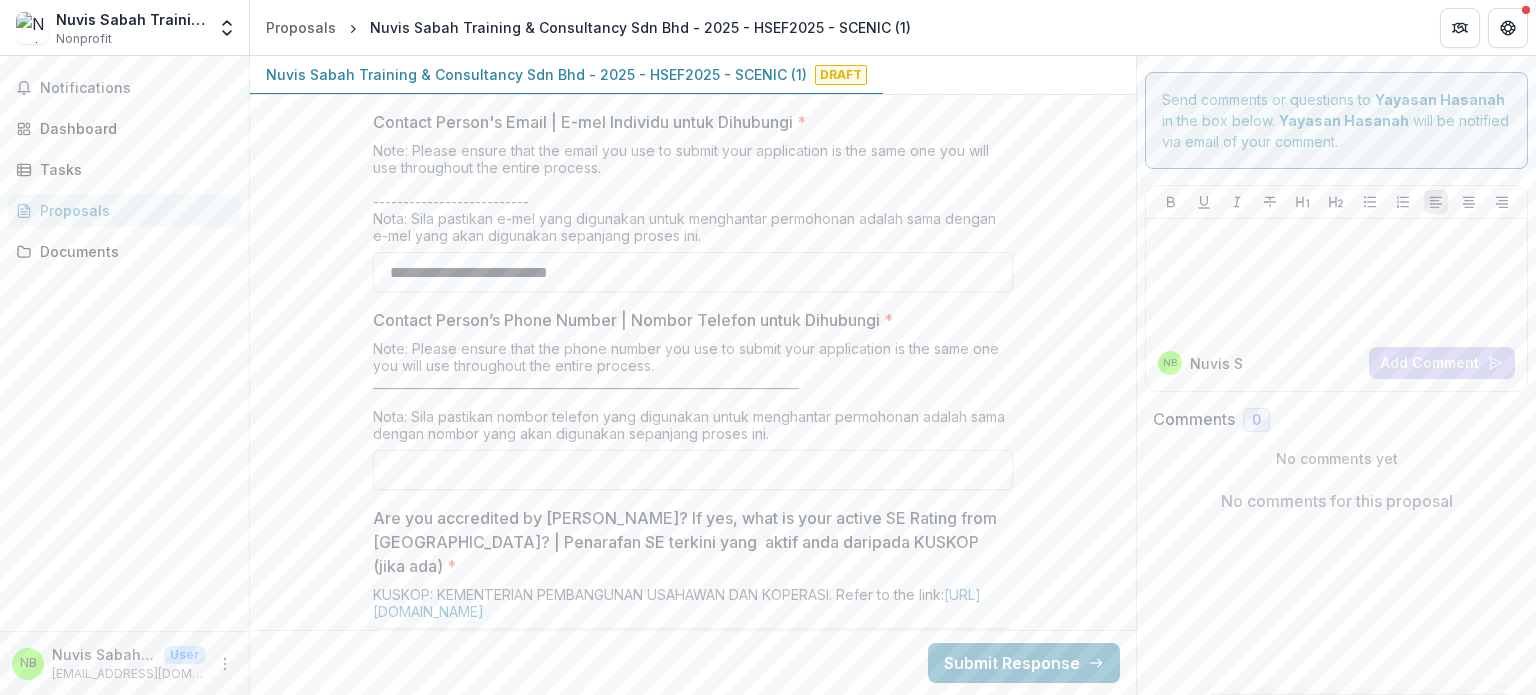 scroll, scrollTop: 1500, scrollLeft: 0, axis: vertical 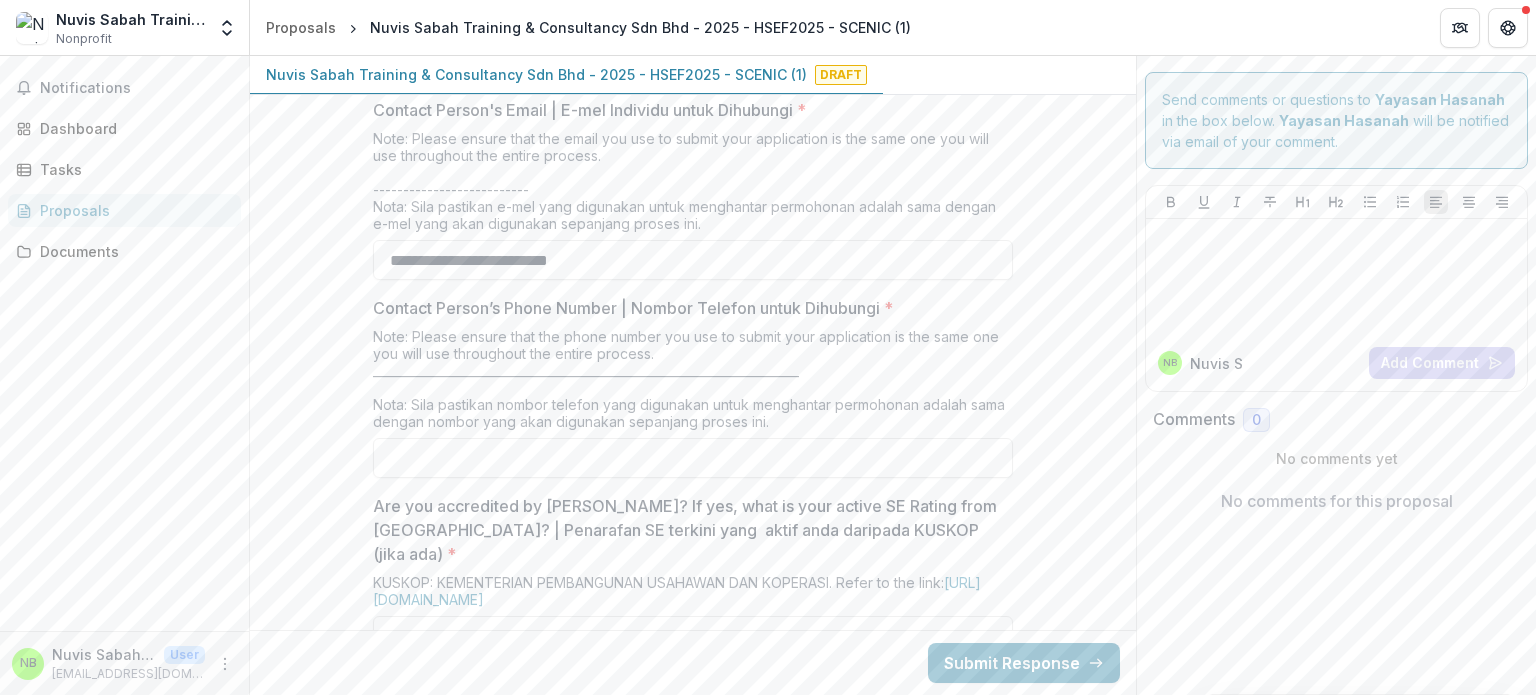 type on "*" 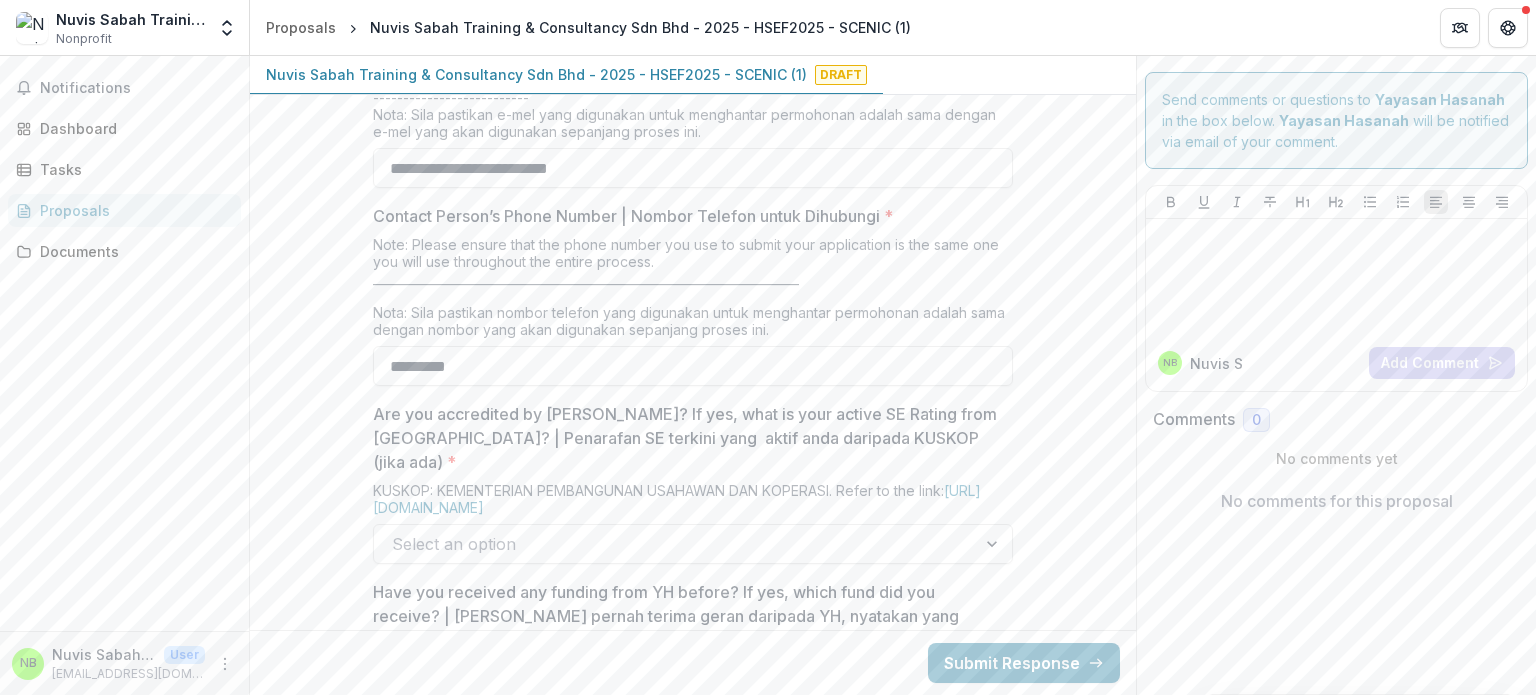 scroll, scrollTop: 1700, scrollLeft: 0, axis: vertical 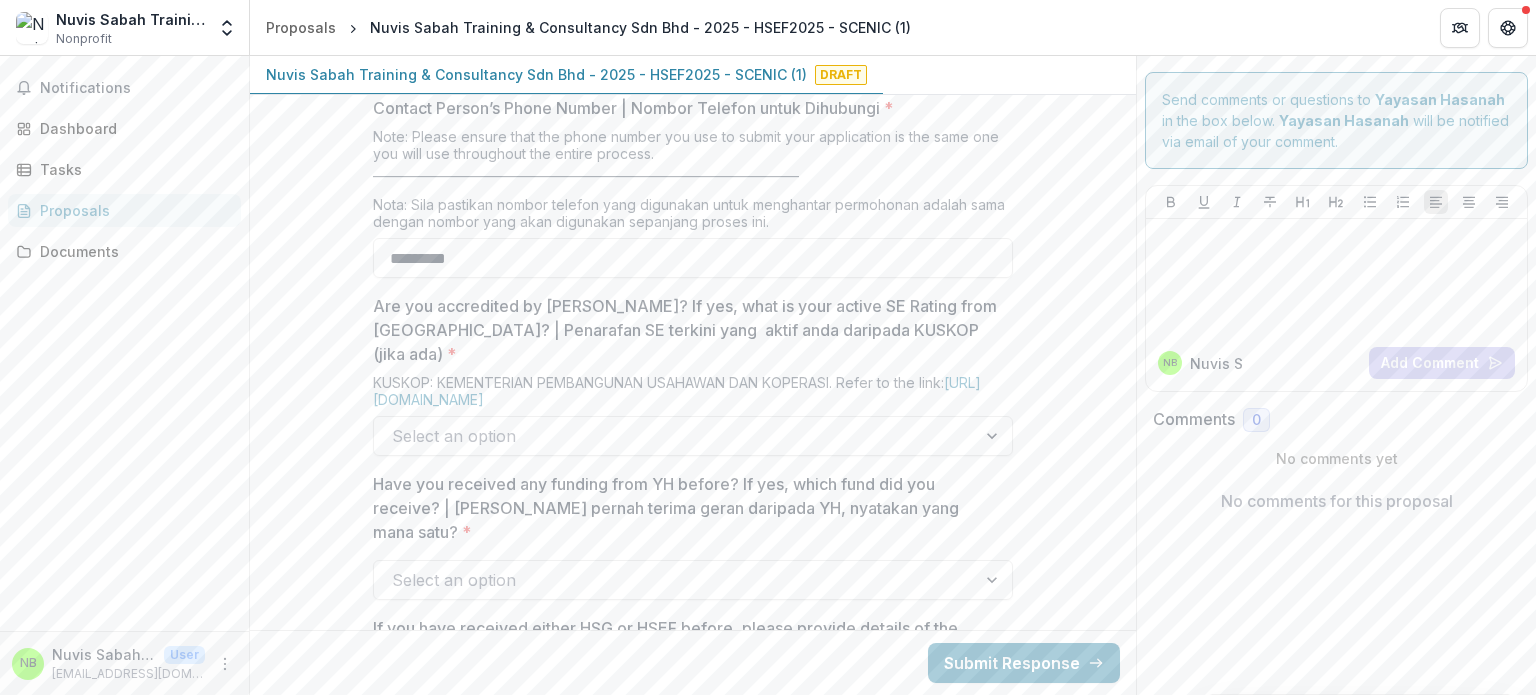 type on "*********" 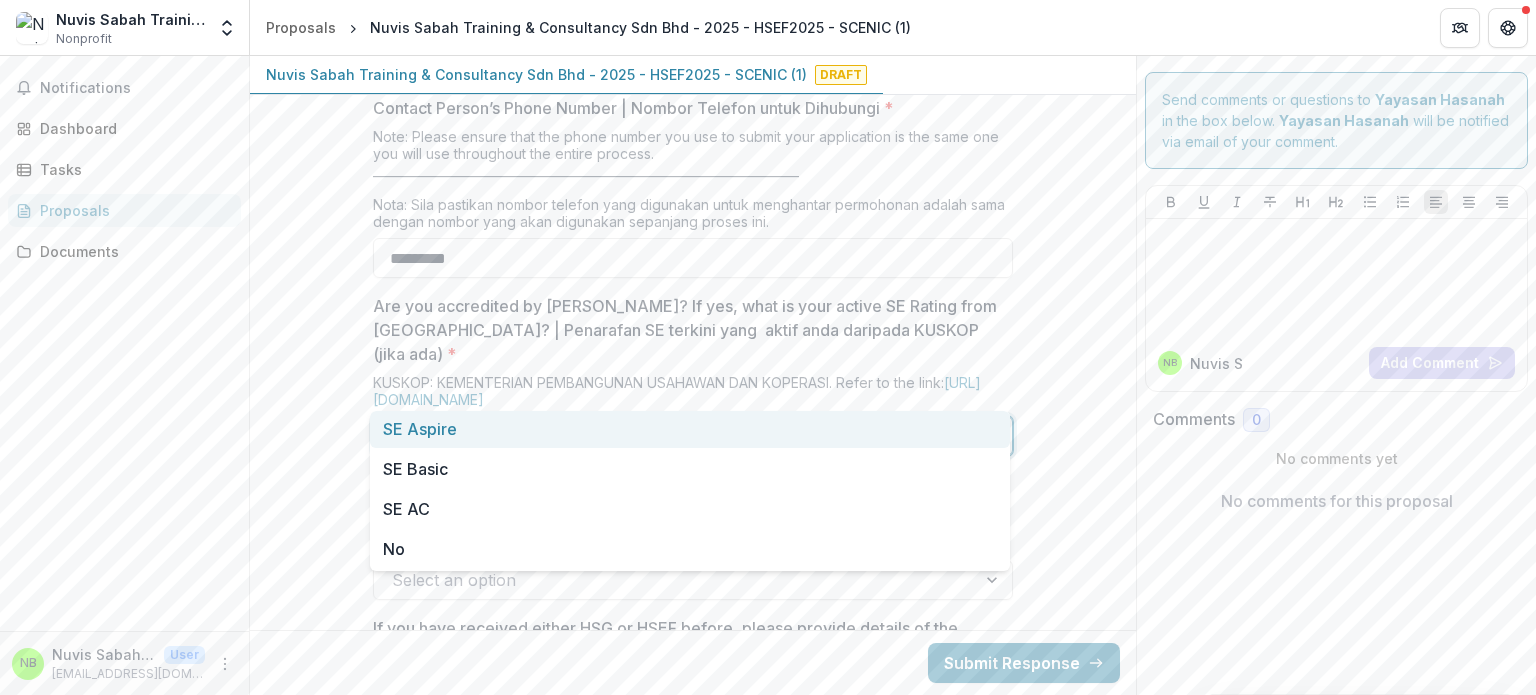 click at bounding box center [675, 436] 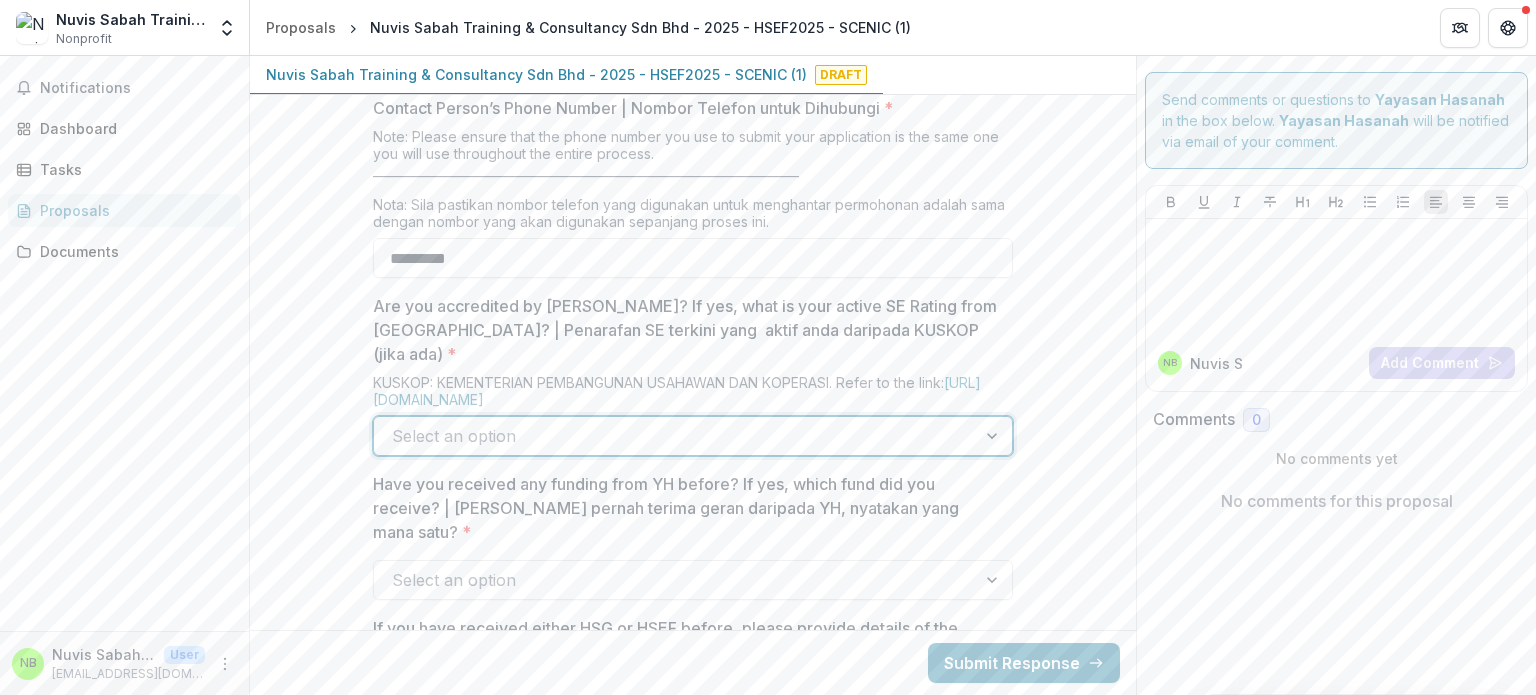 click at bounding box center (994, 436) 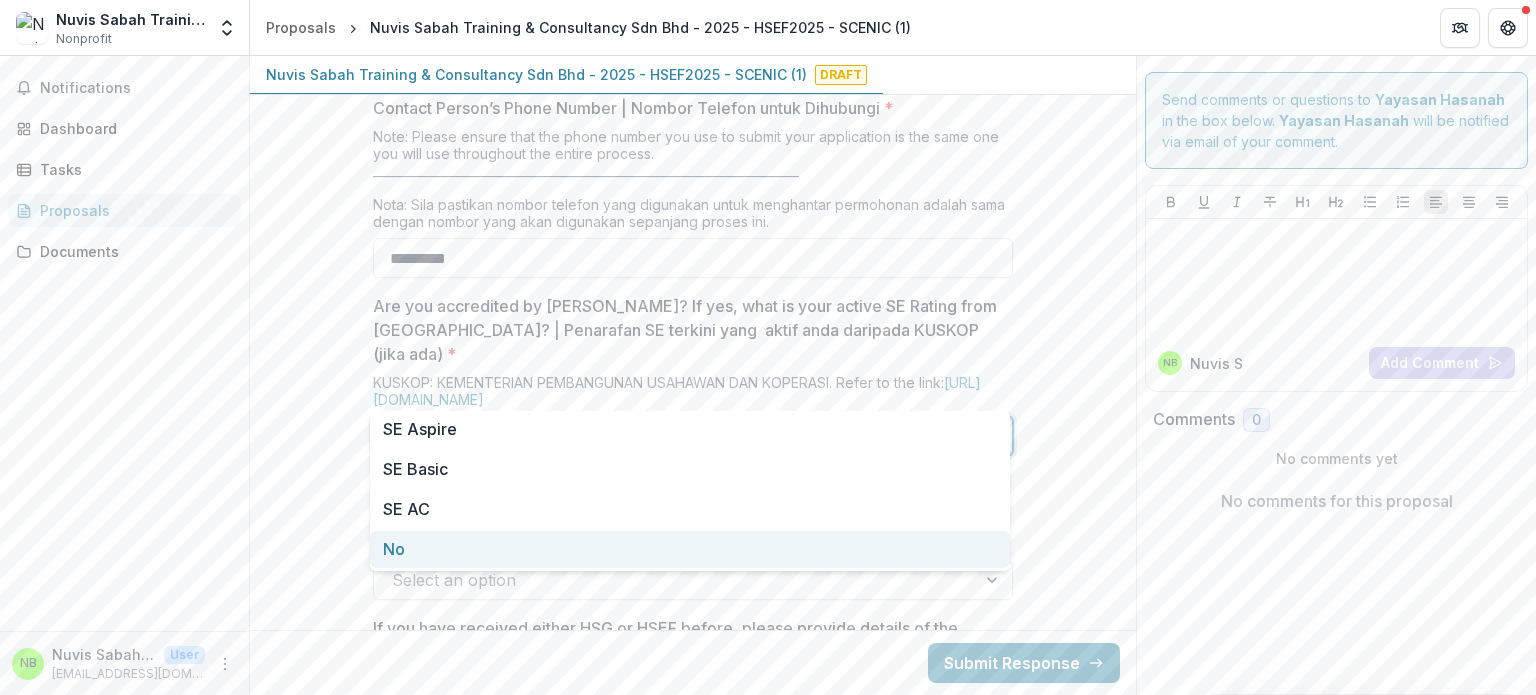 click on "No" at bounding box center (690, 549) 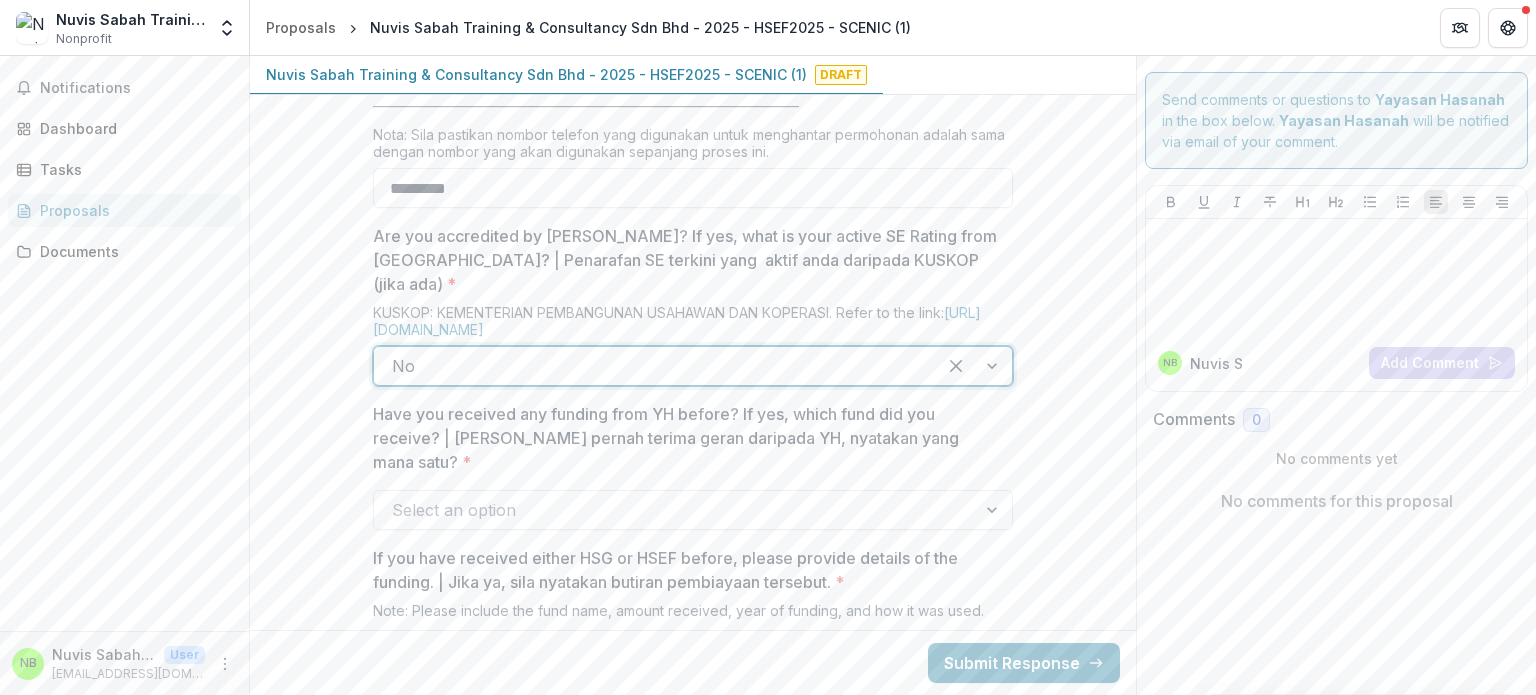 scroll, scrollTop: 1800, scrollLeft: 0, axis: vertical 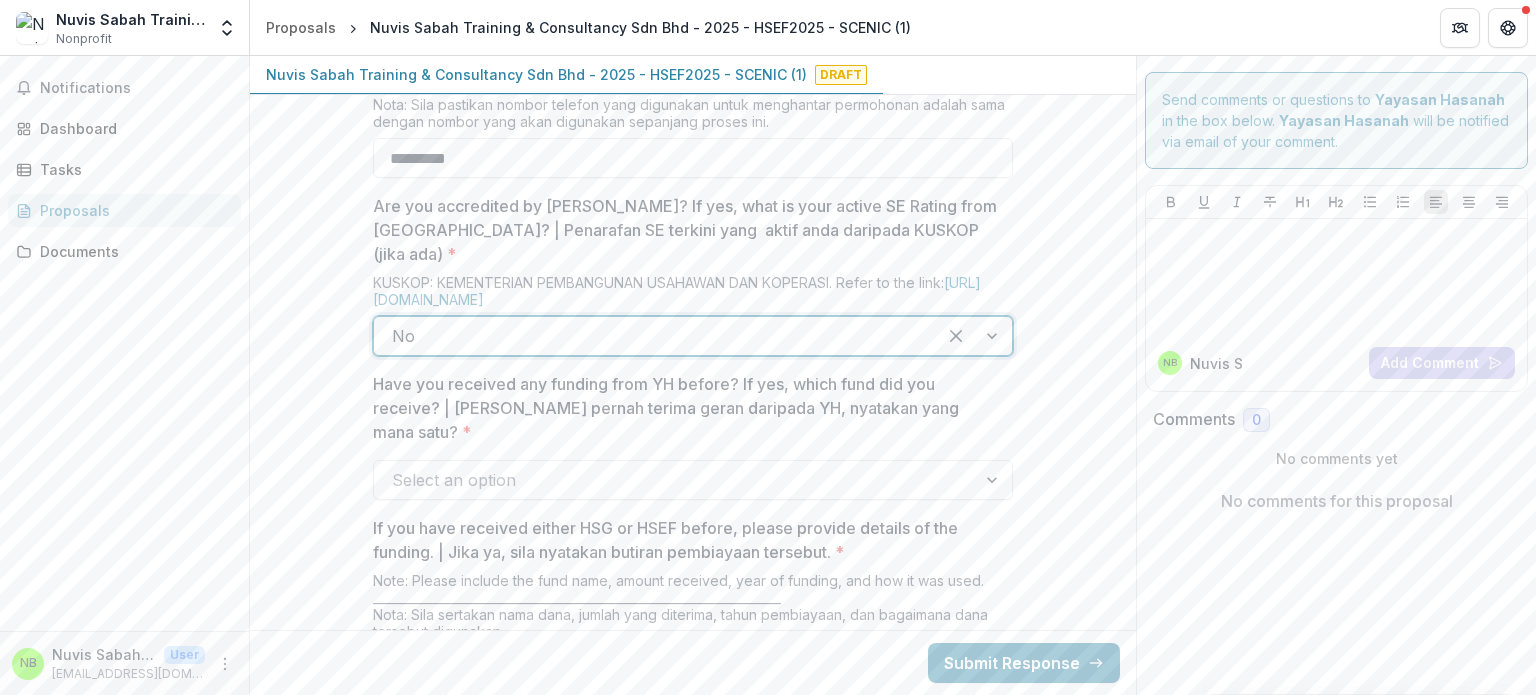 click at bounding box center [675, 480] 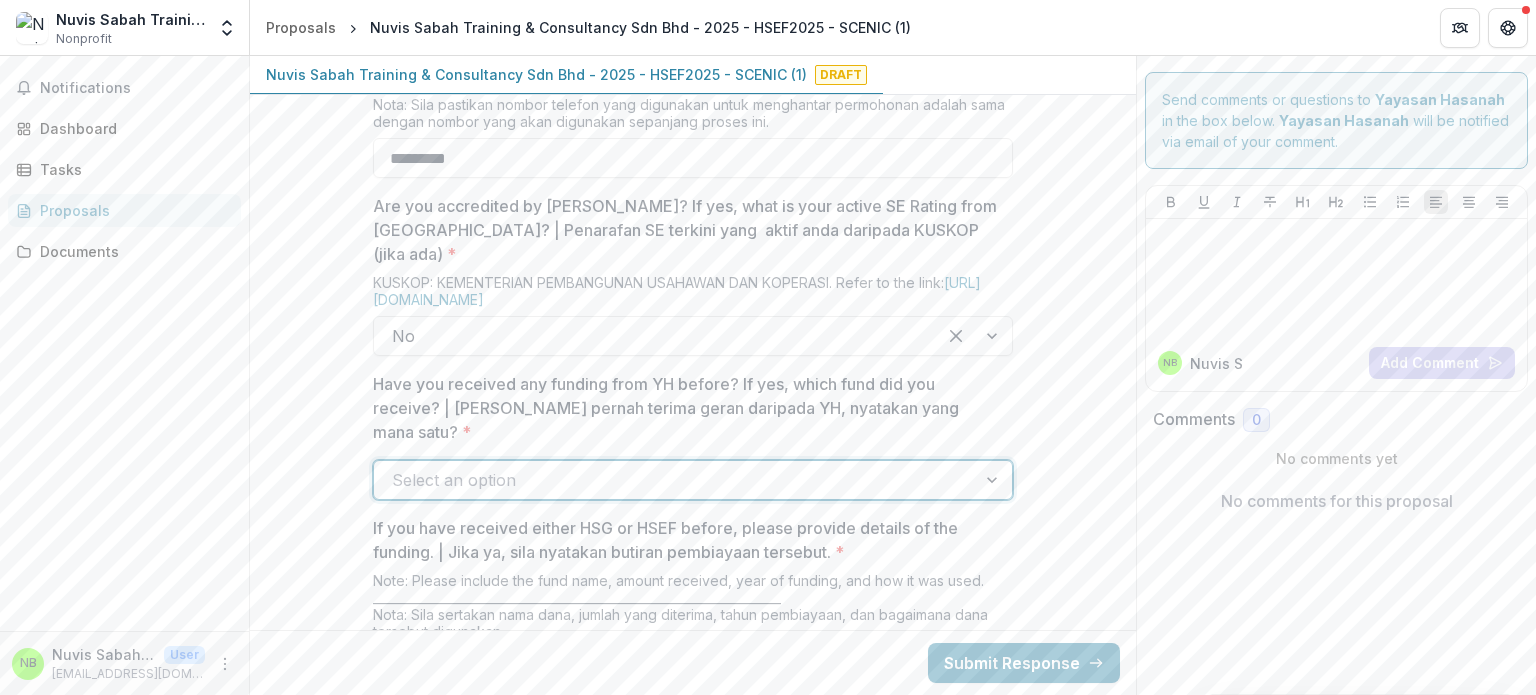 click at bounding box center (675, 480) 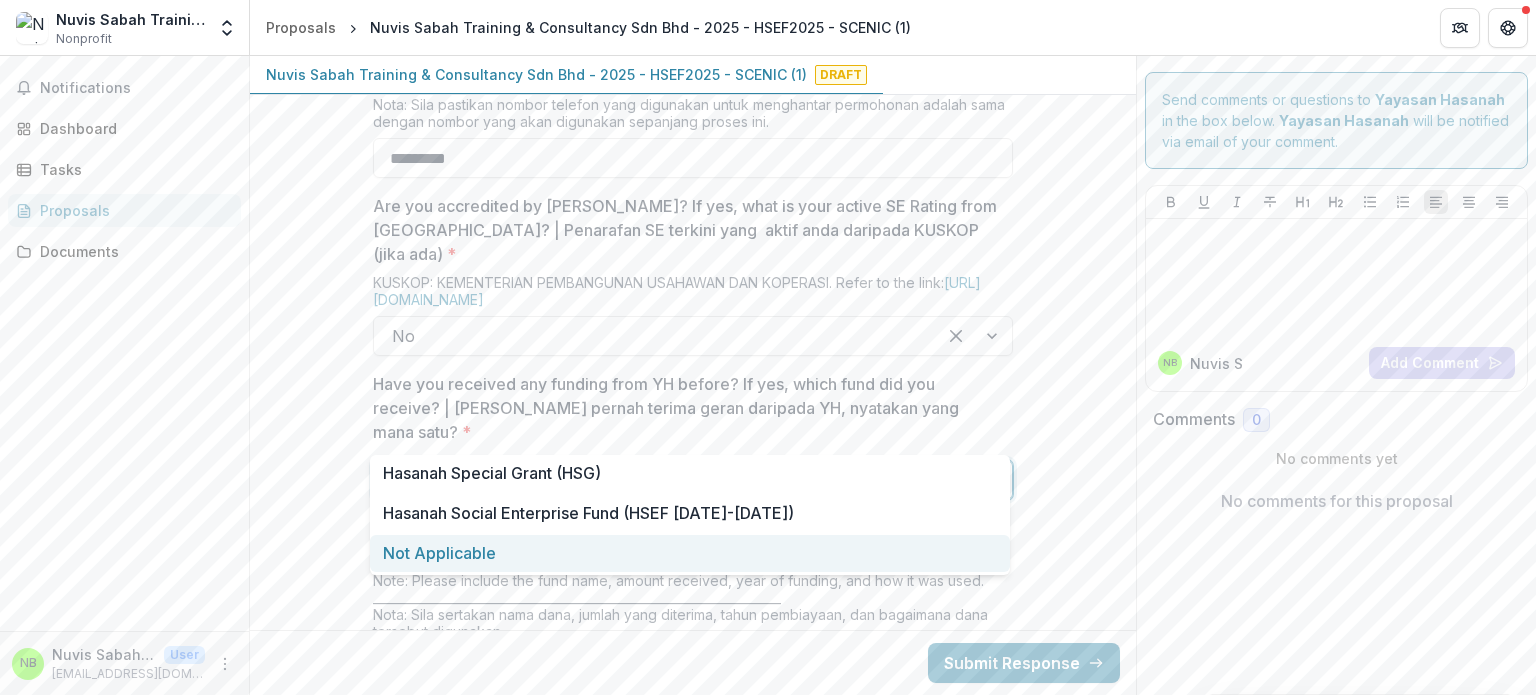 click on "Not Applicable" at bounding box center (690, 553) 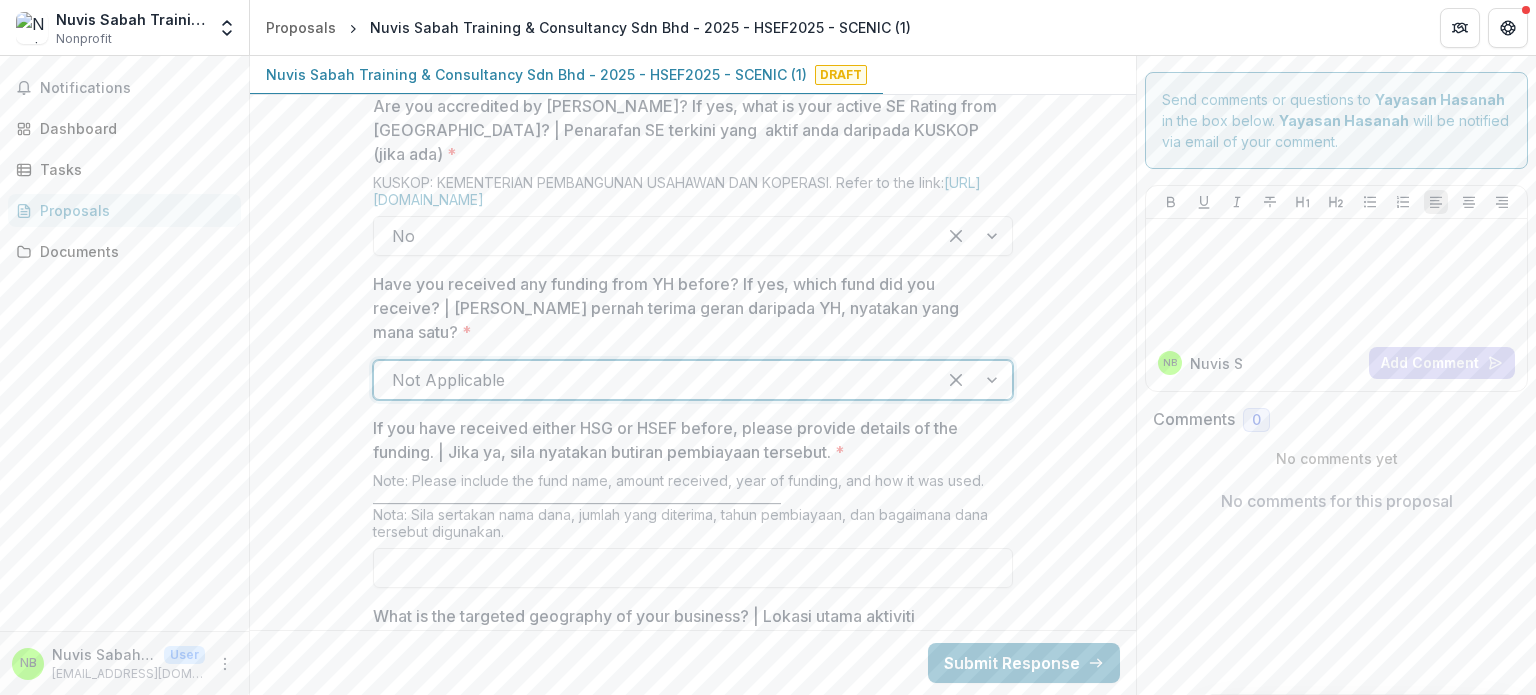scroll, scrollTop: 2000, scrollLeft: 0, axis: vertical 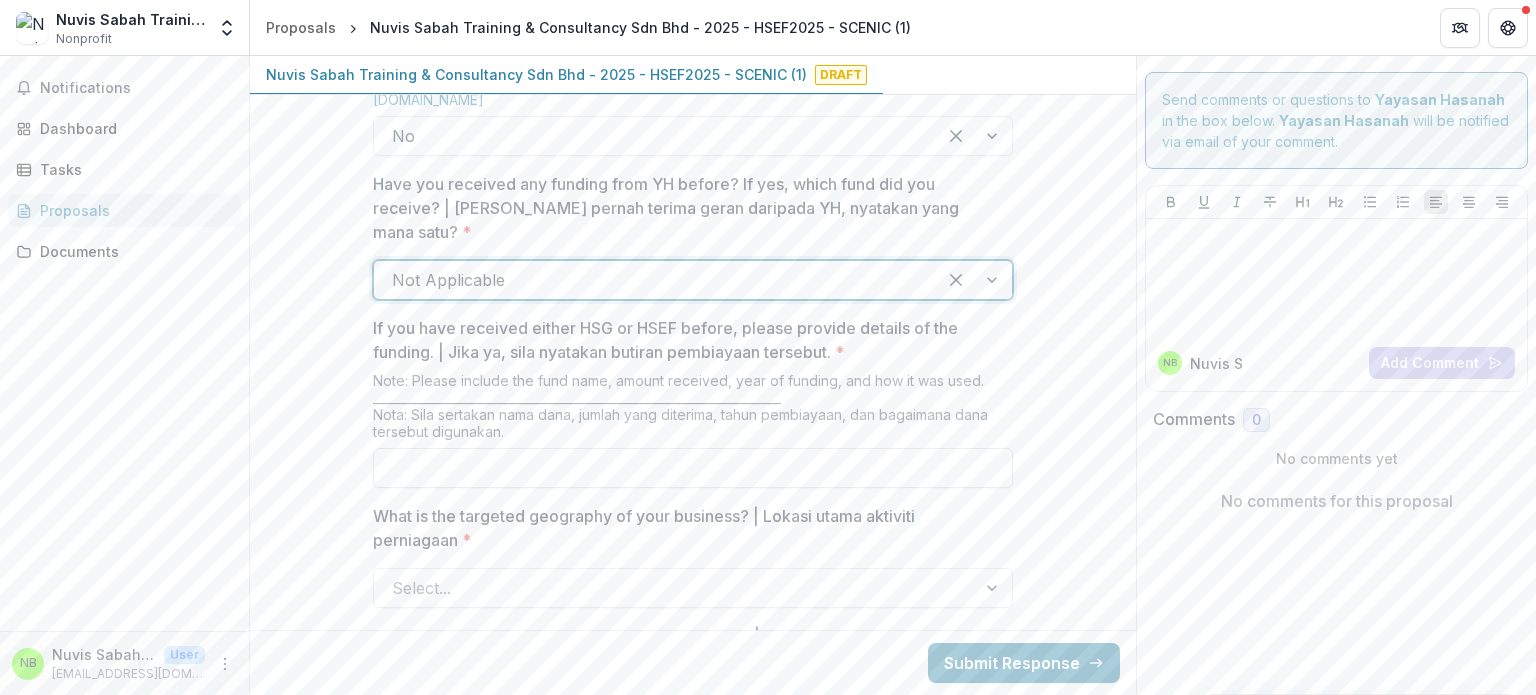 click on "If you have received either HSG or HSEF before, please provide details of the funding. | Jika ya, sila nyatakan butiran pembiayaan tersebut. *" at bounding box center (693, 468) 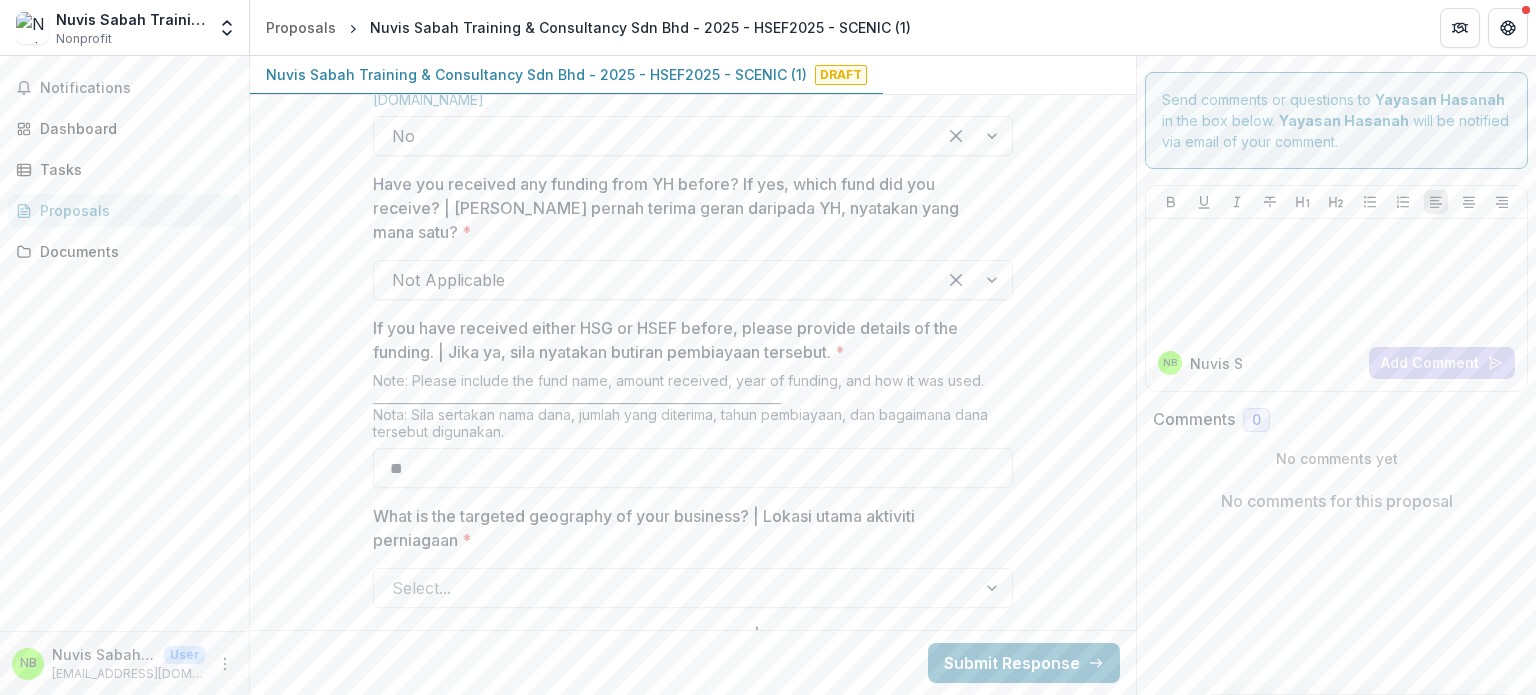 scroll, scrollTop: 2200, scrollLeft: 0, axis: vertical 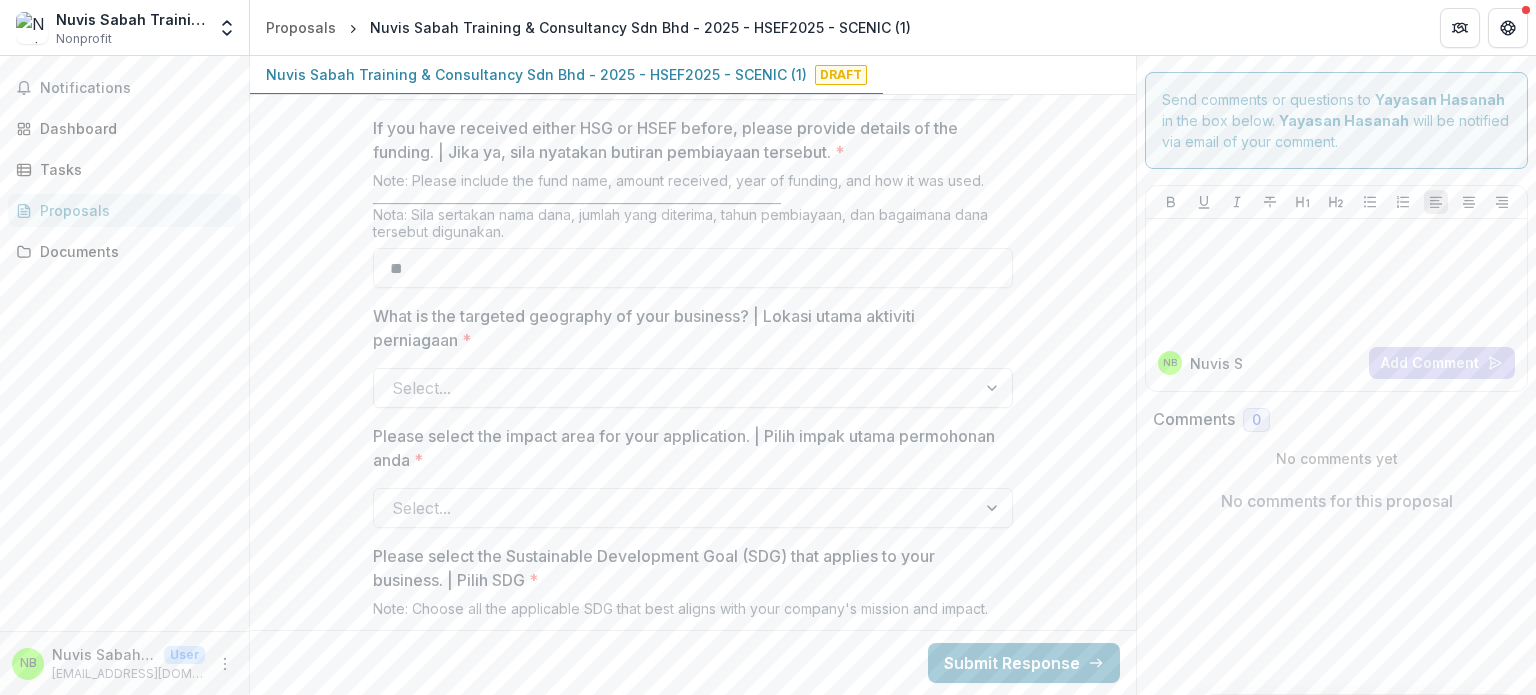type on "**" 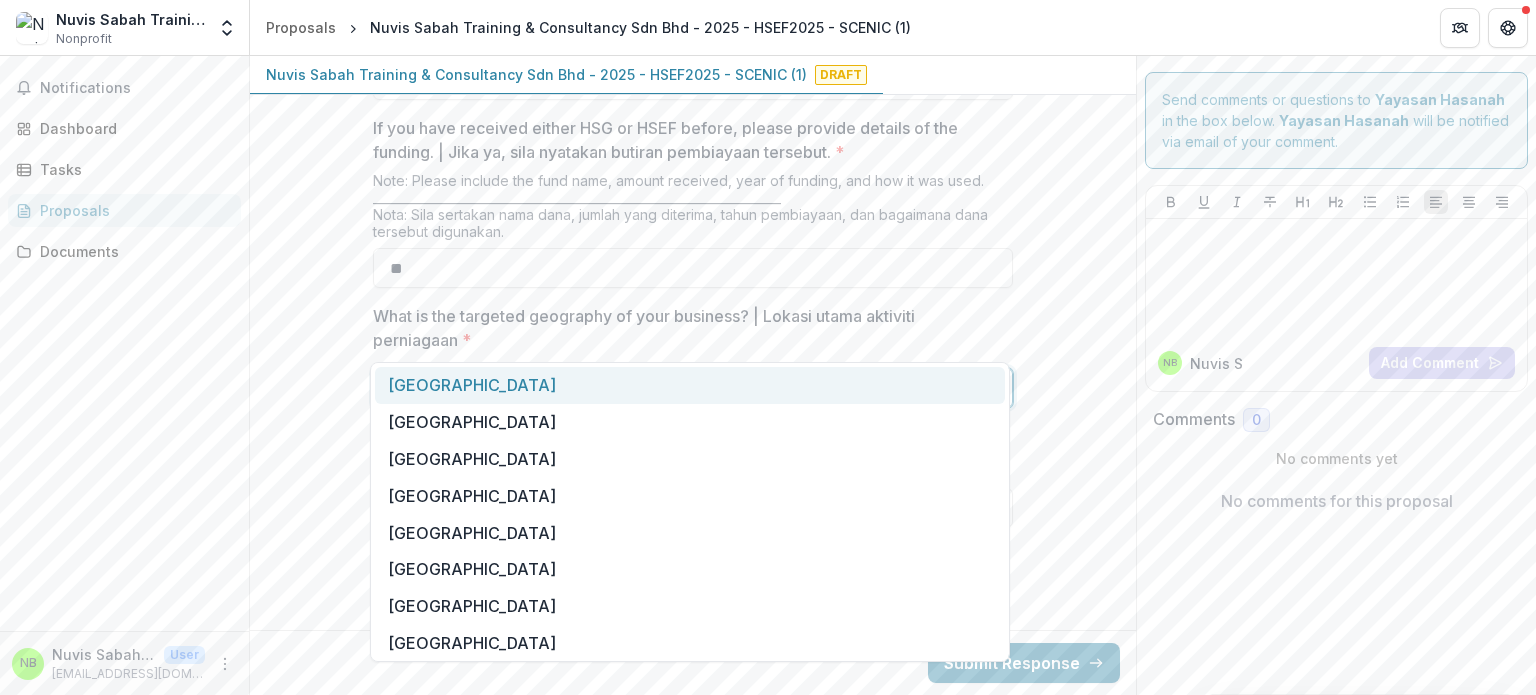 click at bounding box center (675, 388) 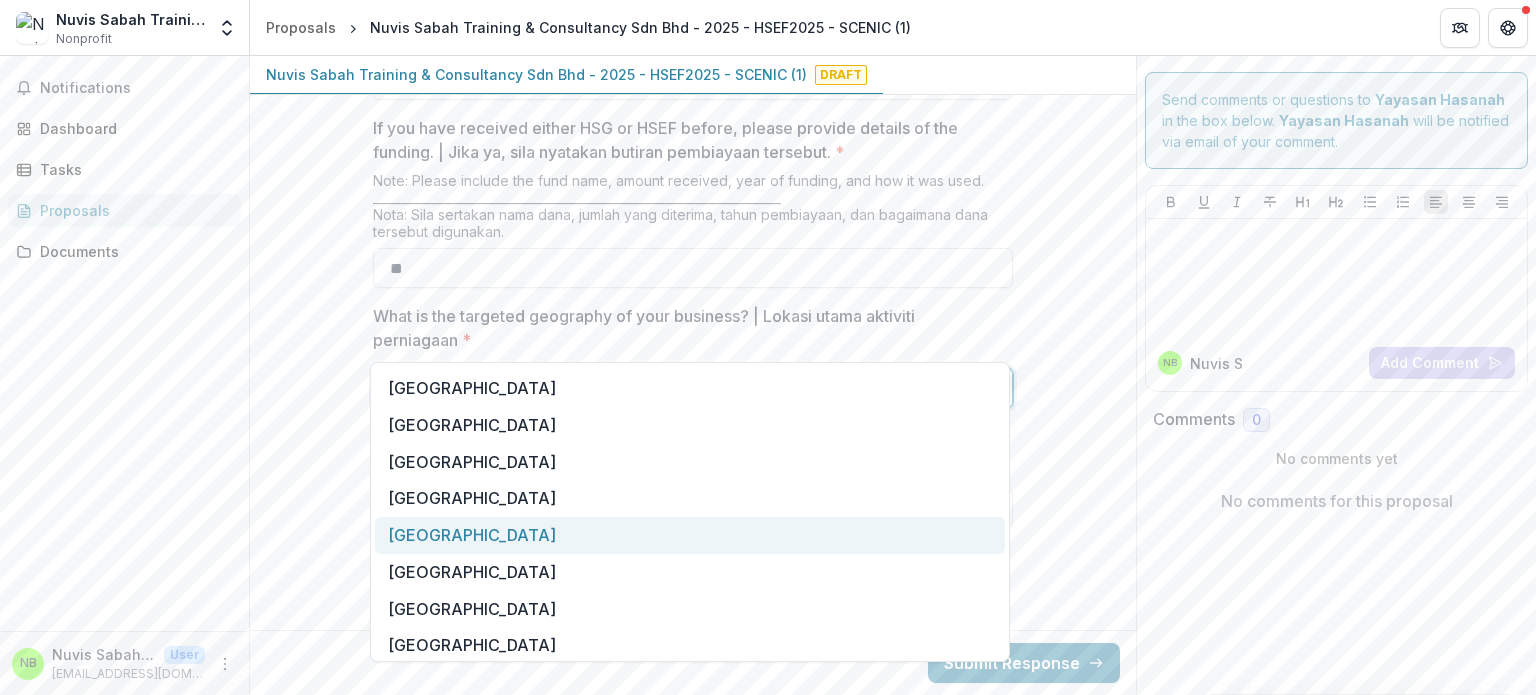 scroll, scrollTop: 200, scrollLeft: 0, axis: vertical 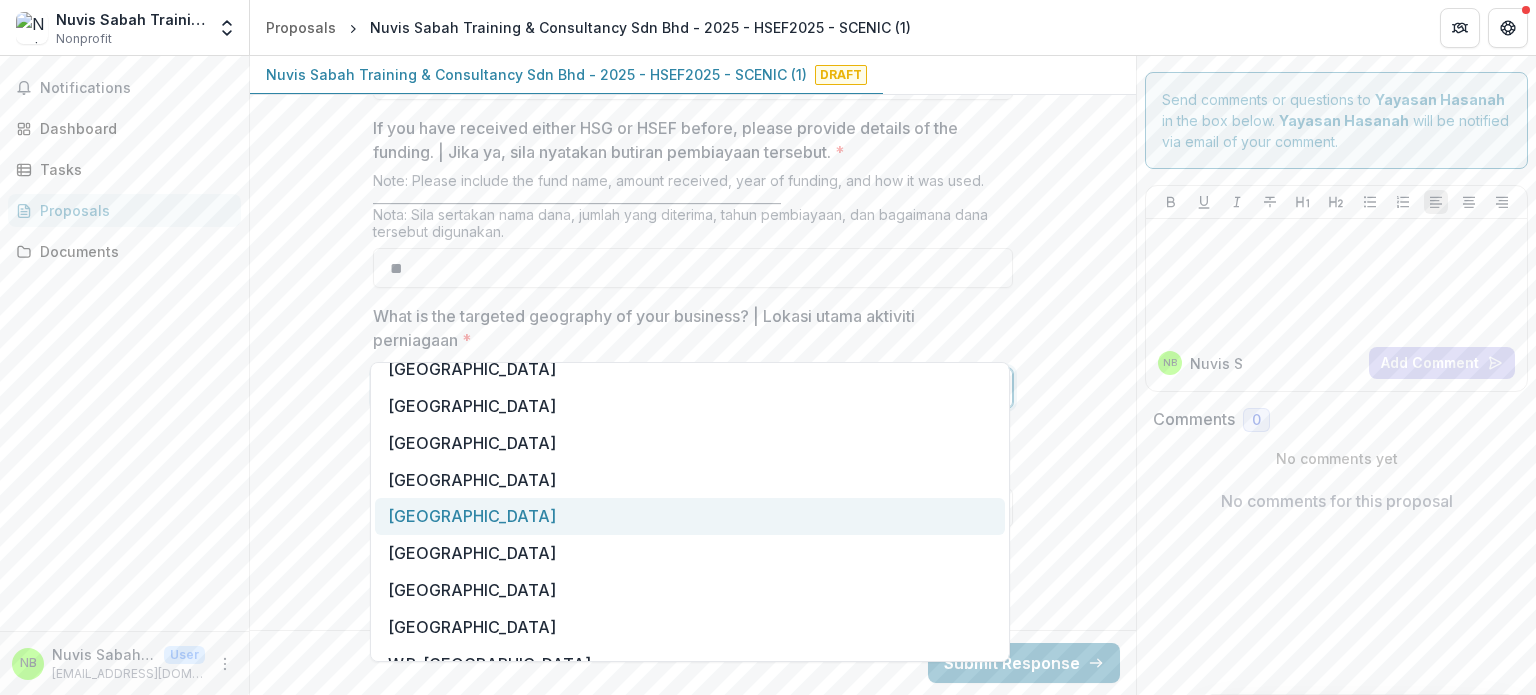 drag, startPoint x: 469, startPoint y: 523, endPoint x: 491, endPoint y: 512, distance: 24.596748 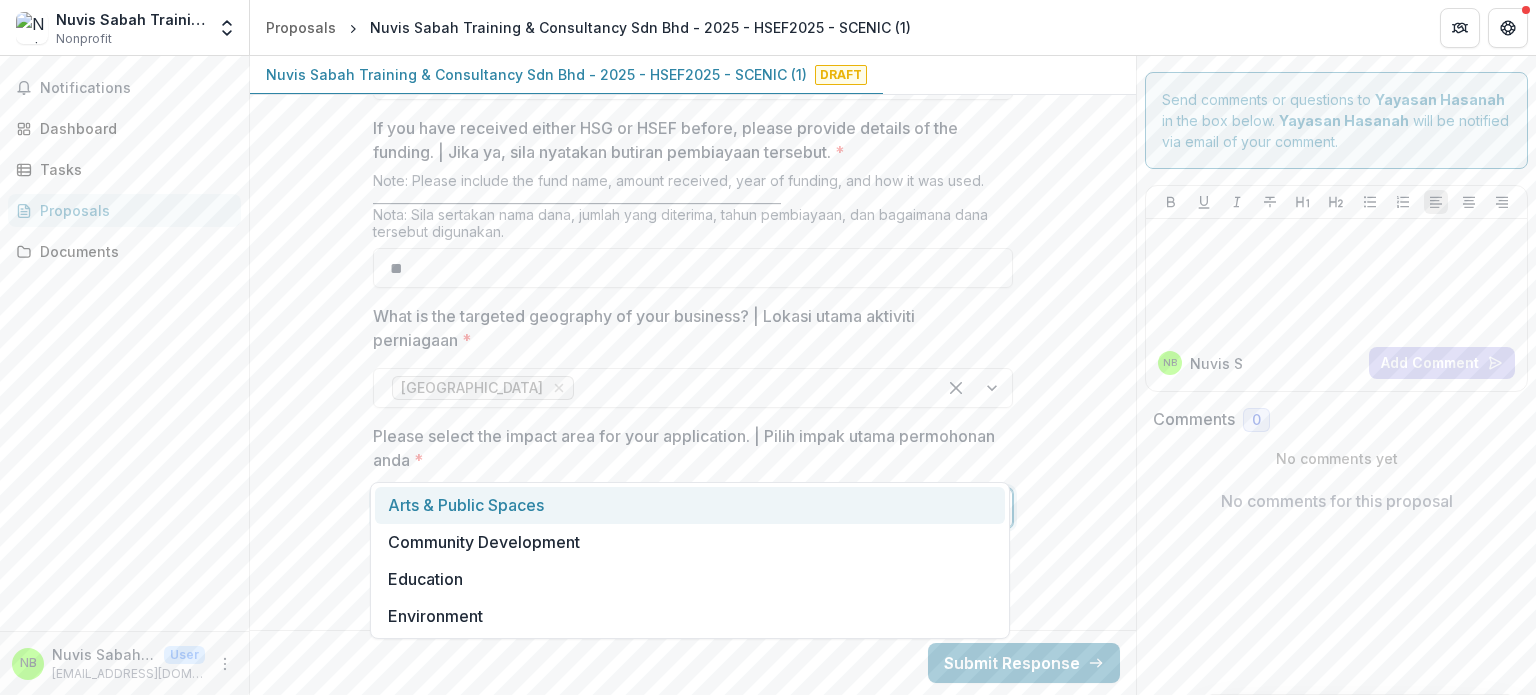 click at bounding box center [675, 508] 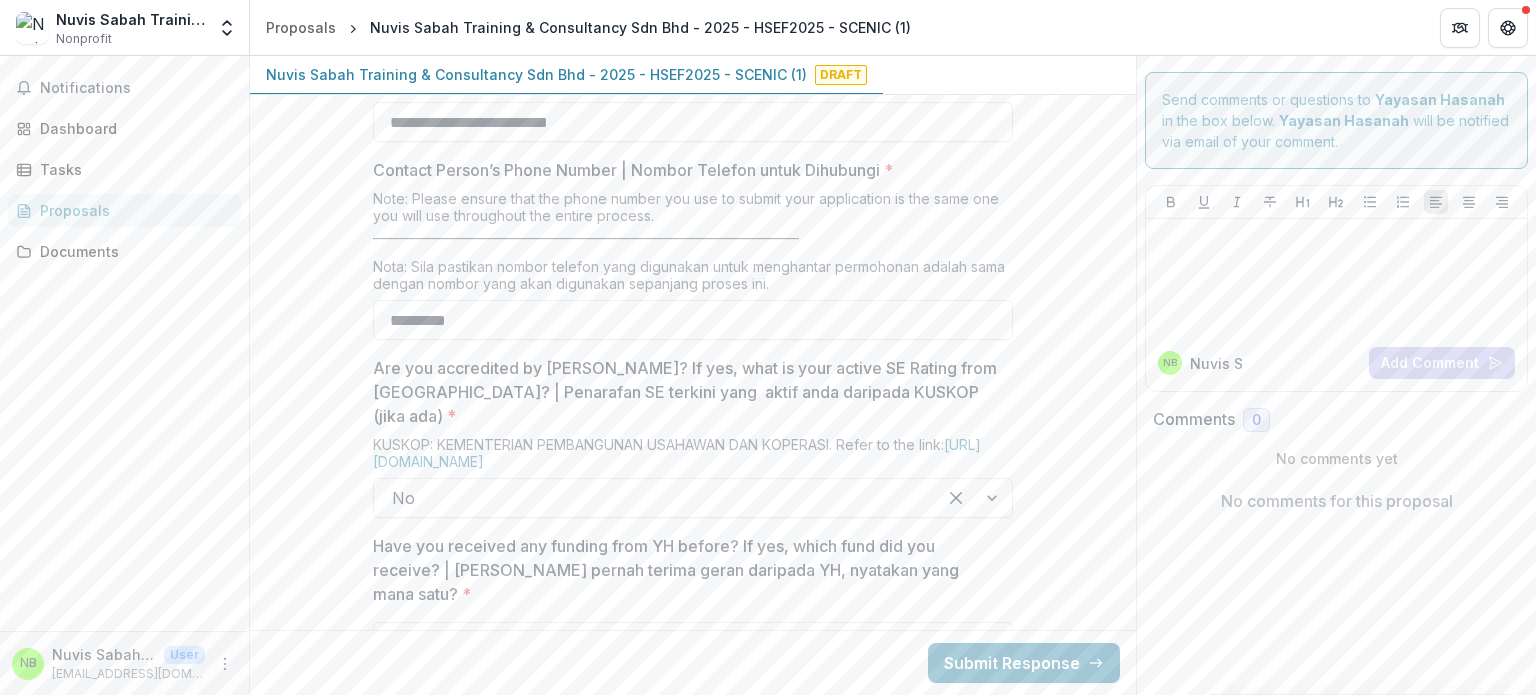scroll, scrollTop: 1755, scrollLeft: 0, axis: vertical 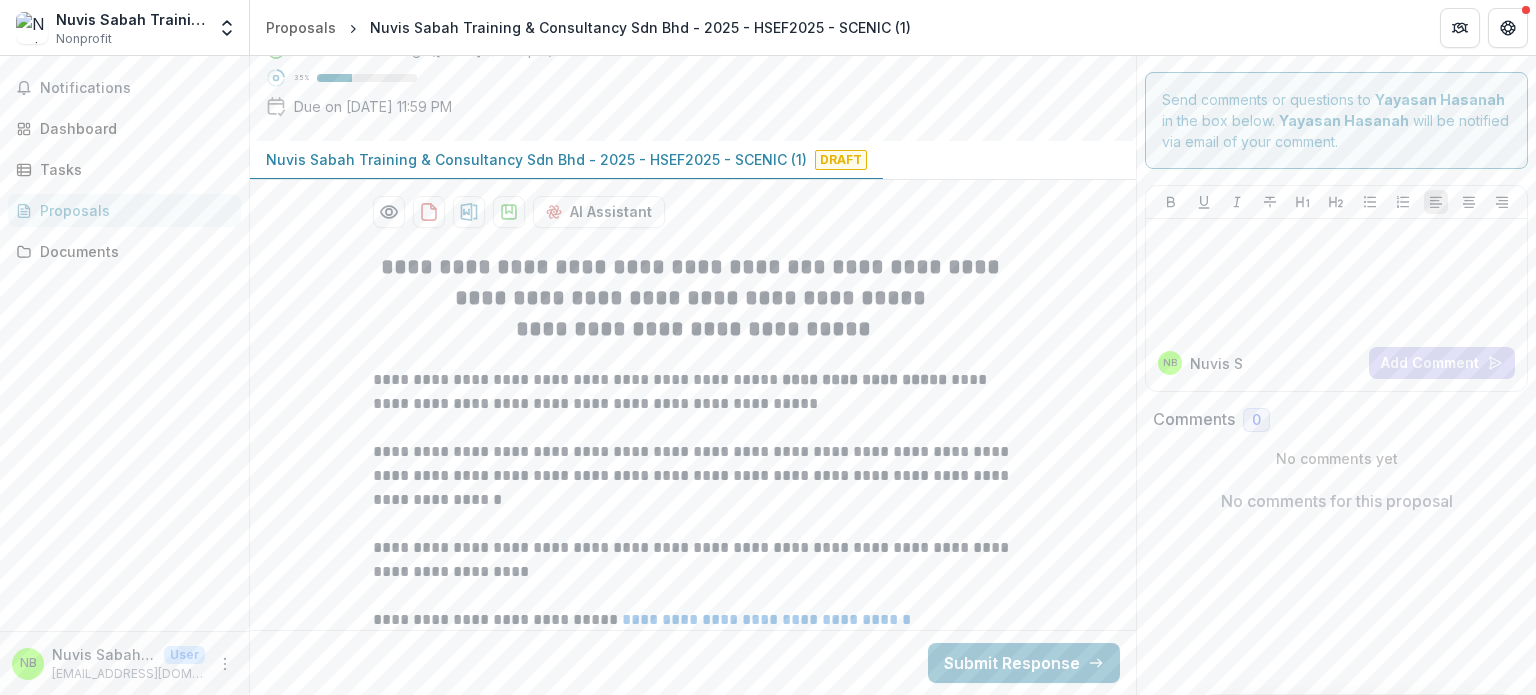 click on "Draft" at bounding box center [841, 160] 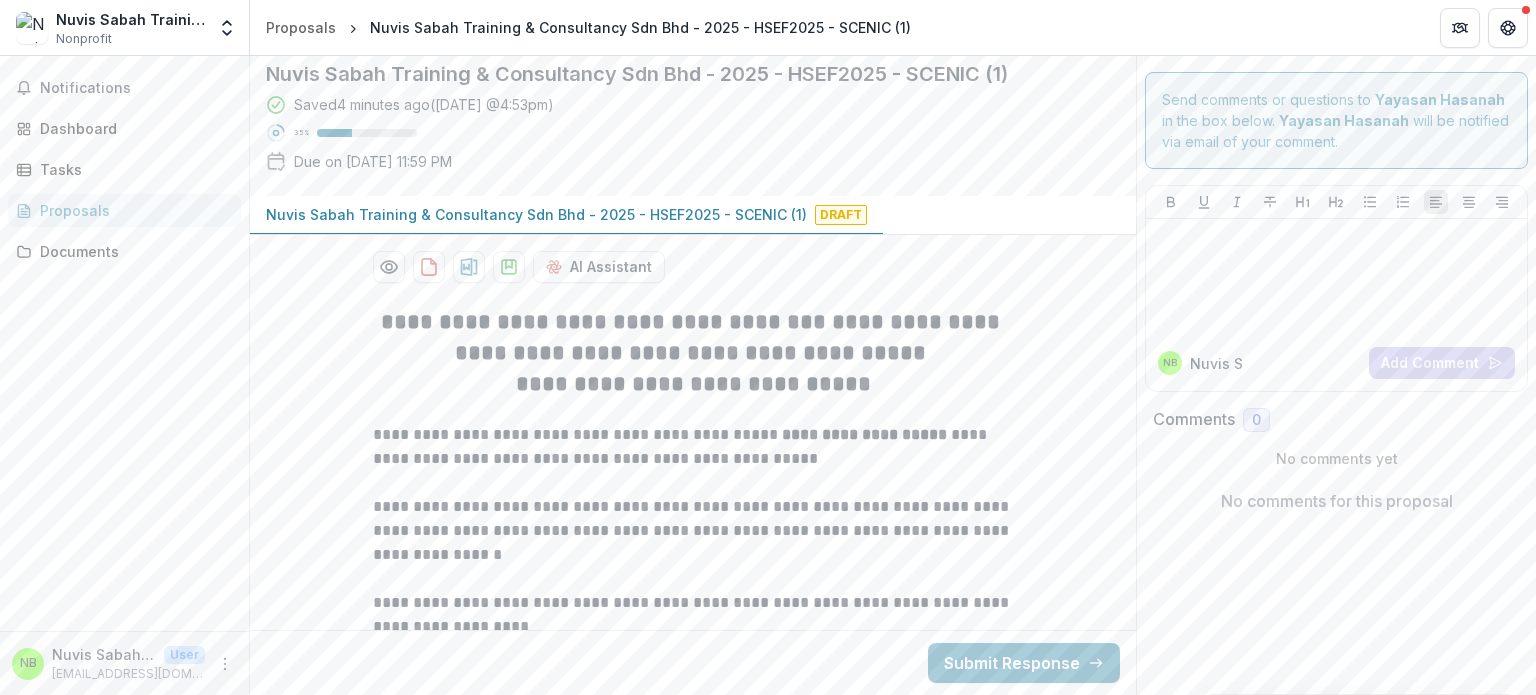 scroll, scrollTop: 155, scrollLeft: 0, axis: vertical 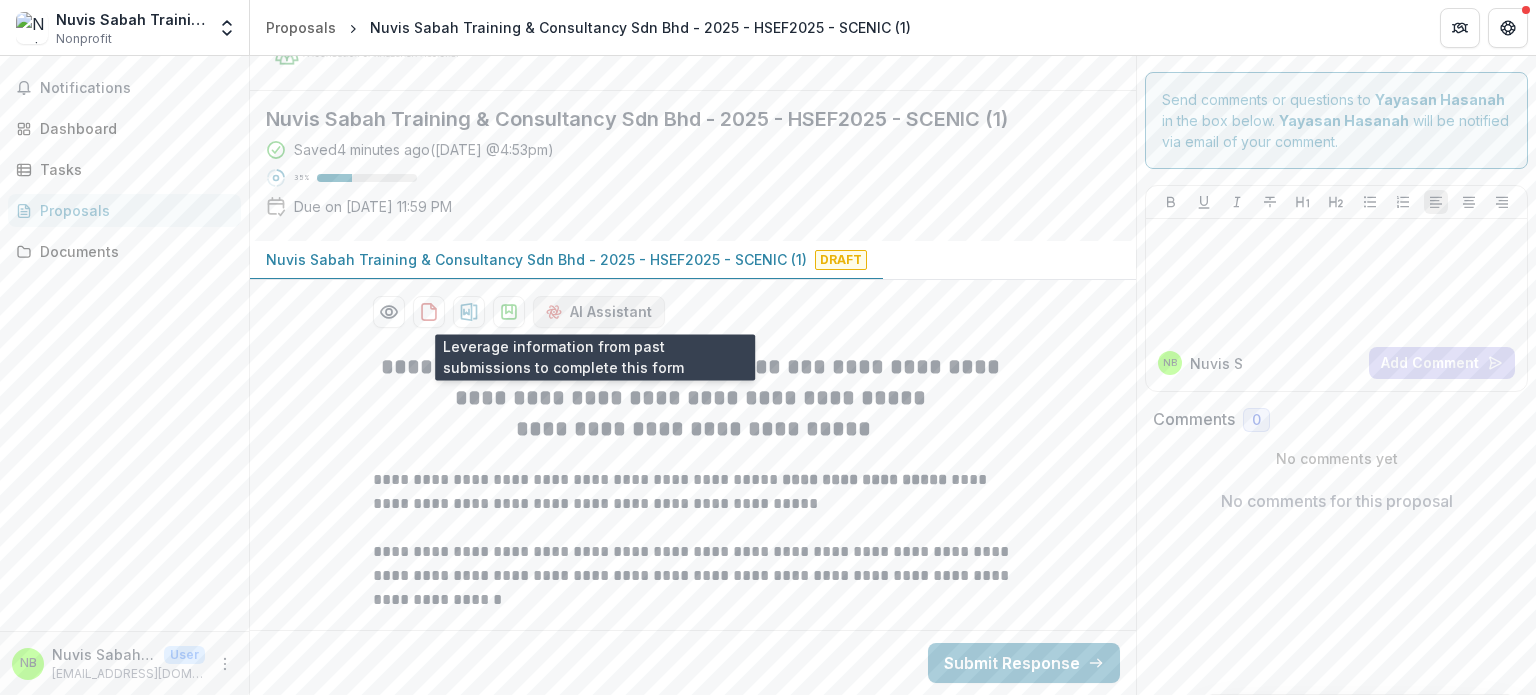 click on "AI Assistant" at bounding box center [599, 312] 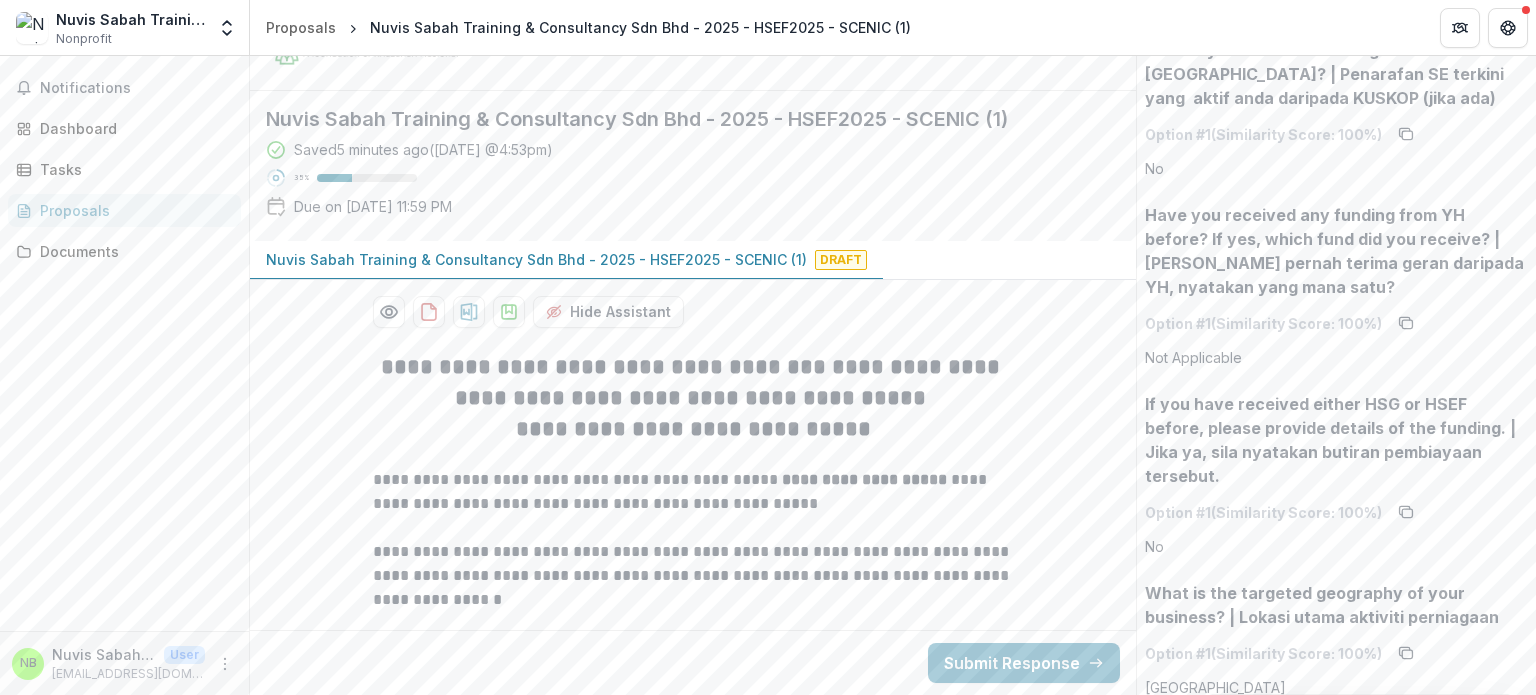 scroll, scrollTop: 1500, scrollLeft: 0, axis: vertical 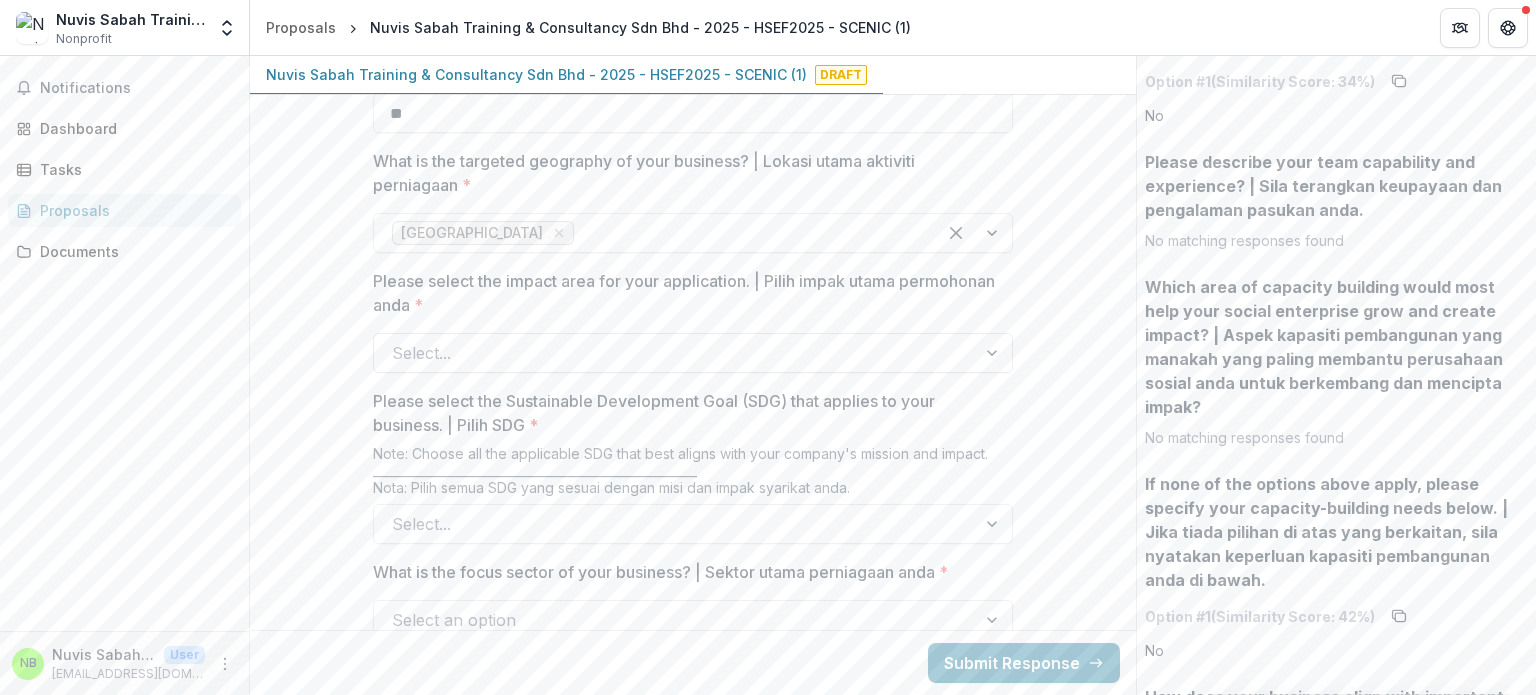 click at bounding box center (675, 353) 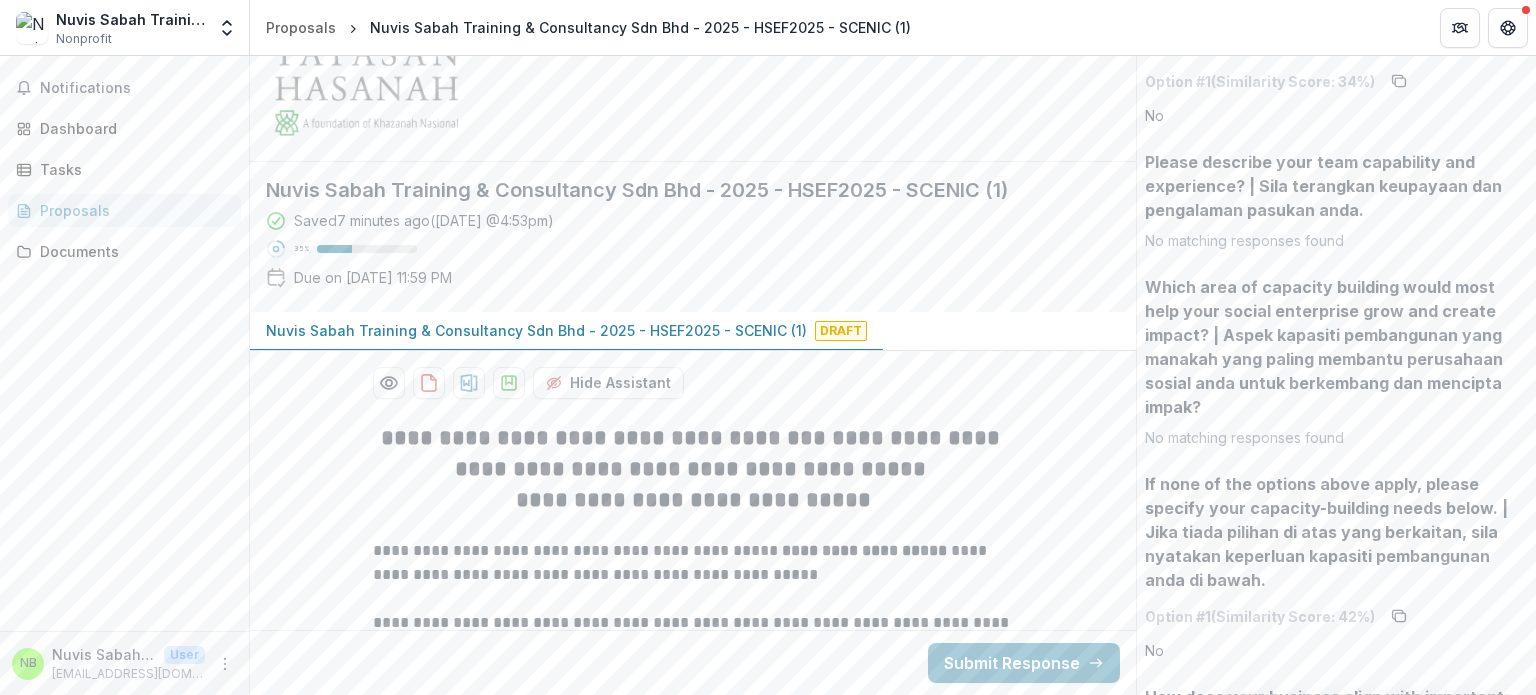 scroll, scrollTop: 0, scrollLeft: 0, axis: both 